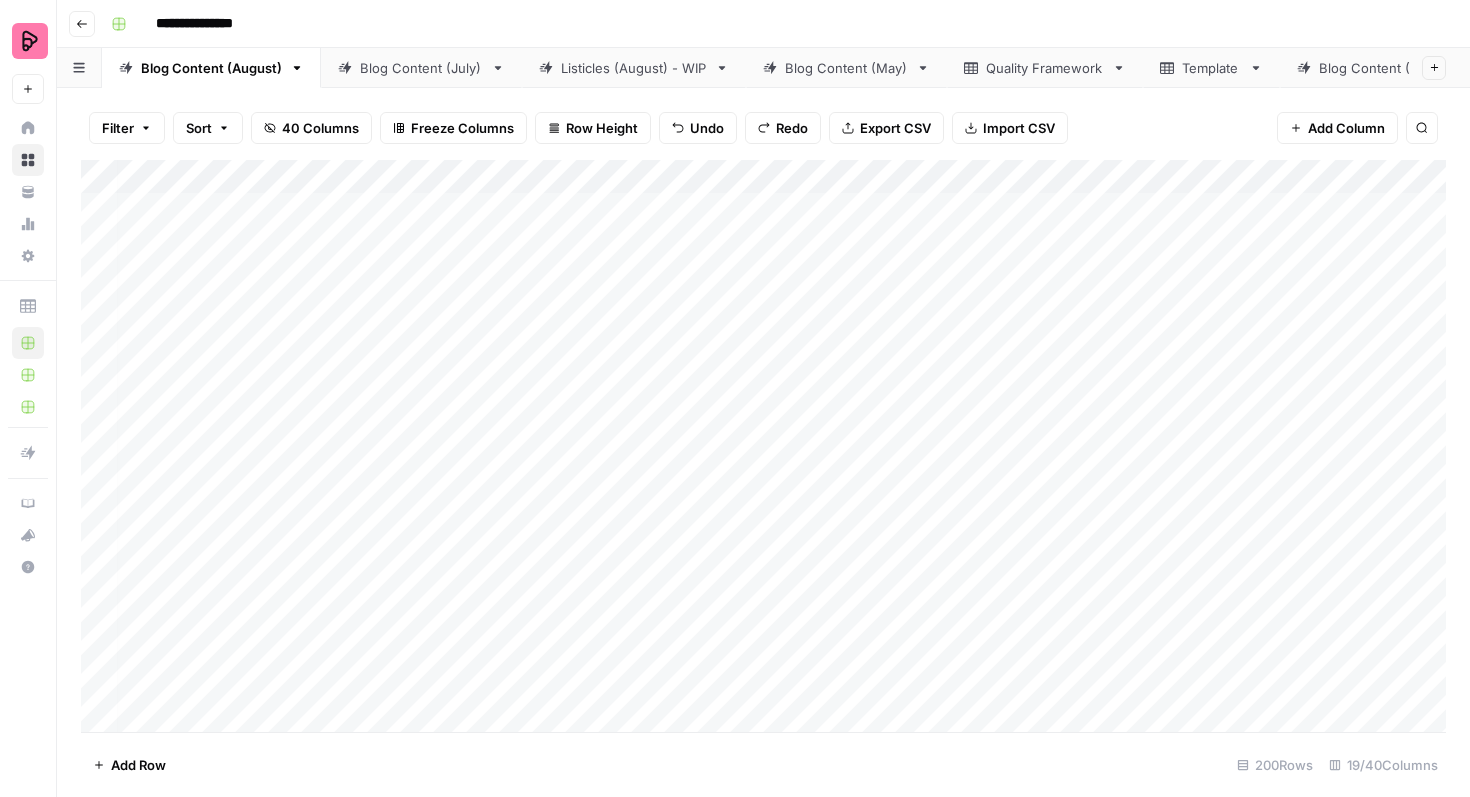 scroll, scrollTop: 0, scrollLeft: 0, axis: both 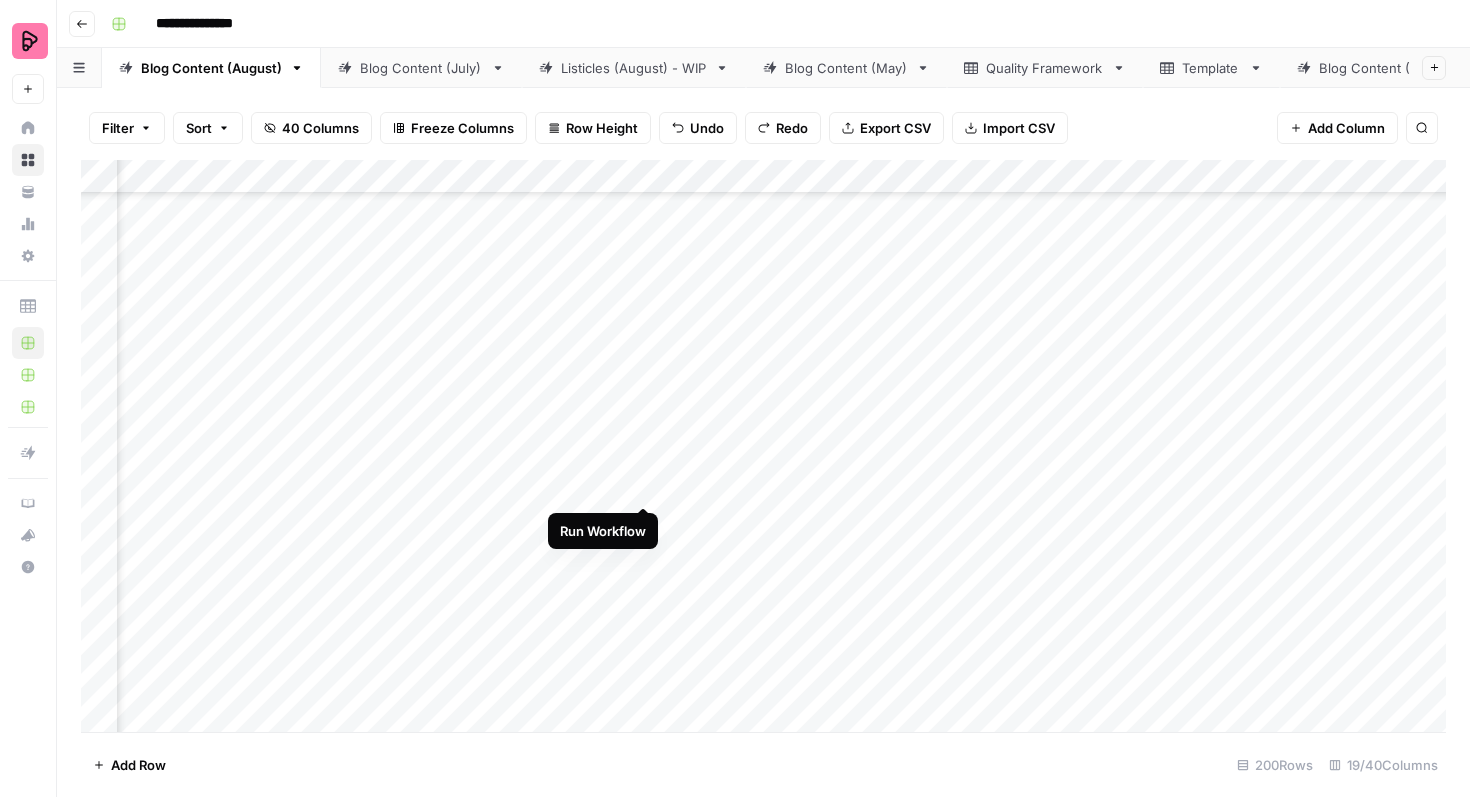 click on "Add Column" at bounding box center [763, 446] 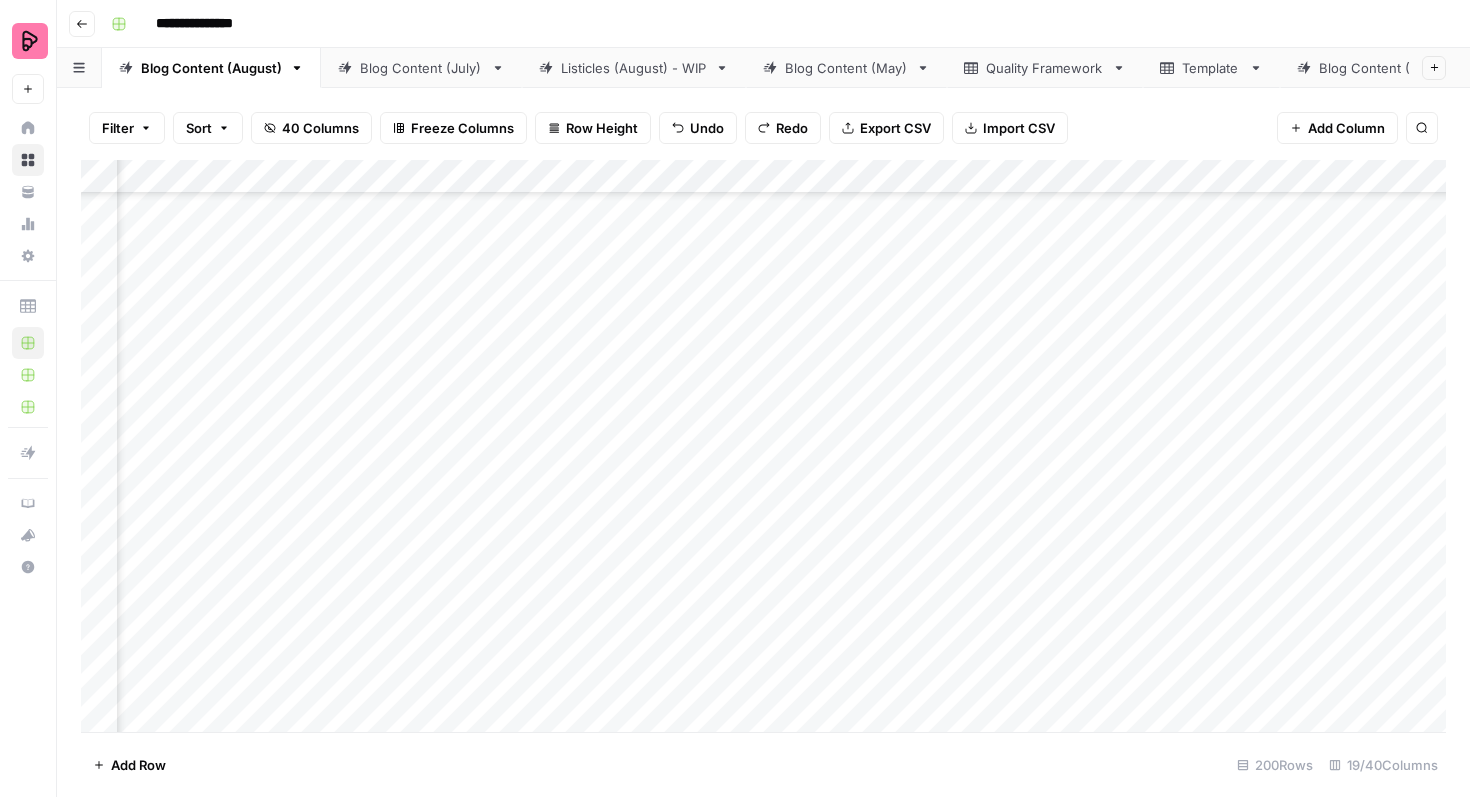 scroll, scrollTop: 2900, scrollLeft: 317, axis: both 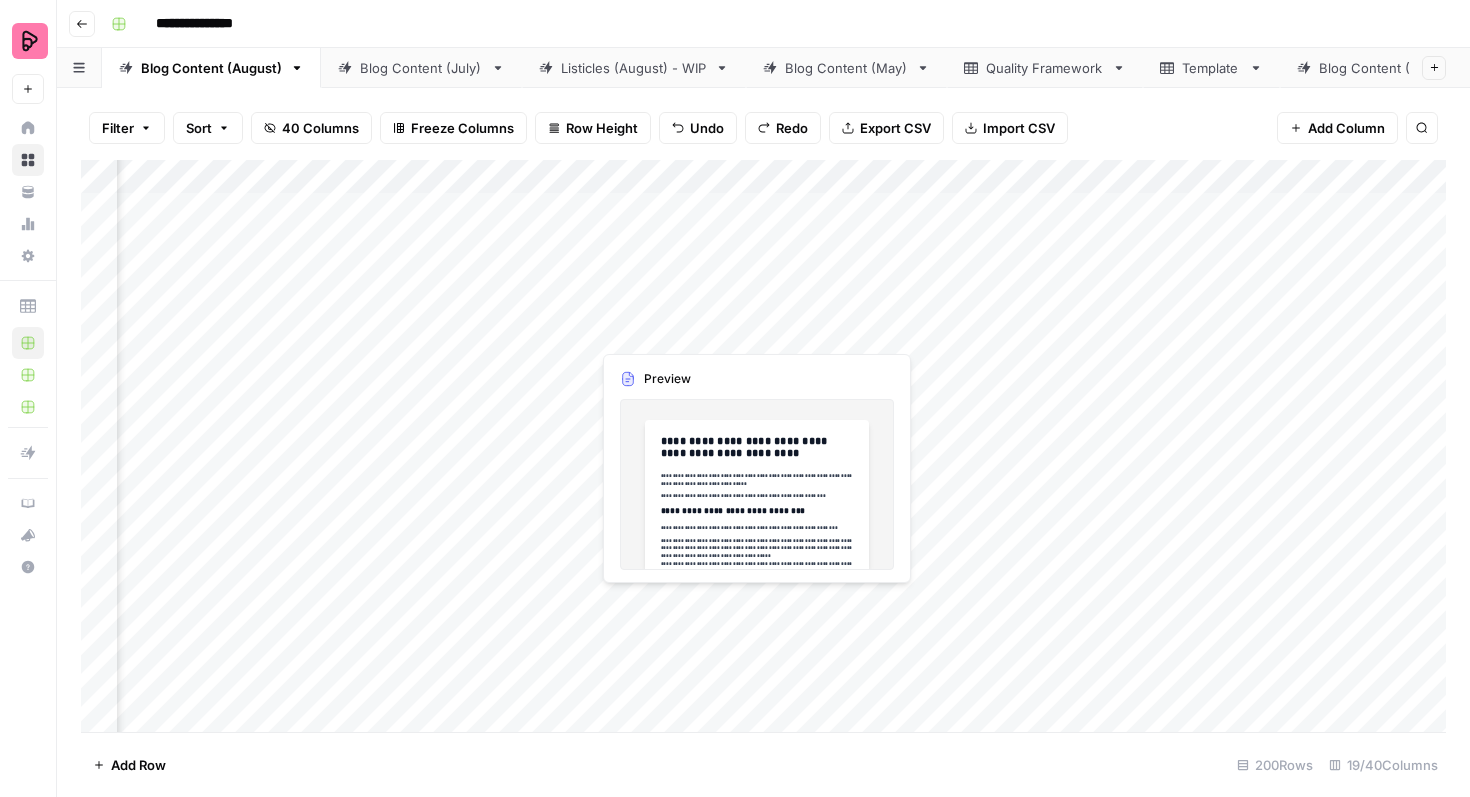click on "Add Column" at bounding box center [763, 446] 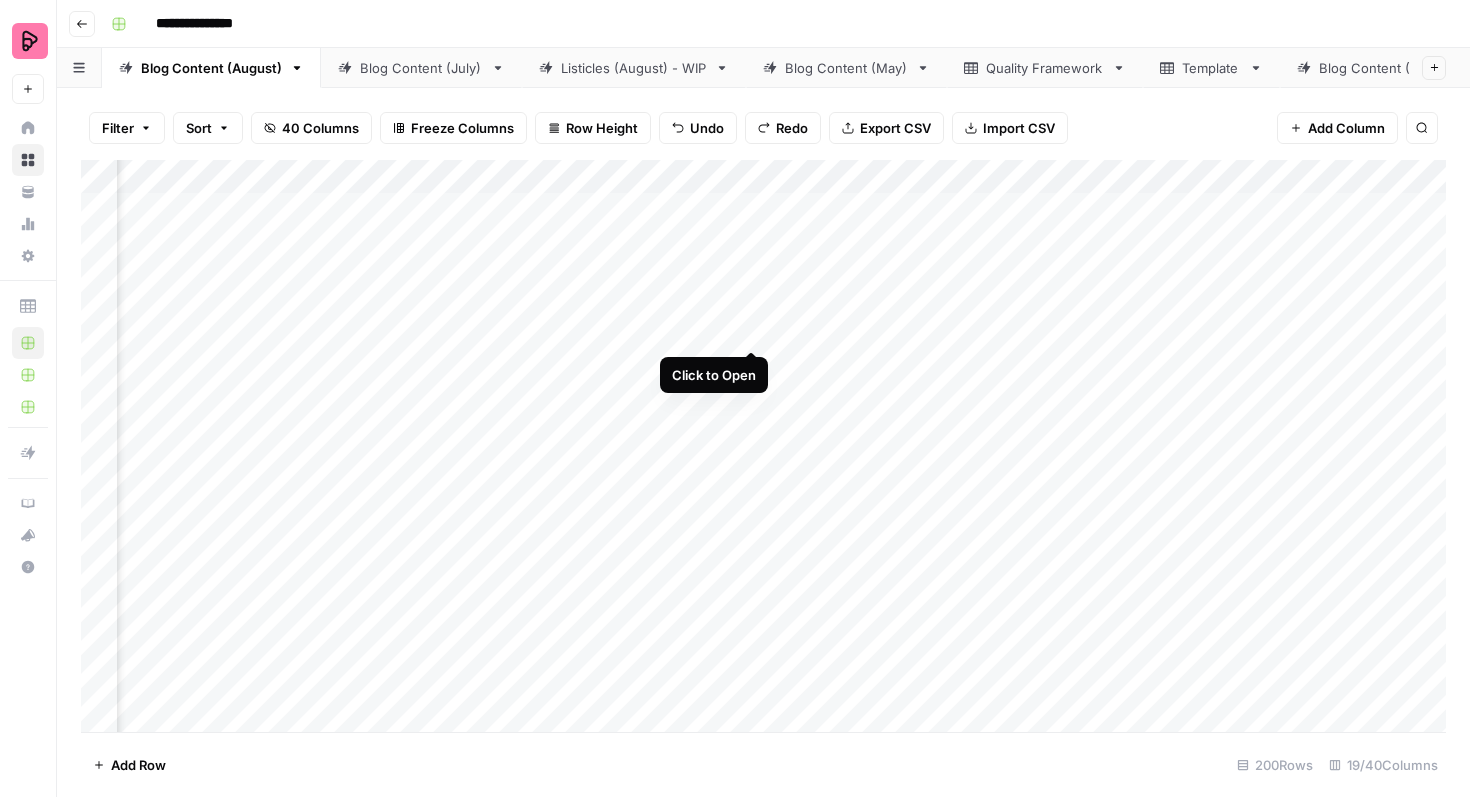 click on "Add Column" at bounding box center (763, 446) 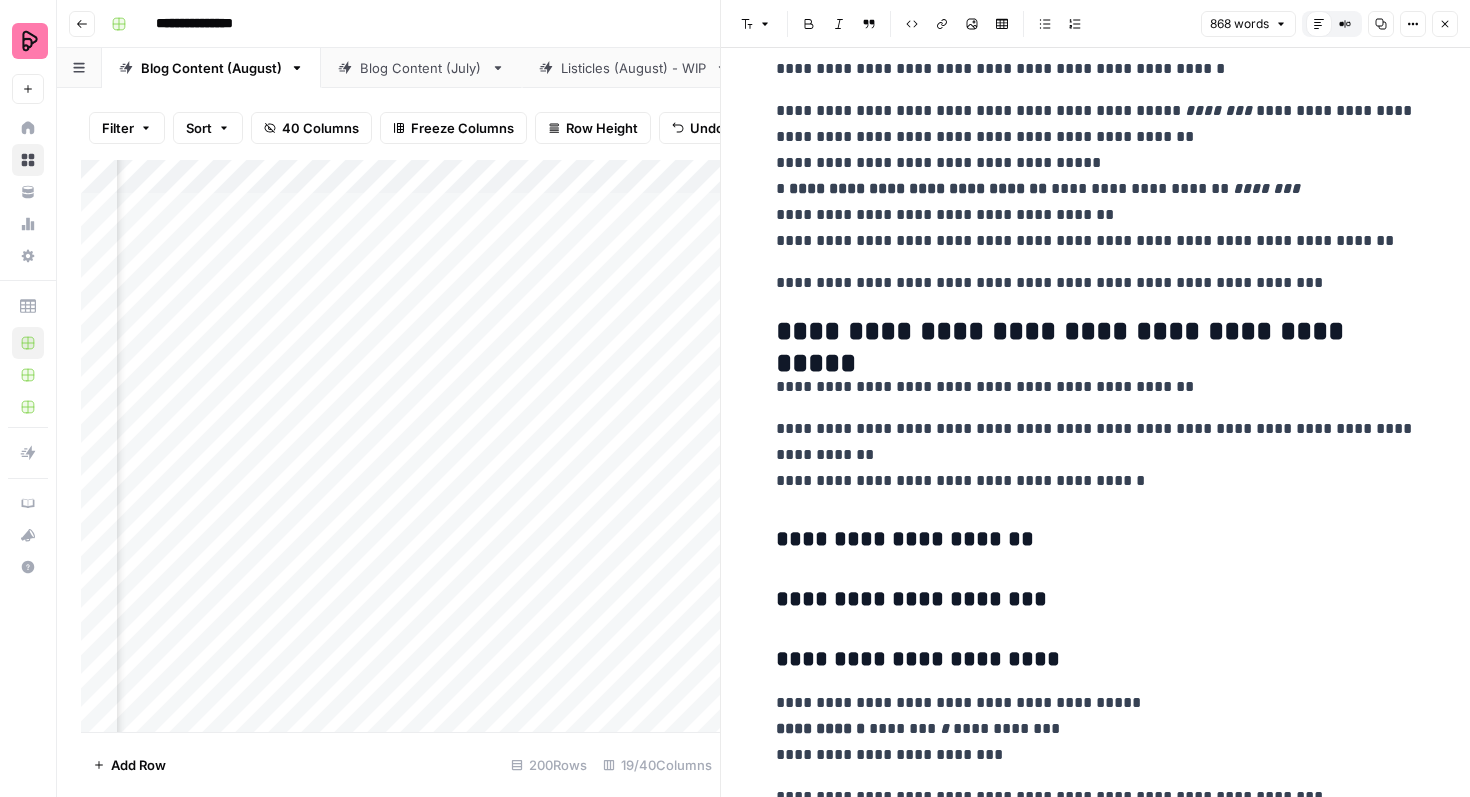 scroll, scrollTop: 1264, scrollLeft: 0, axis: vertical 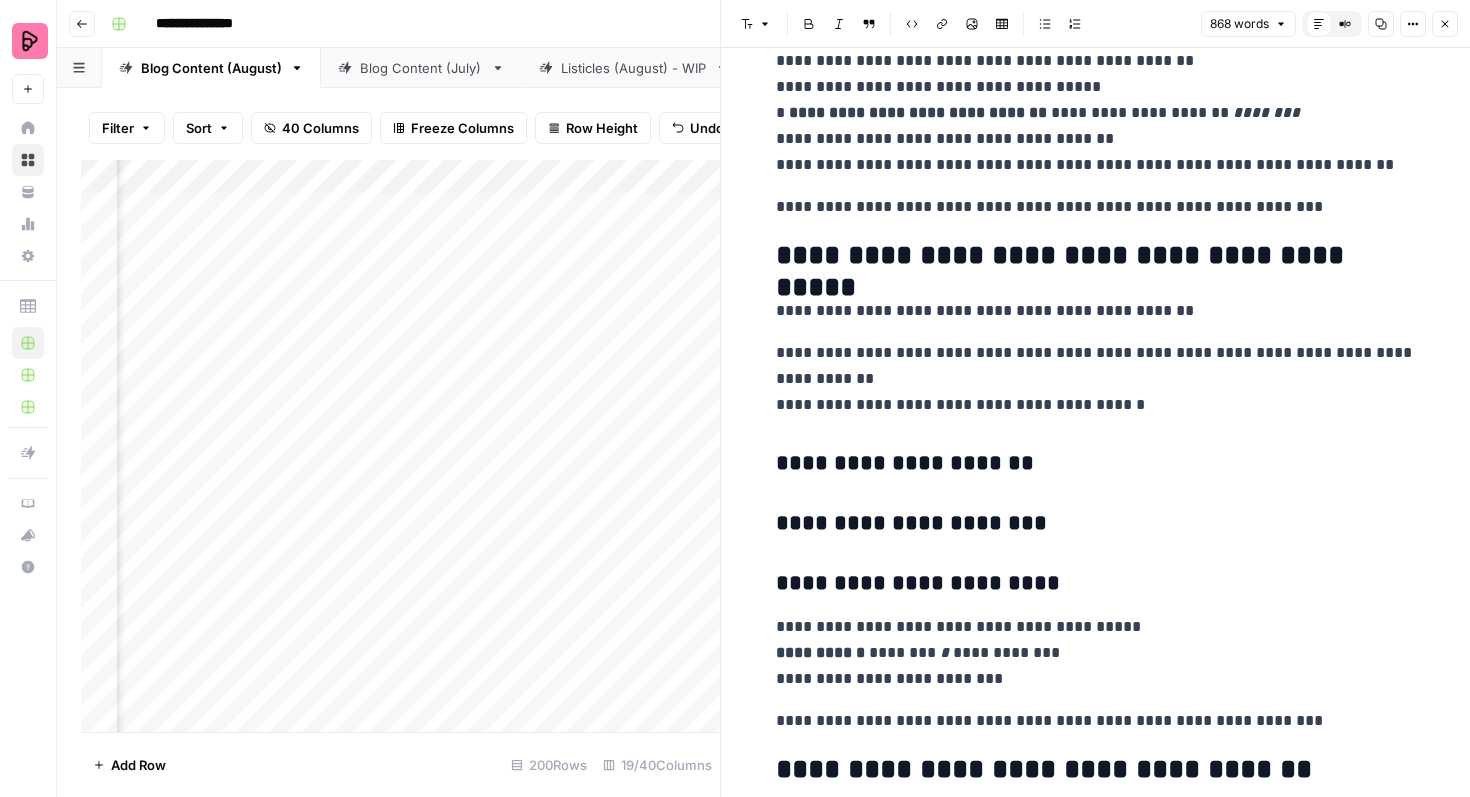 click on "**********" at bounding box center (1096, 1117) 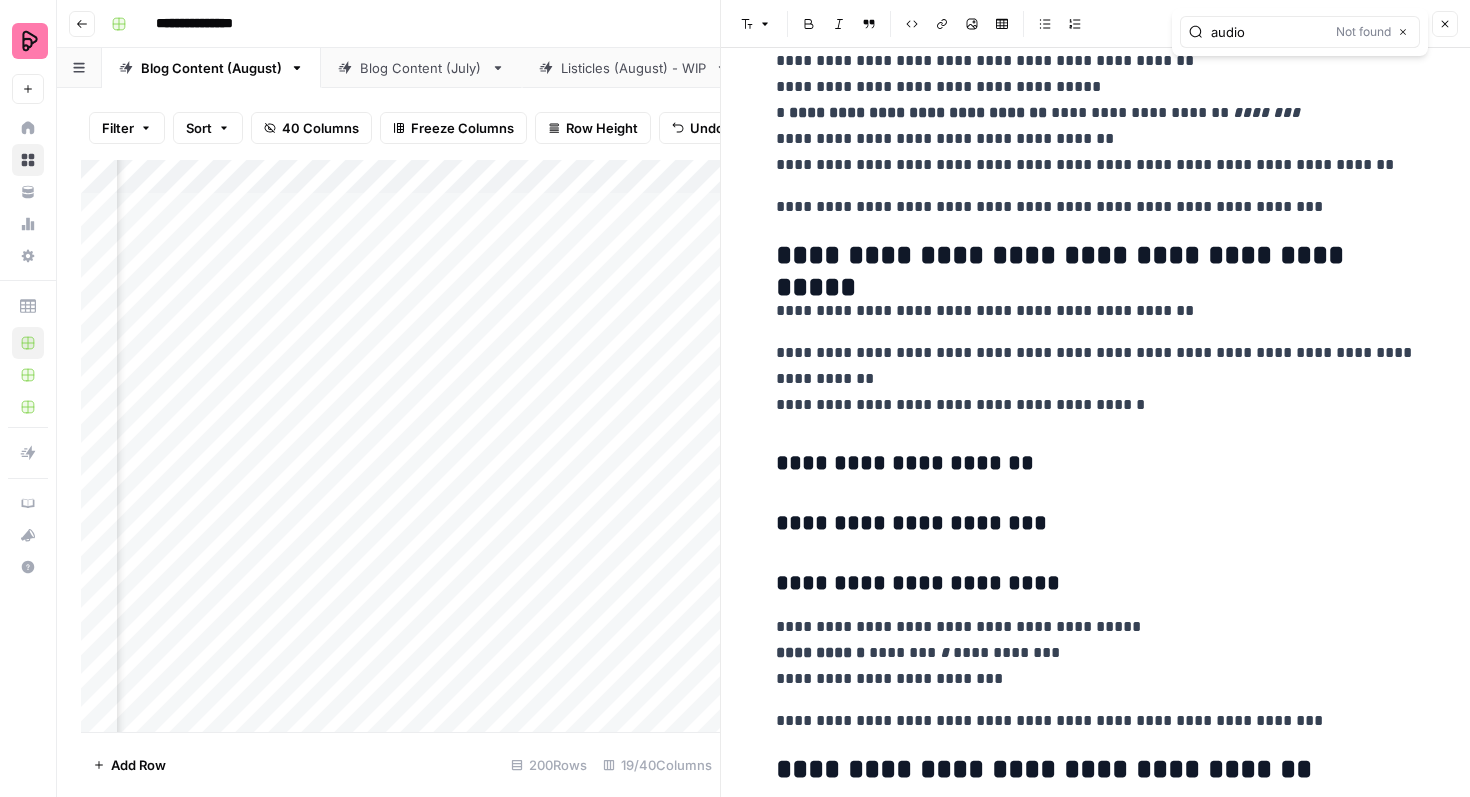 type on "audio" 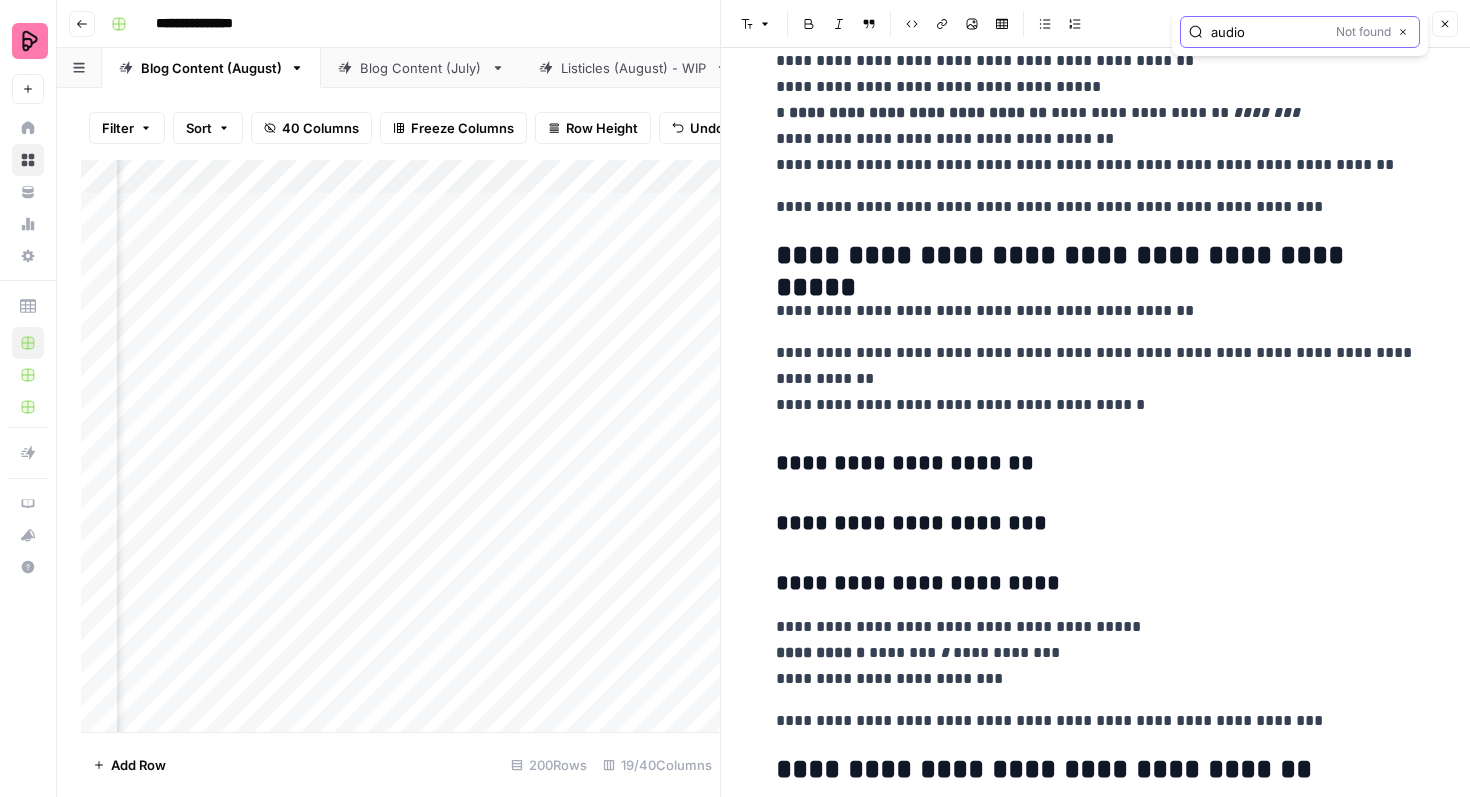 click 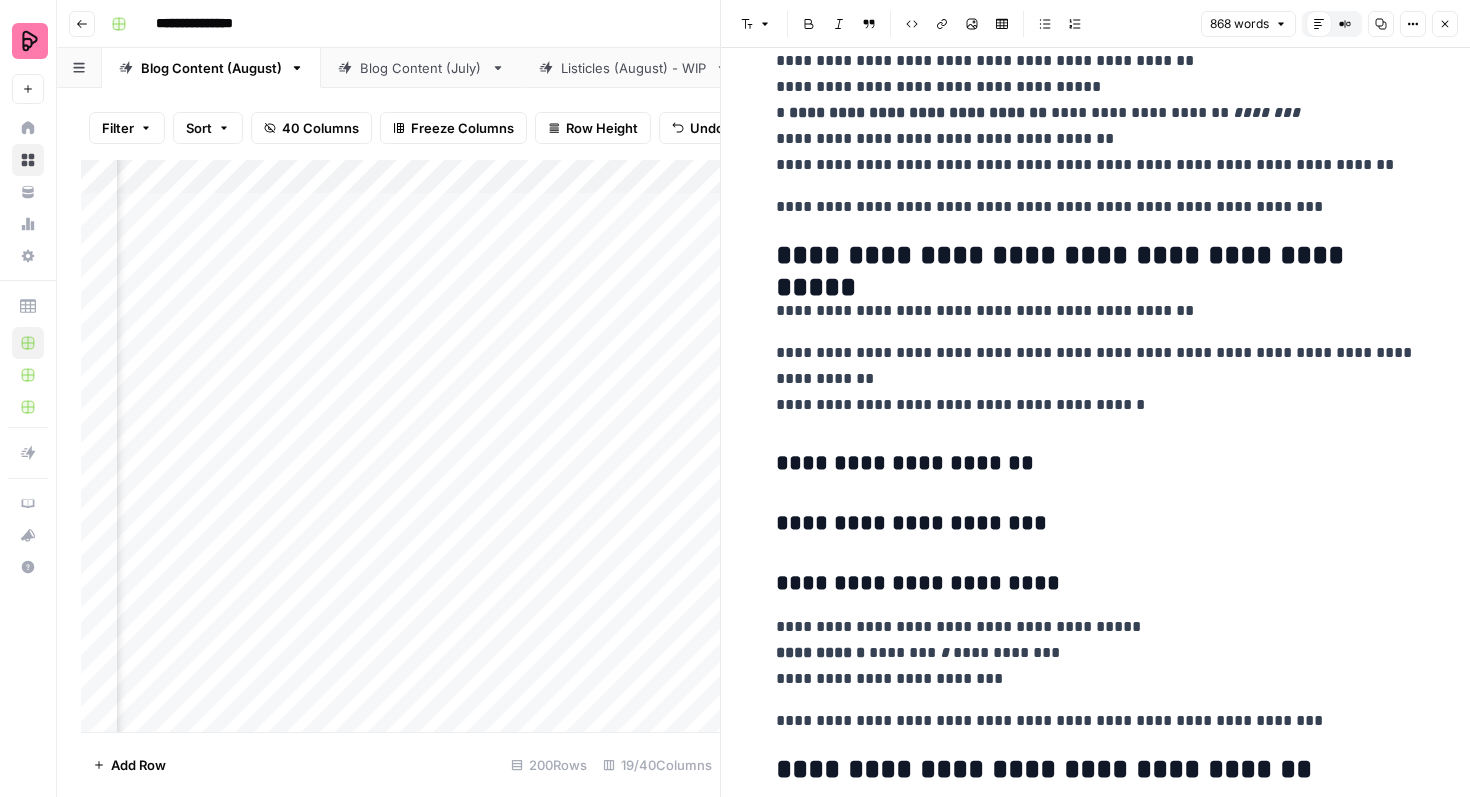 click 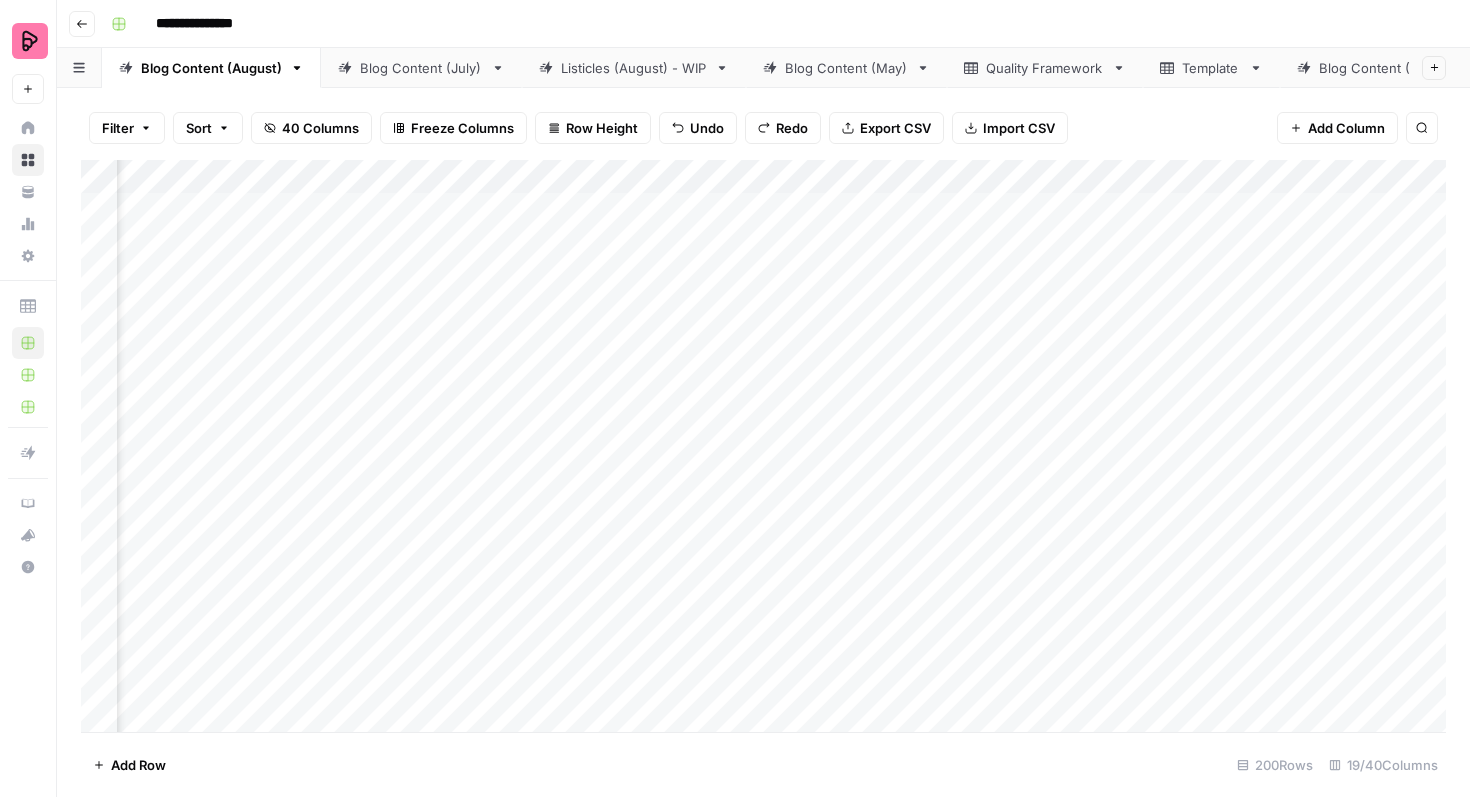 click on "Add Column" at bounding box center [763, 446] 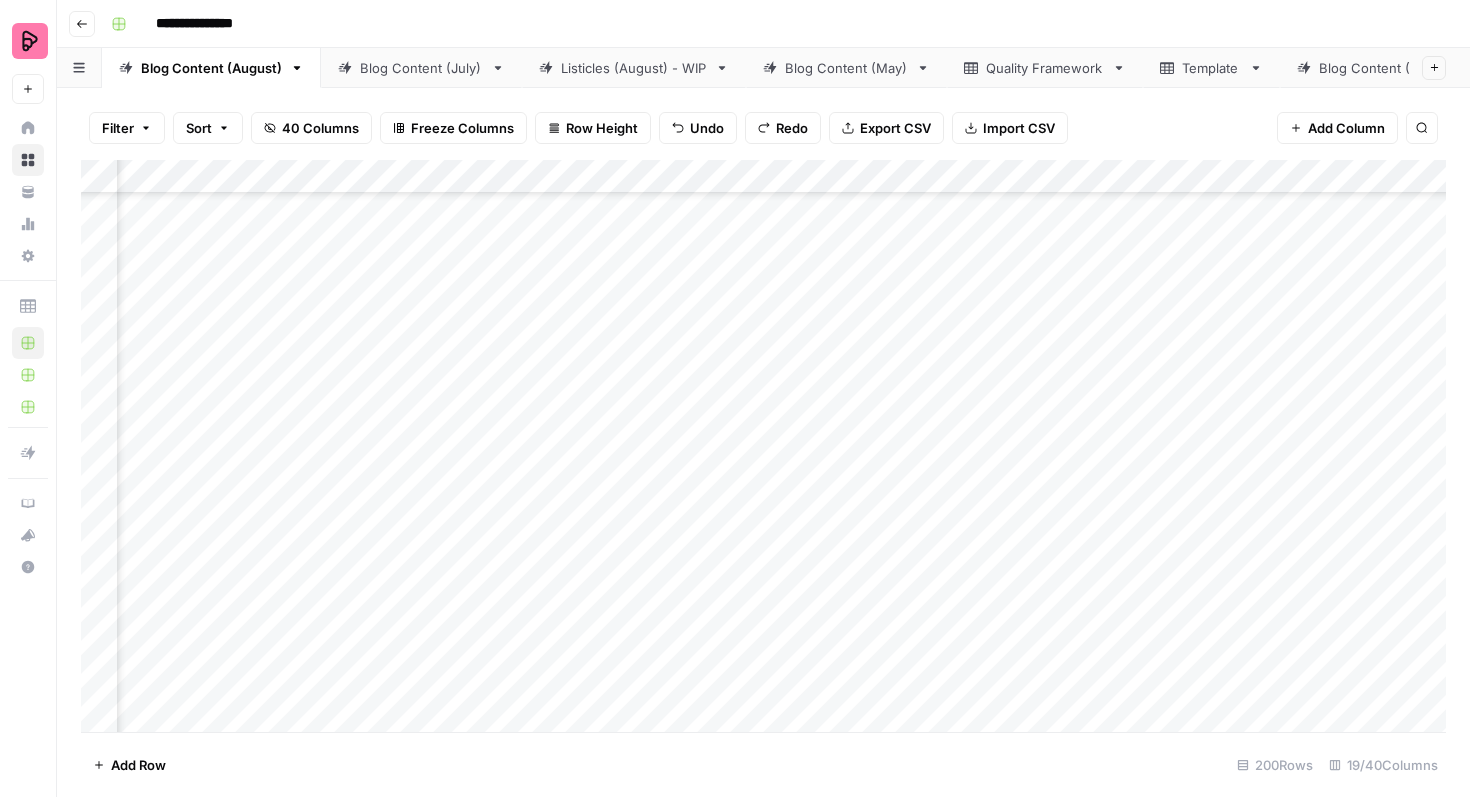 scroll, scrollTop: 2317, scrollLeft: 119, axis: both 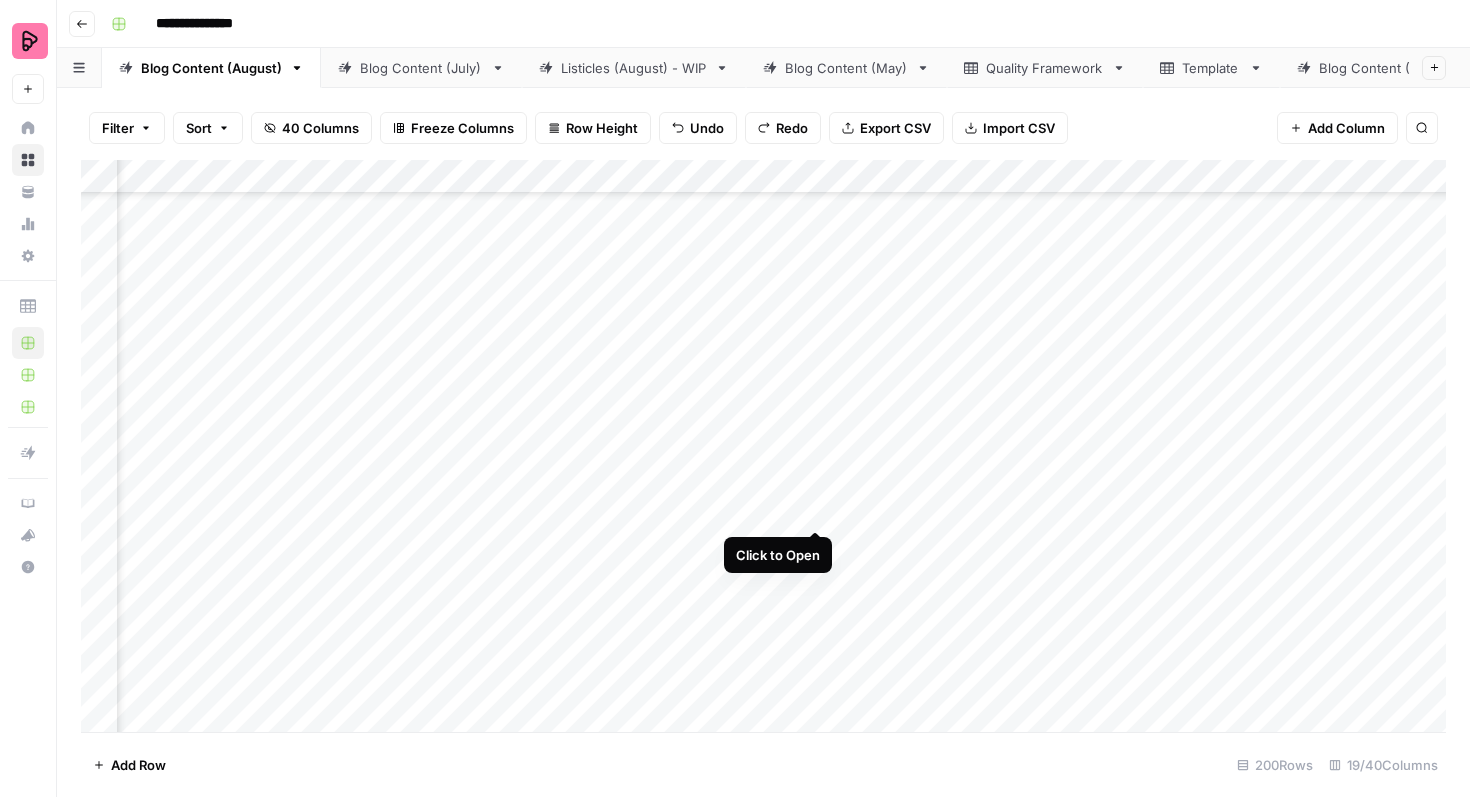 click on "Add Column" at bounding box center [763, 446] 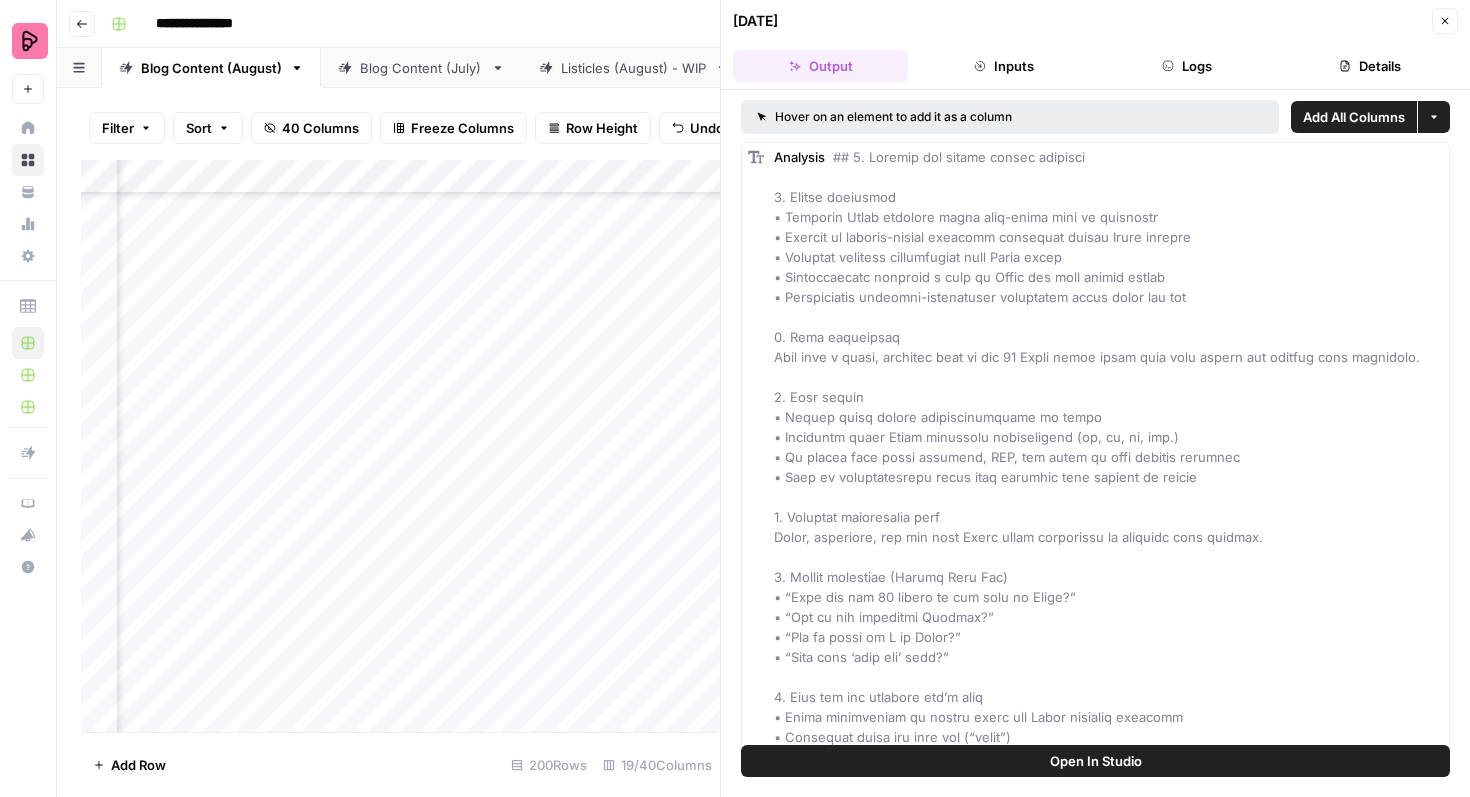 click on "Close" at bounding box center [1445, 21] 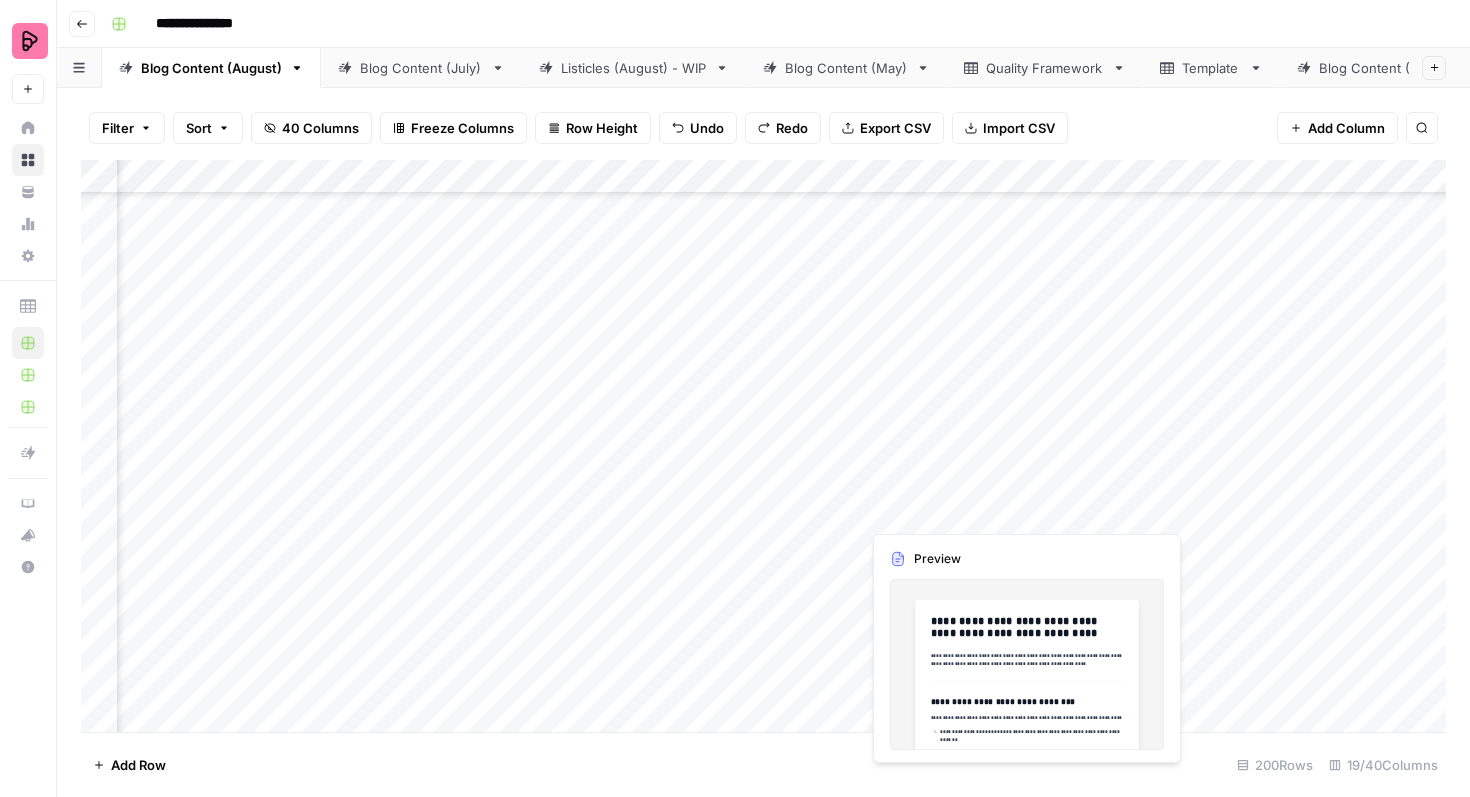 click on "Add Column" at bounding box center (763, 446) 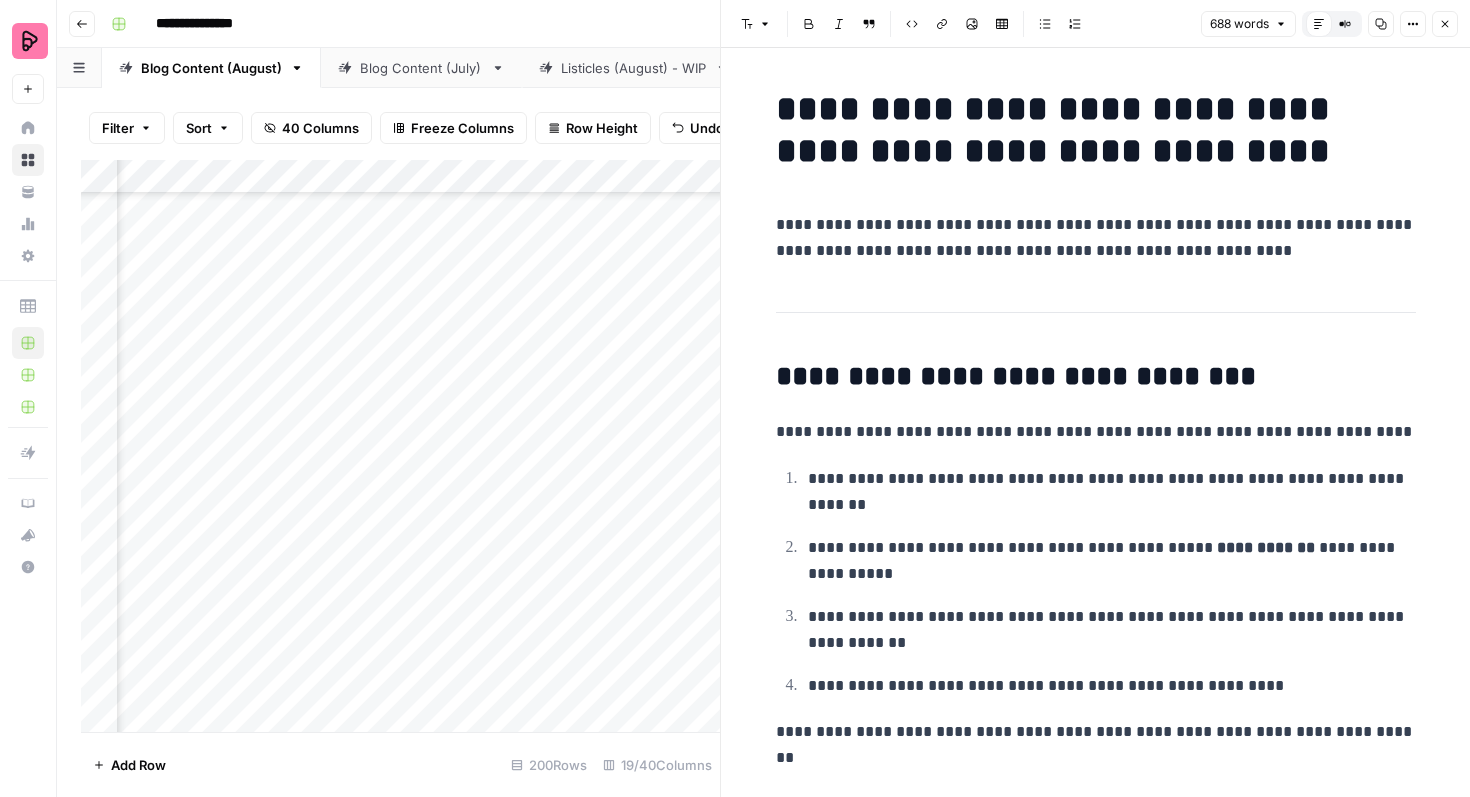 click on "**********" at bounding box center (1112, 492) 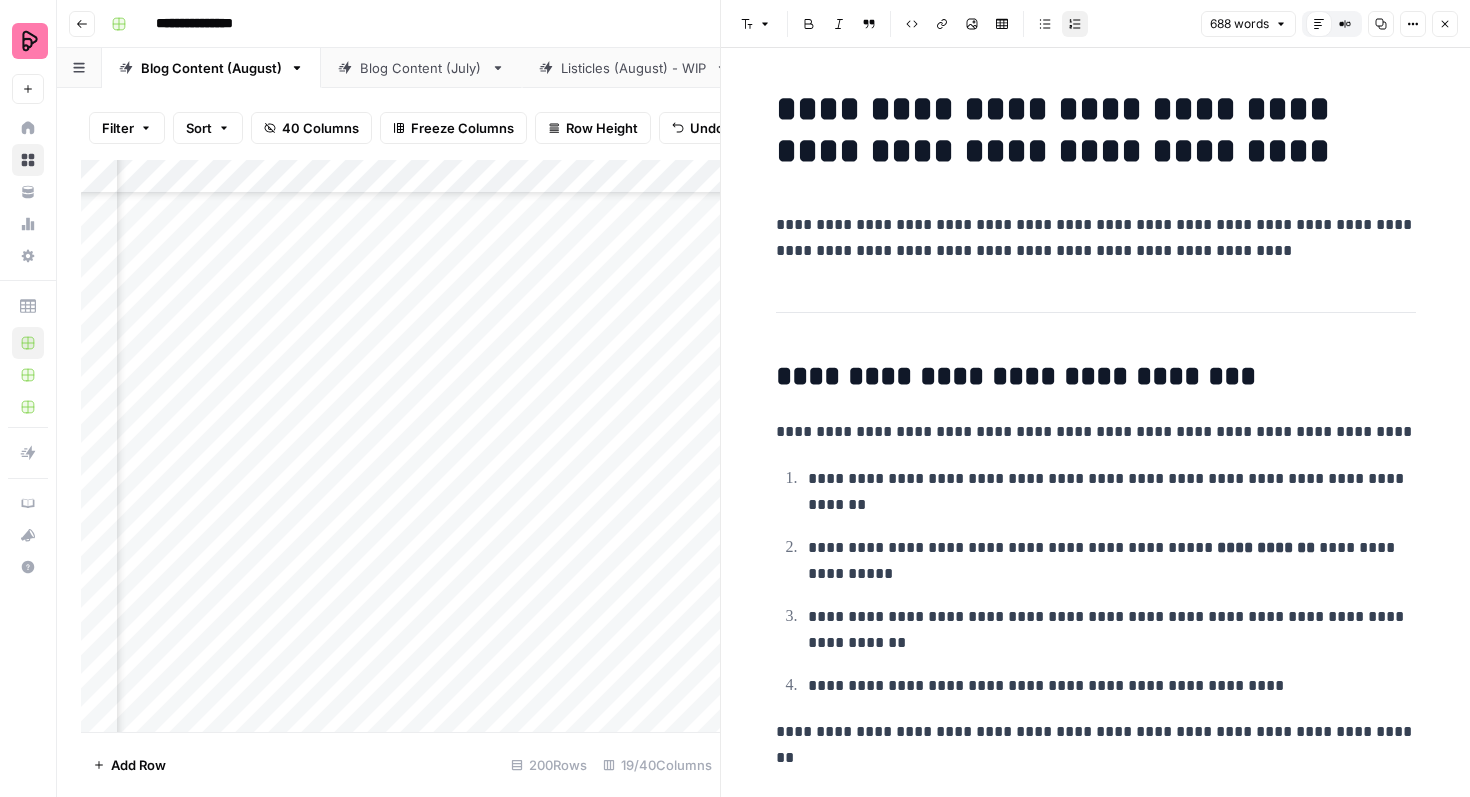 click on "**********" at bounding box center (1112, 492) 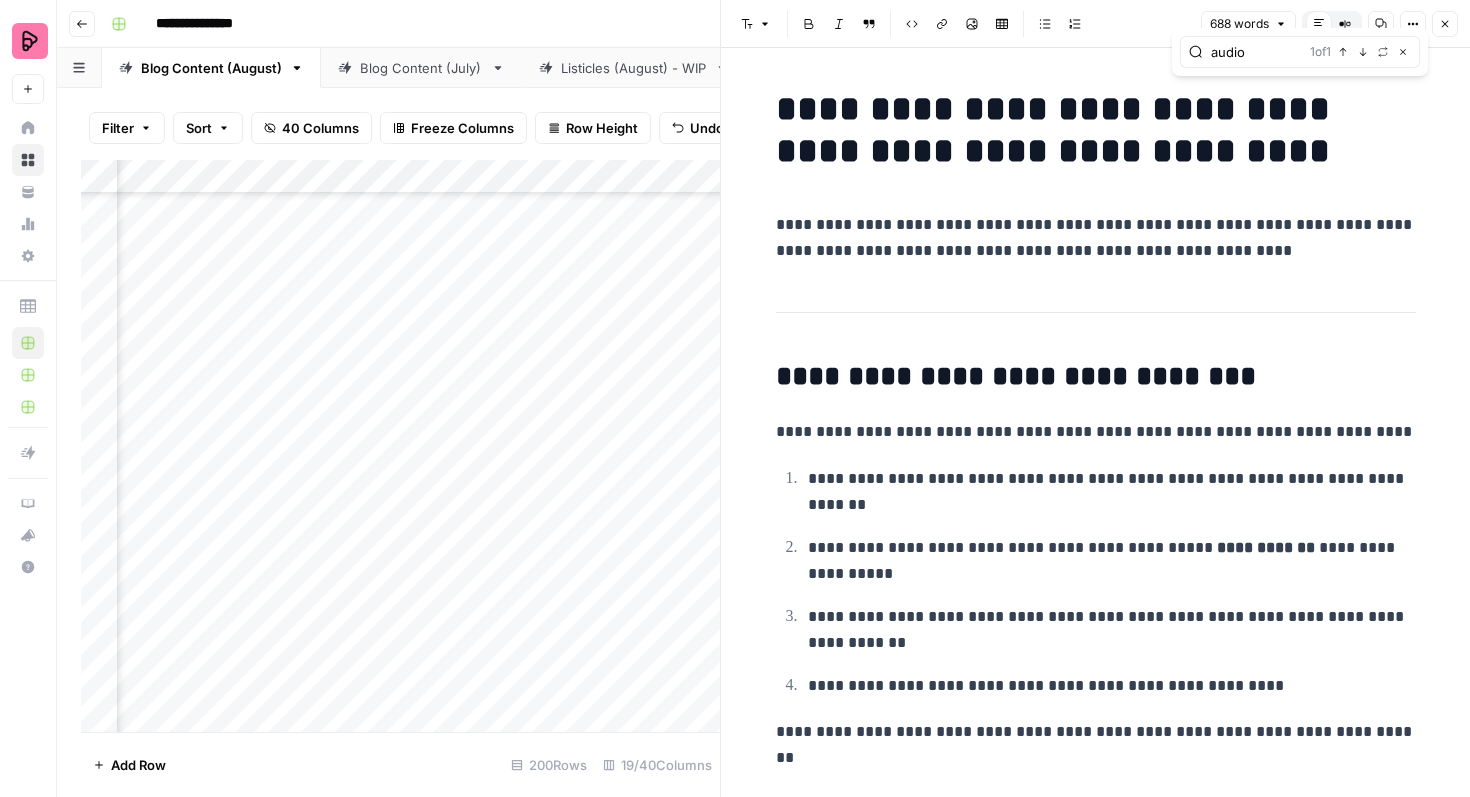 type on "audio" 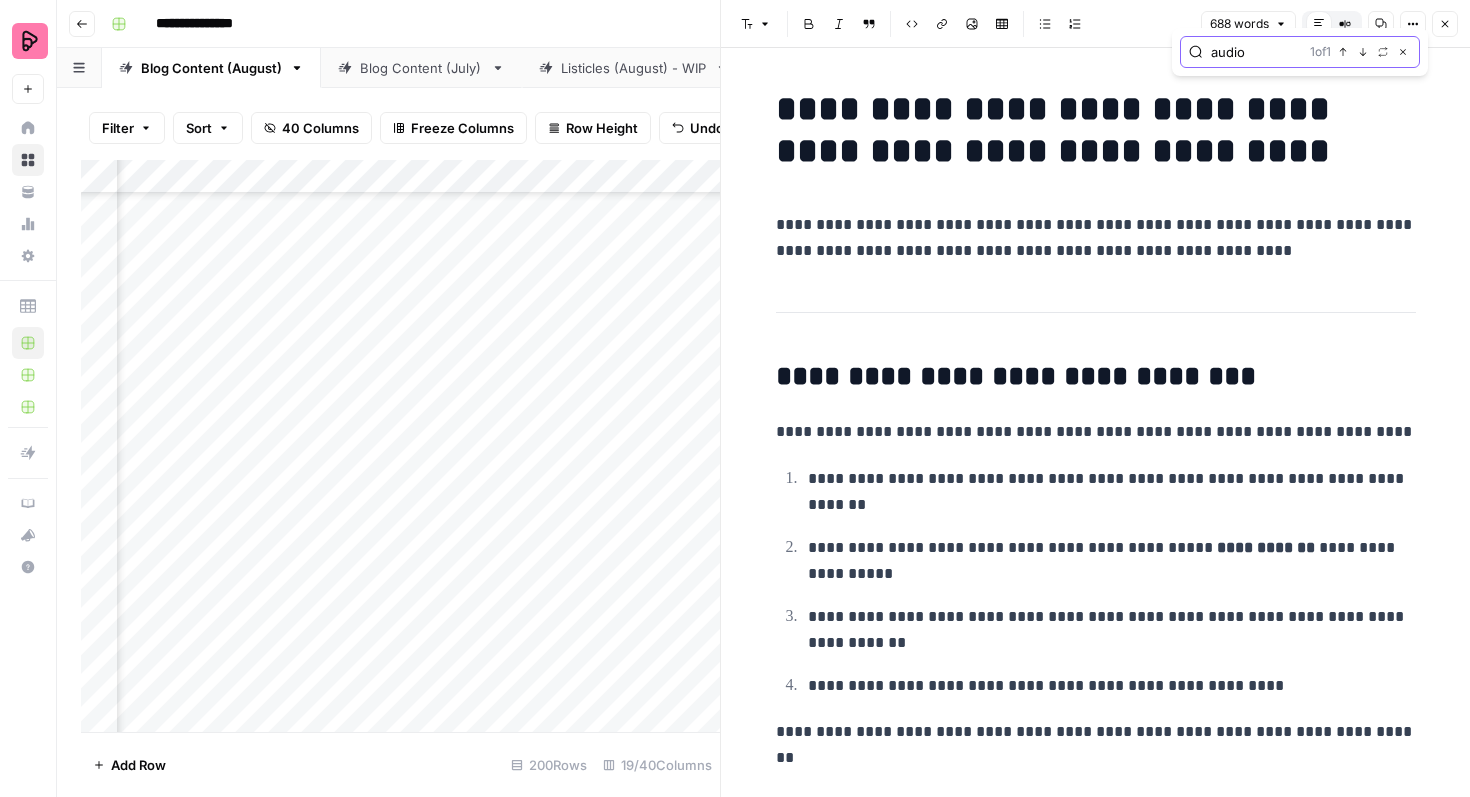 click on "Next Match" at bounding box center (1363, 52) 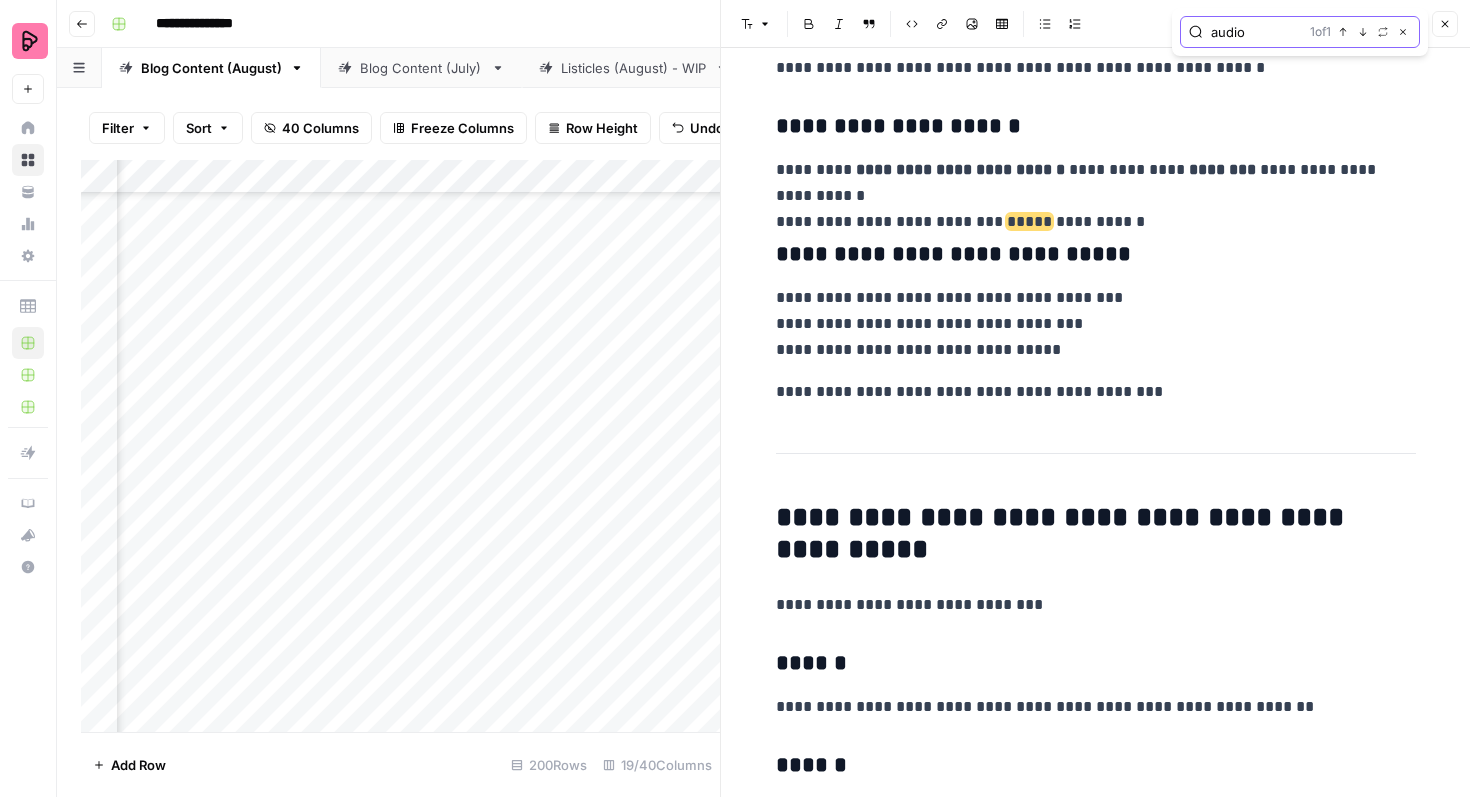 scroll, scrollTop: 863, scrollLeft: 0, axis: vertical 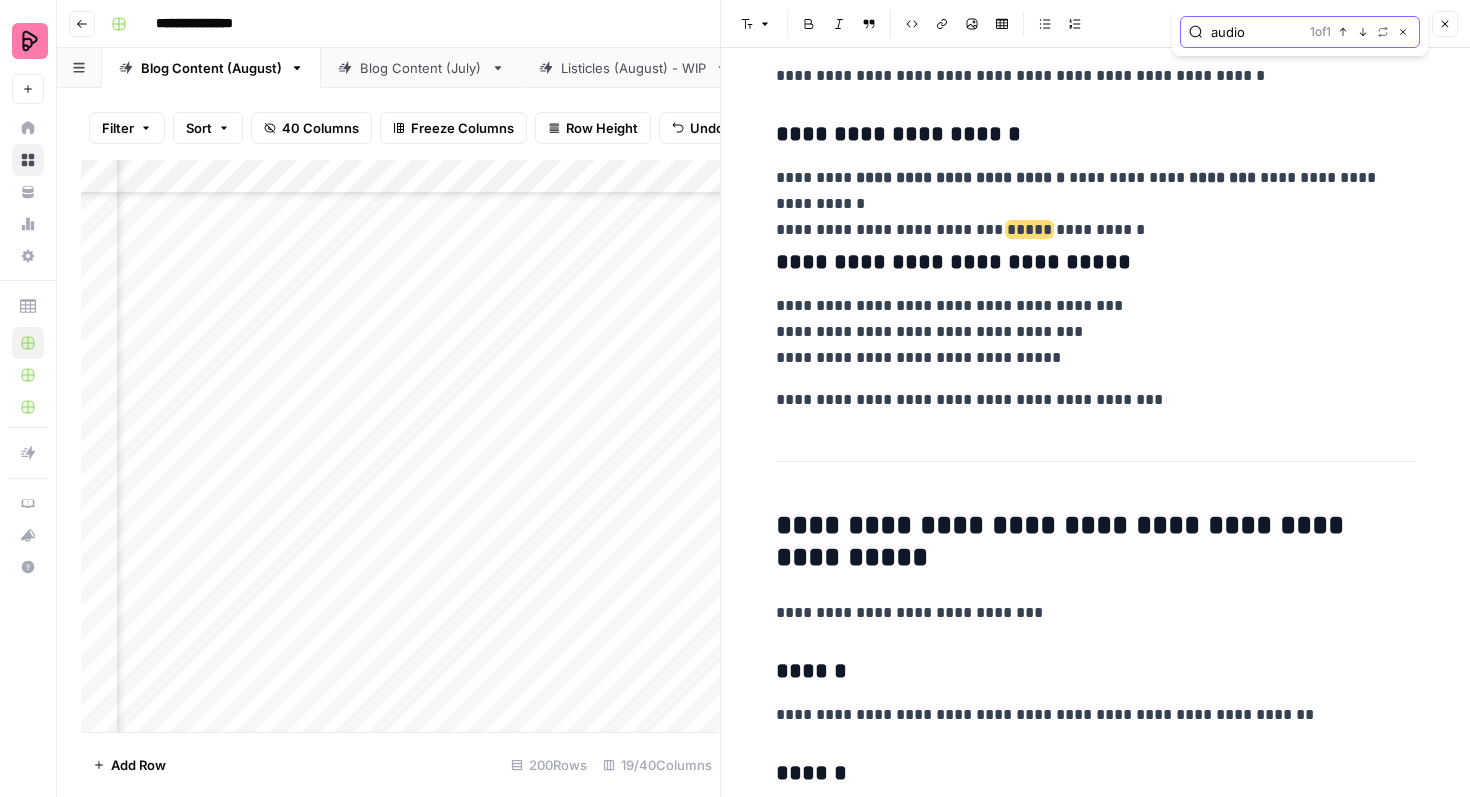 click 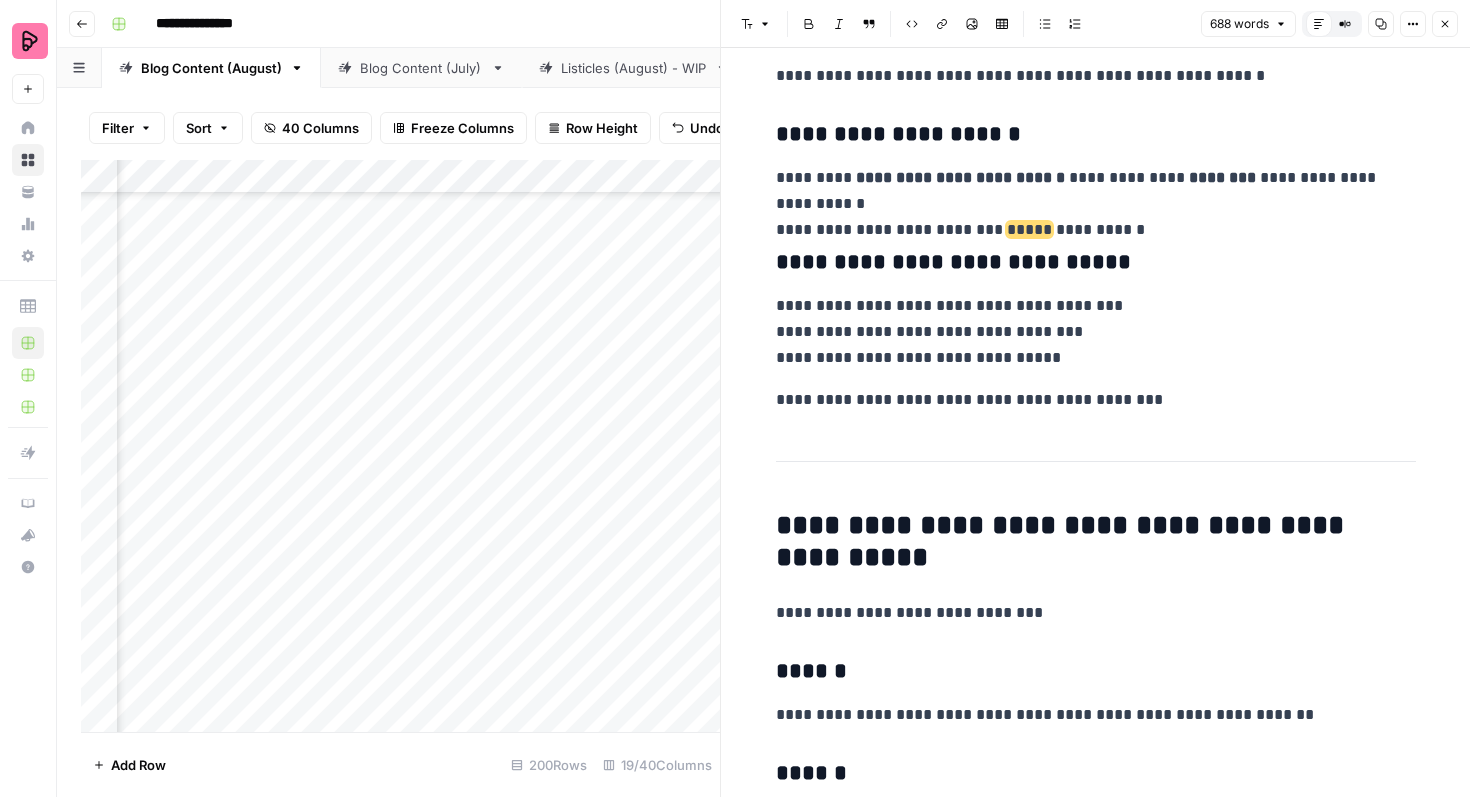 click 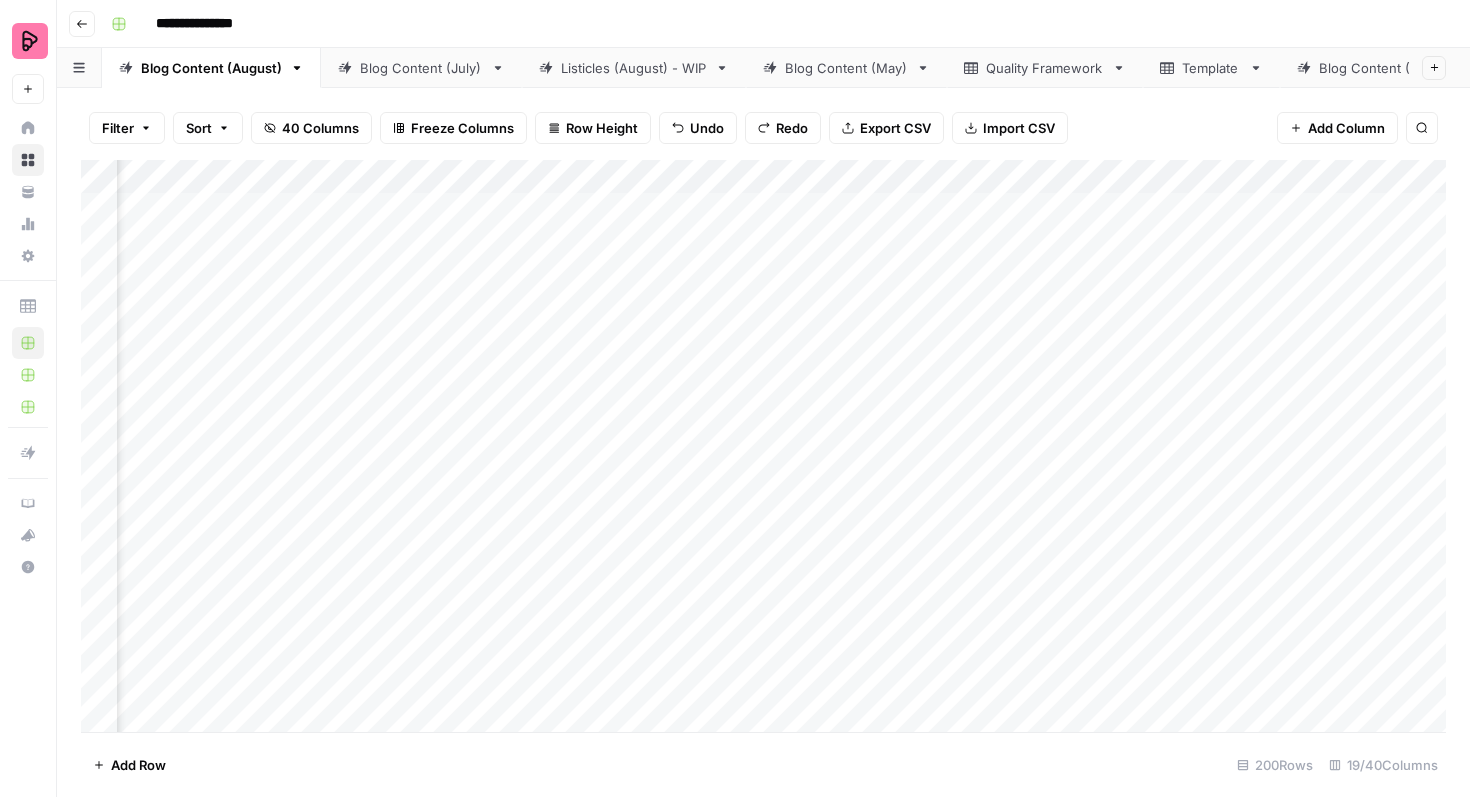 scroll, scrollTop: 0, scrollLeft: 183, axis: horizontal 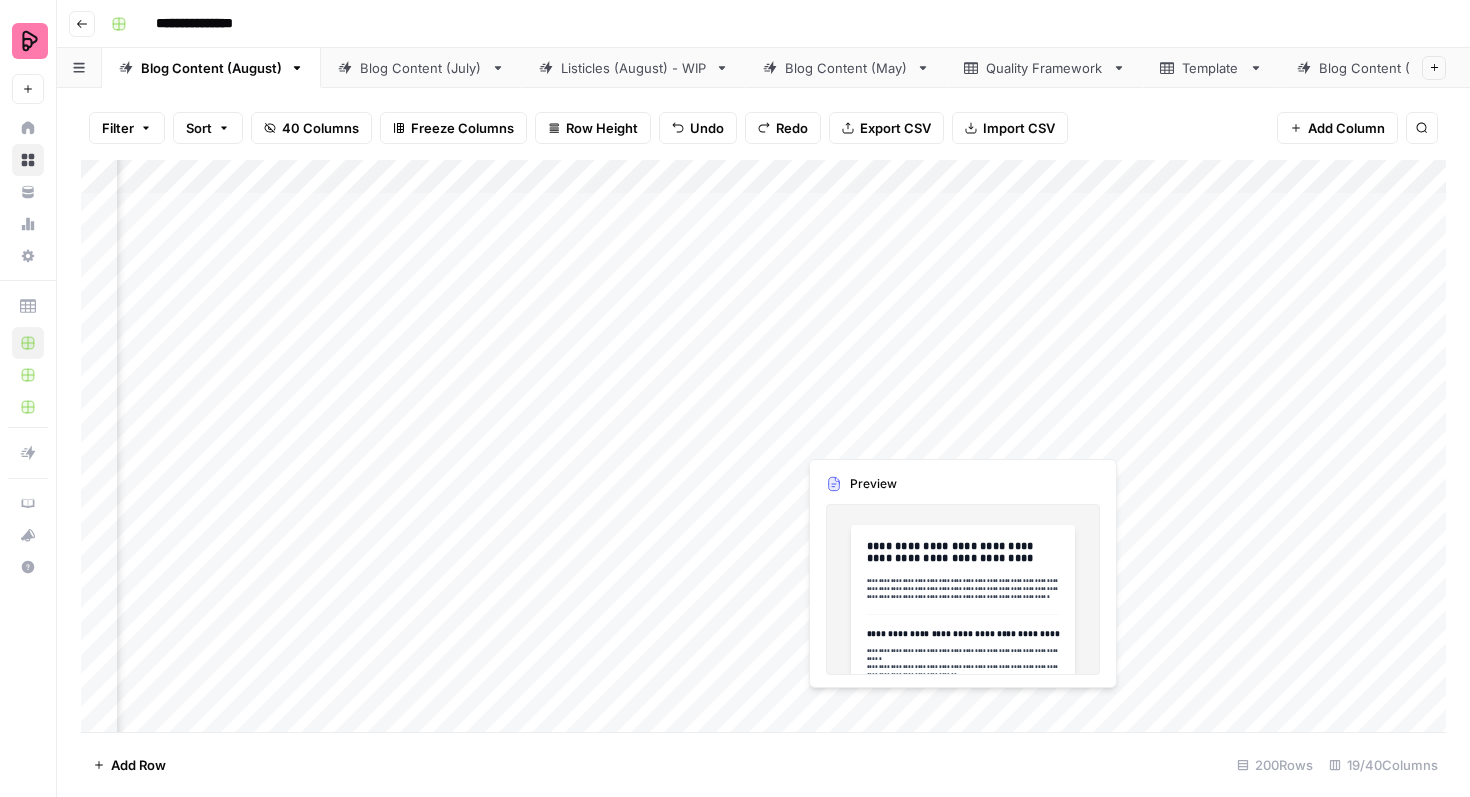 click on "Add Column" at bounding box center [763, 446] 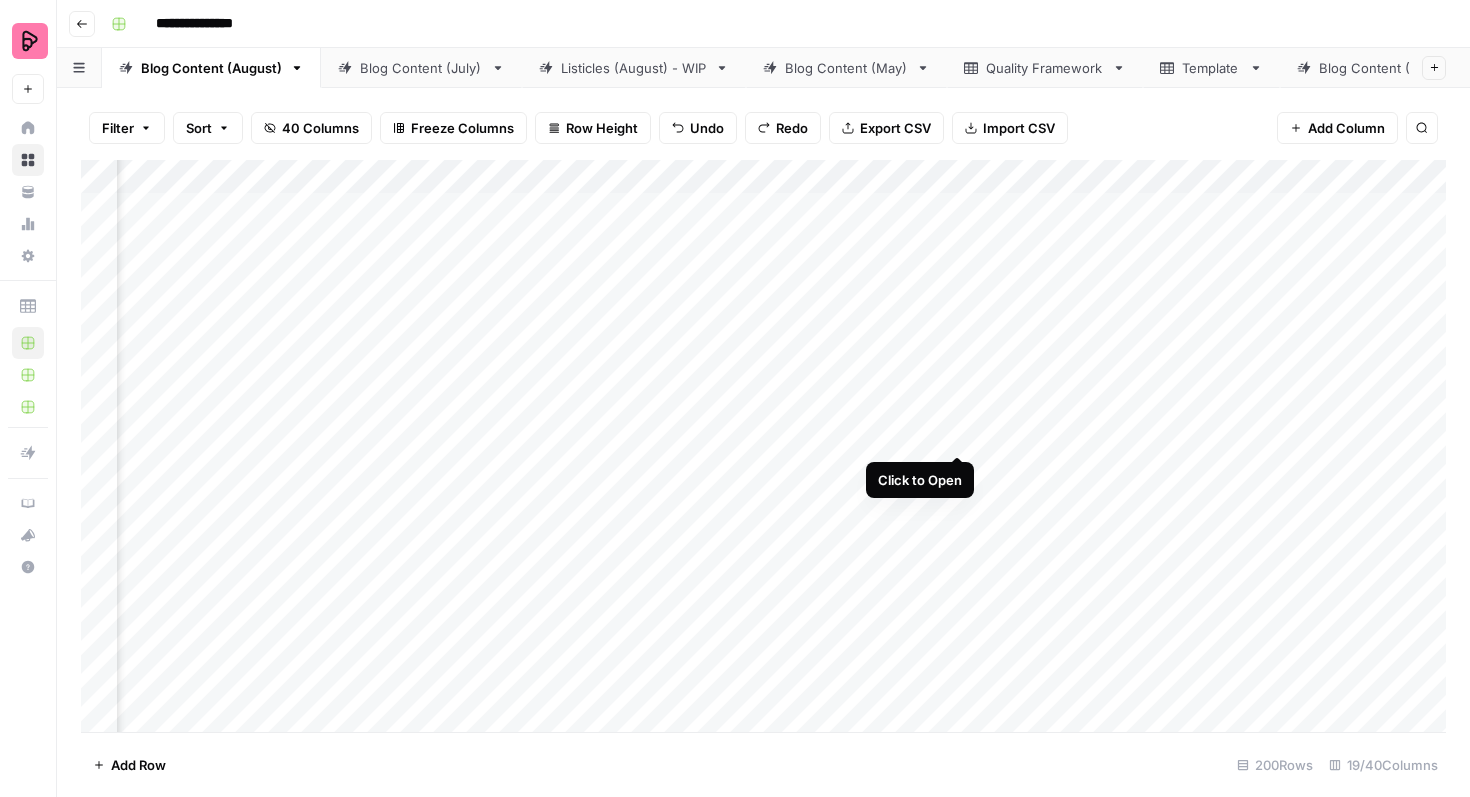 click on "Add Column" at bounding box center (763, 446) 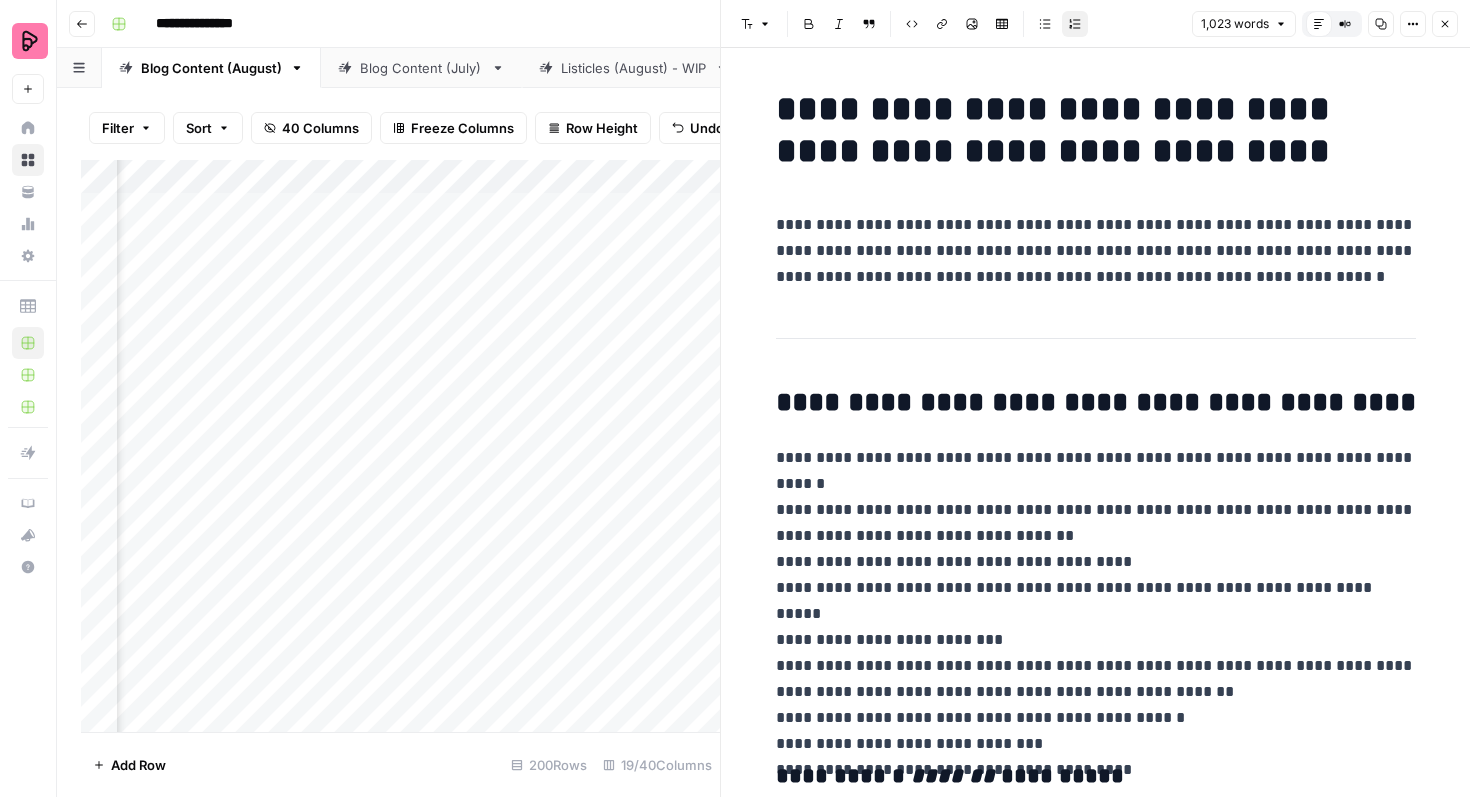 click on "**********" at bounding box center [1096, 251] 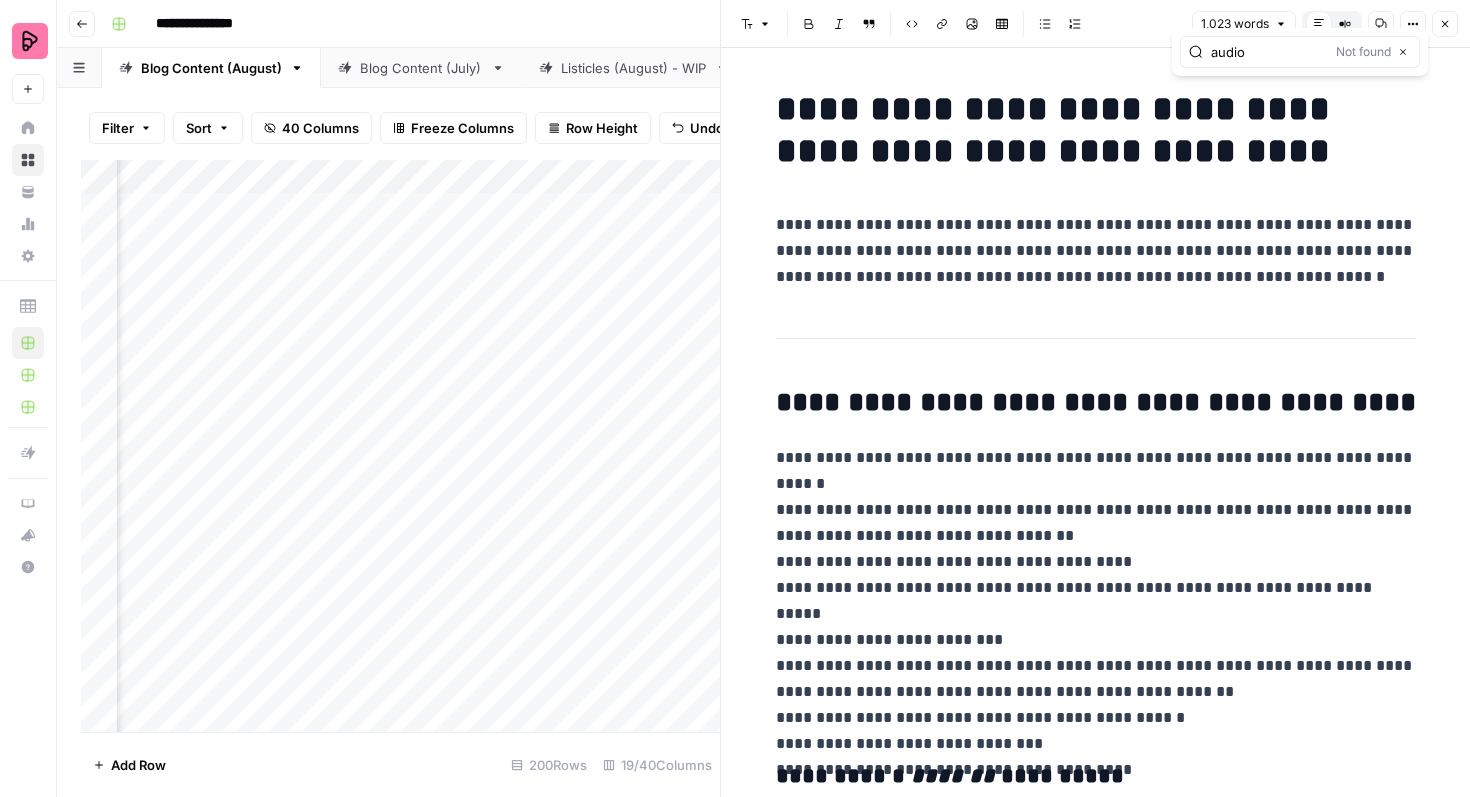 type on "audio" 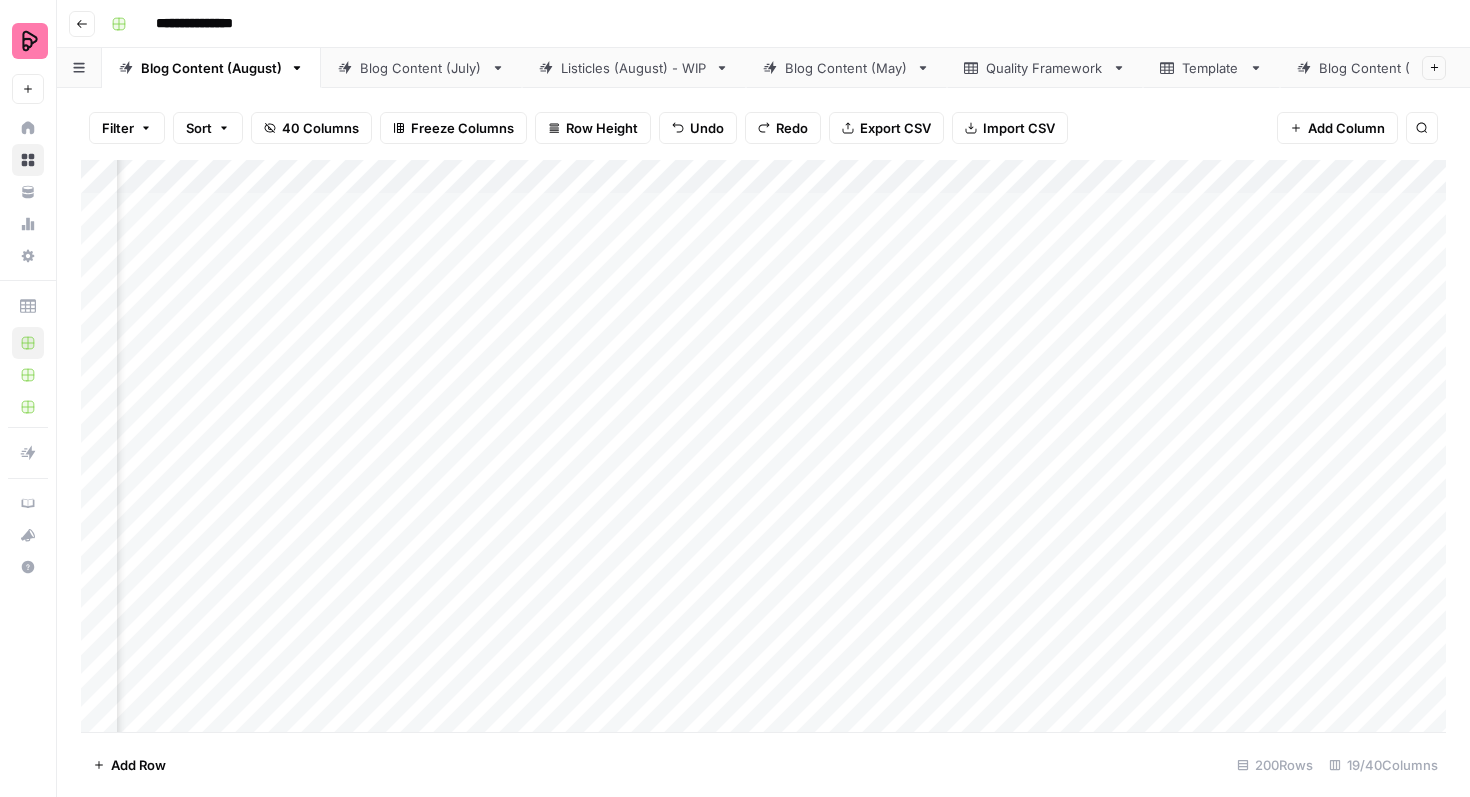 click on "Add Column" at bounding box center (763, 446) 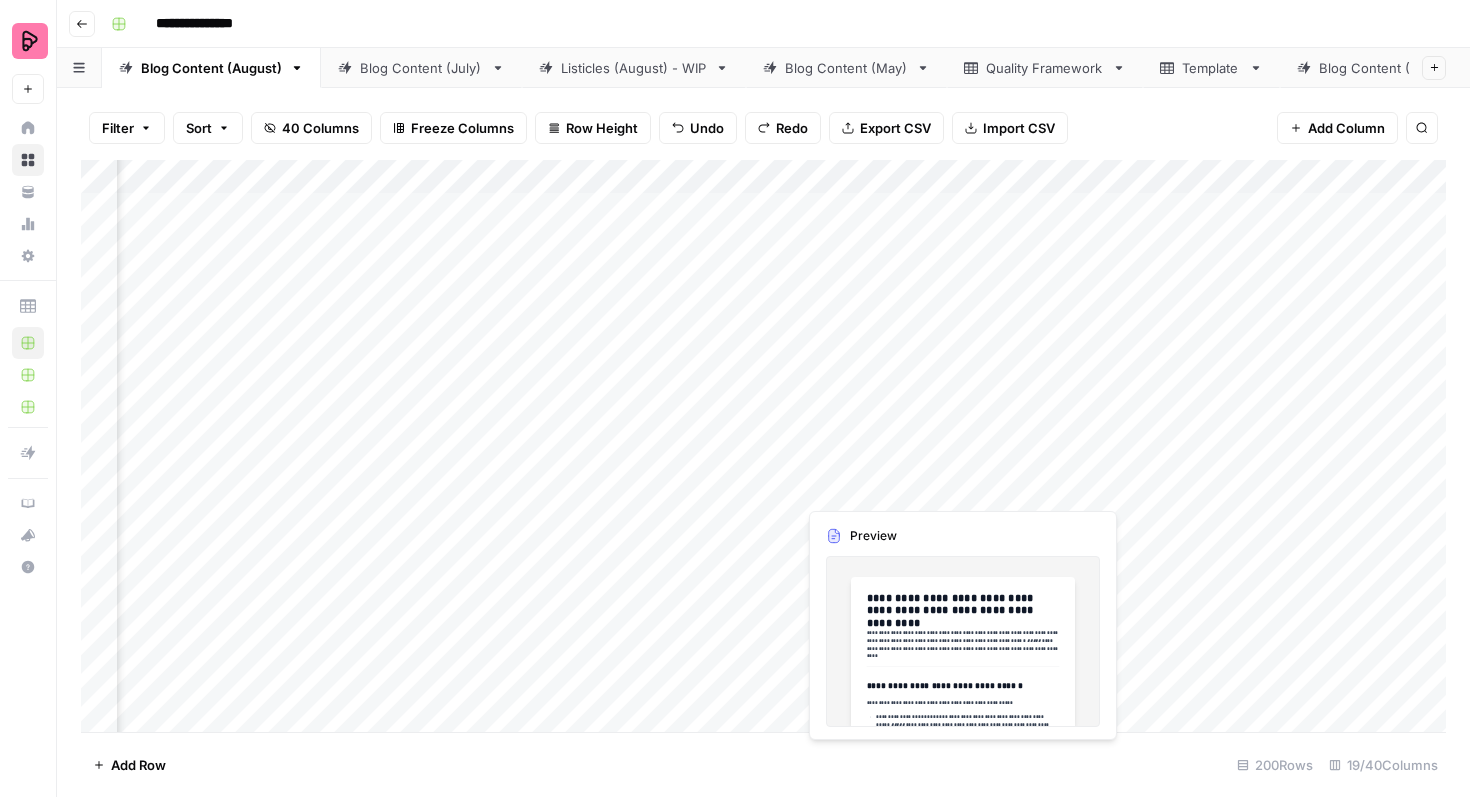 click on "Add Column" at bounding box center [763, 446] 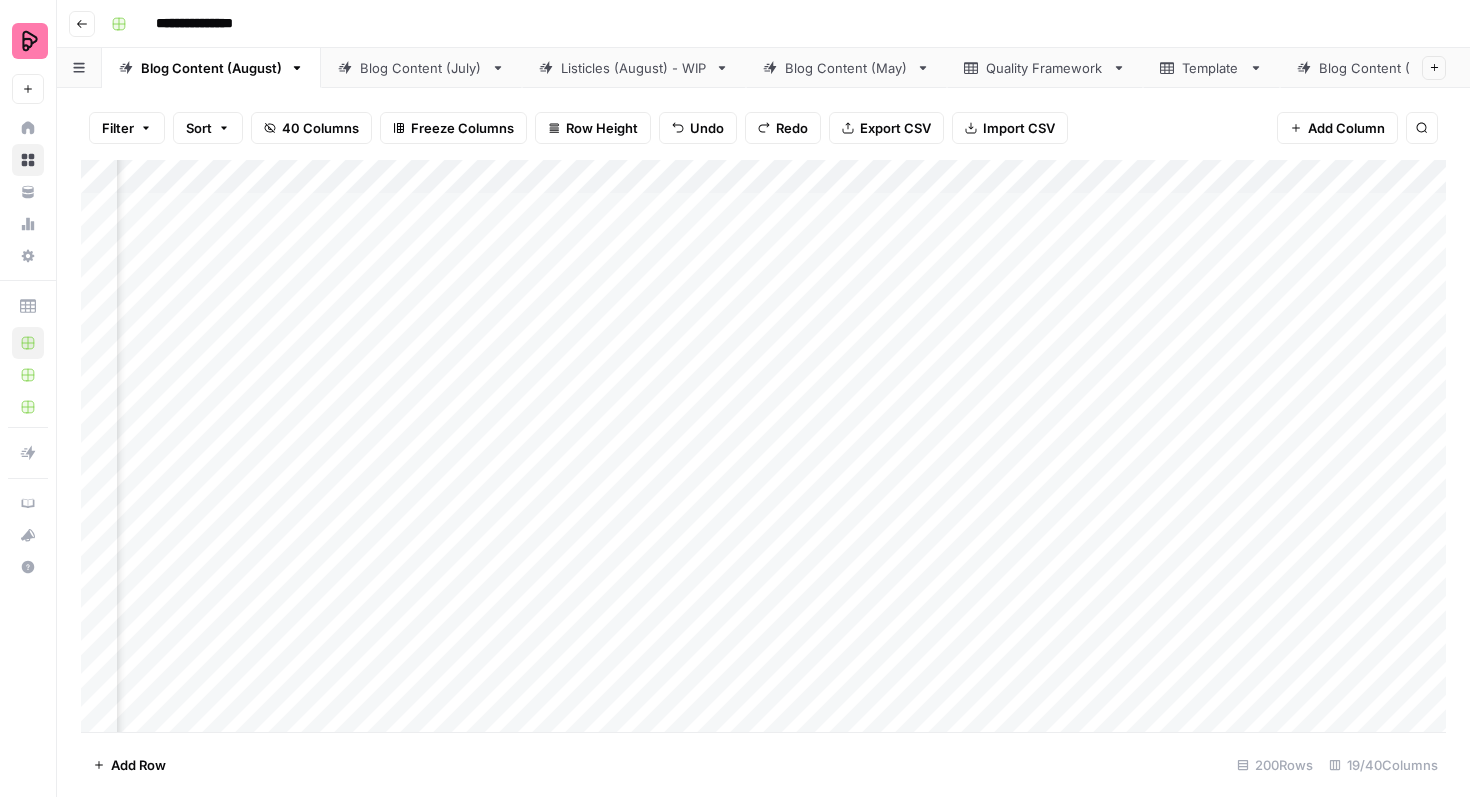 click on "Add Column" at bounding box center (763, 446) 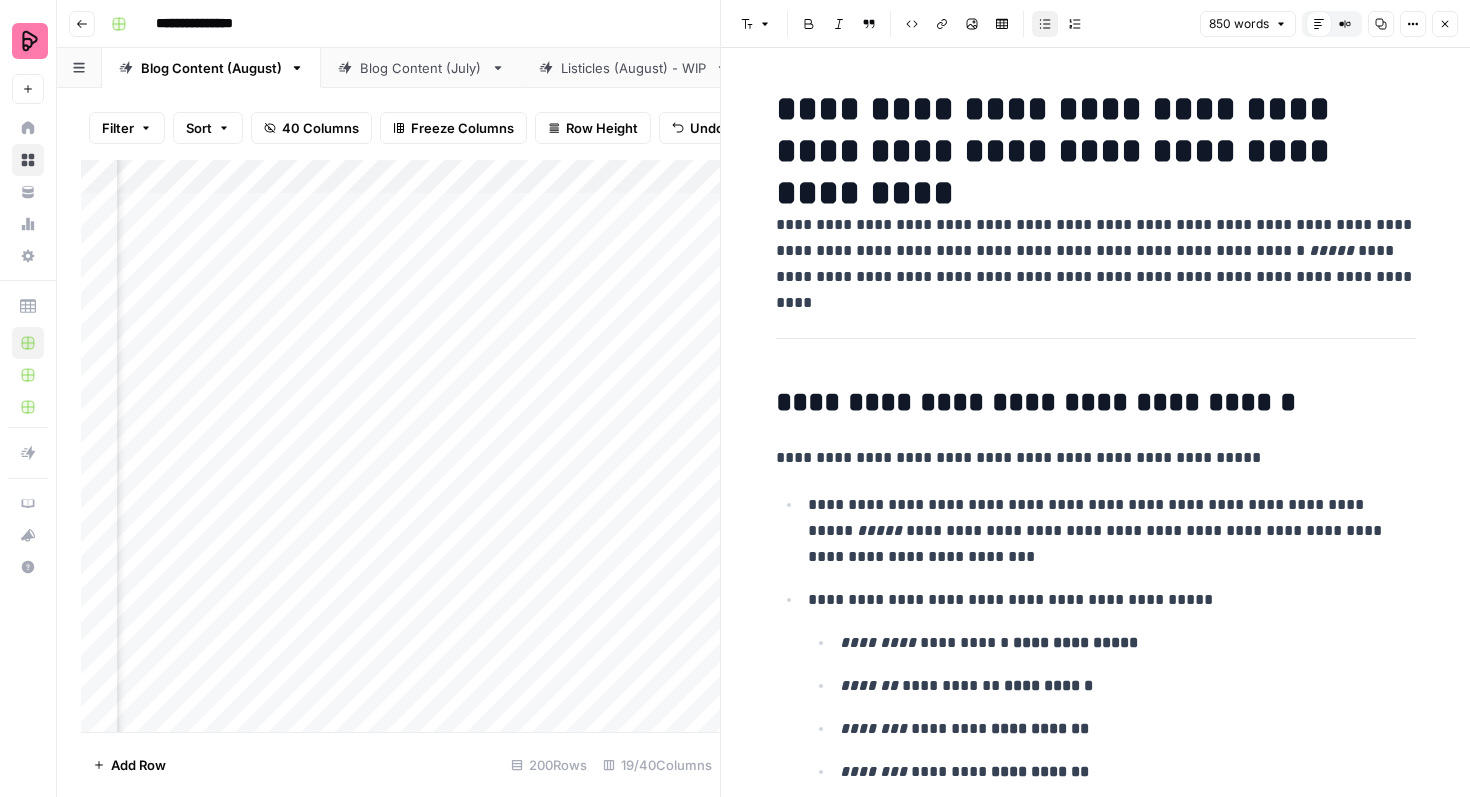 click on "**********" at bounding box center (1096, 2792) 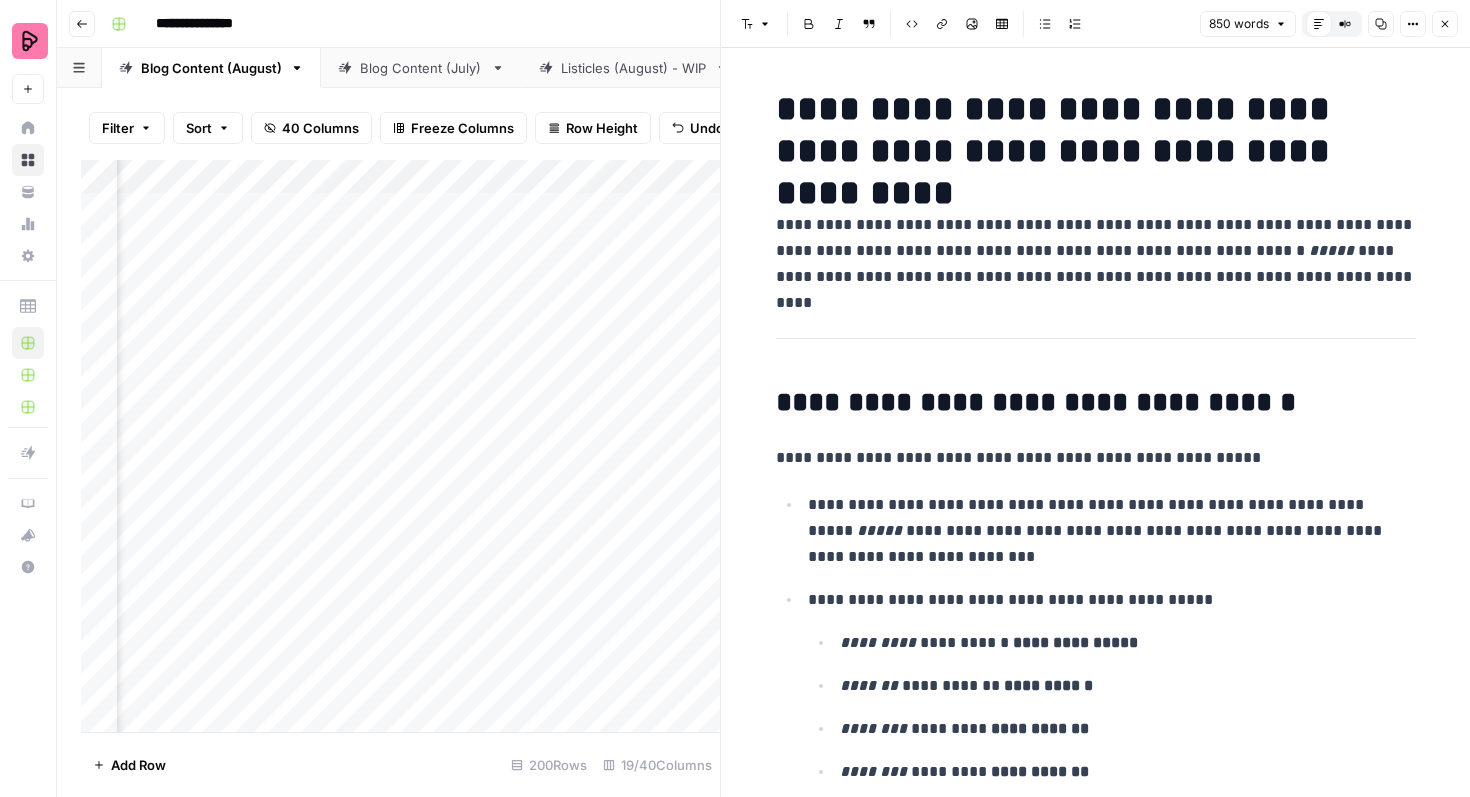 click on "**********" at bounding box center (1096, 251) 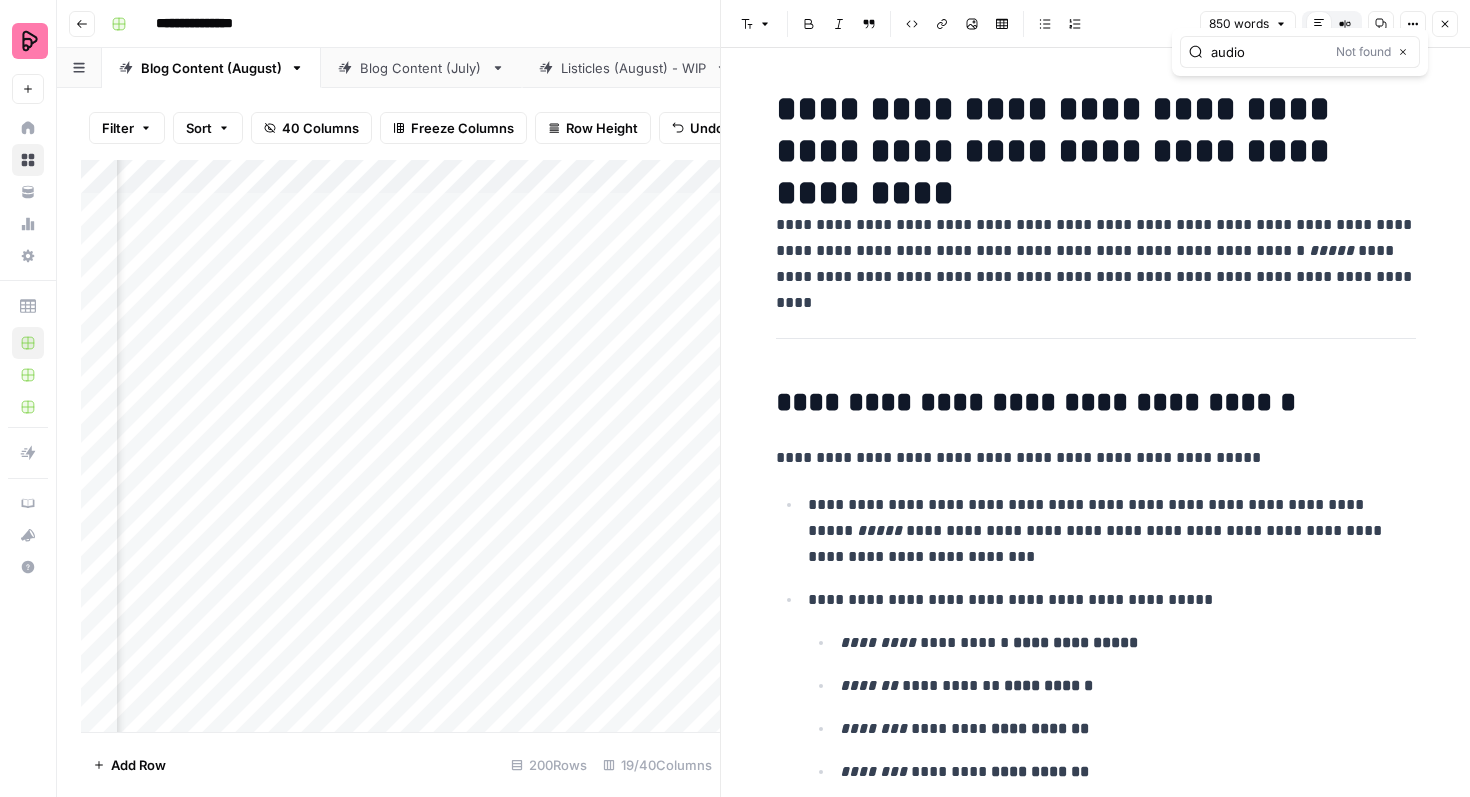 type on "audio" 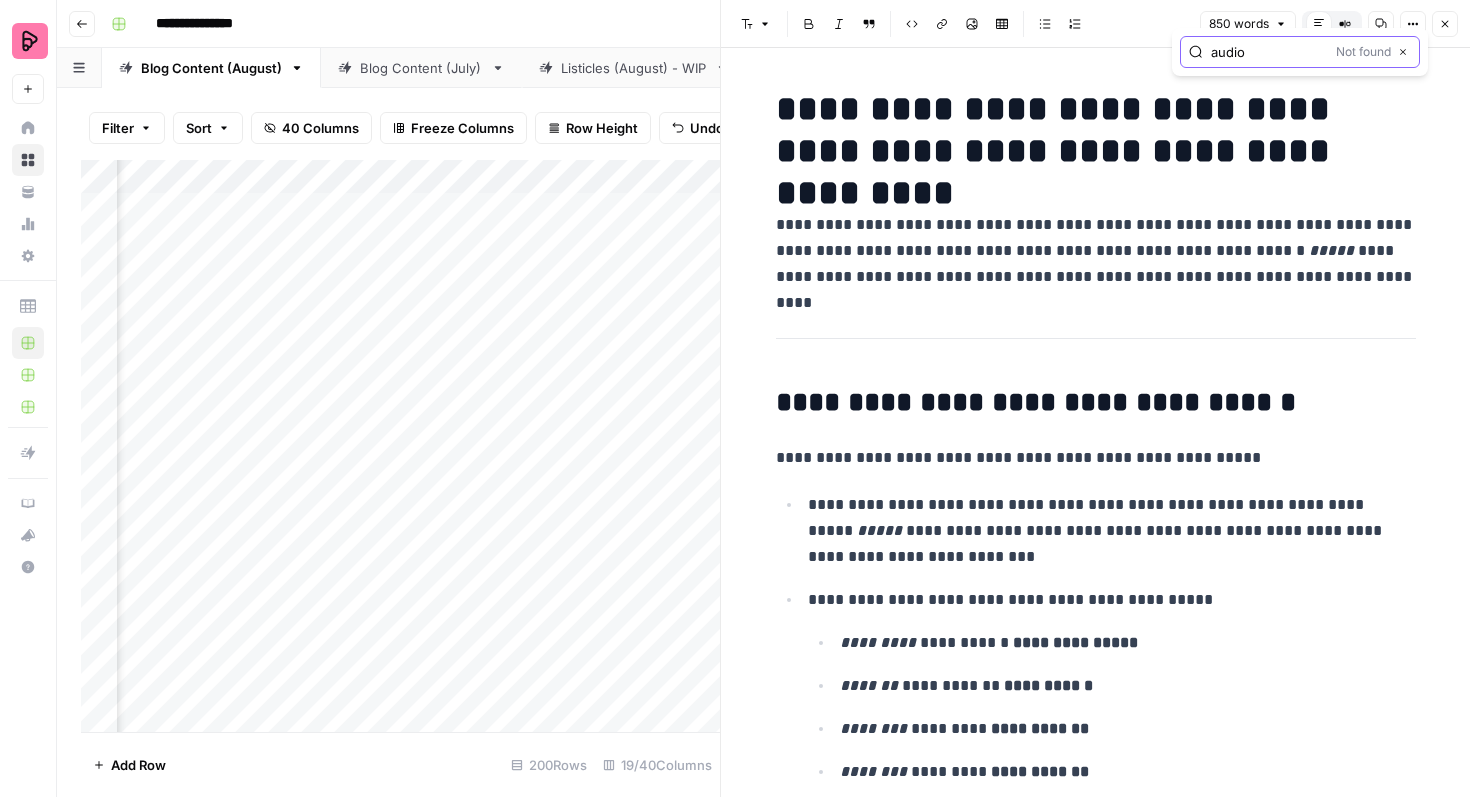 click 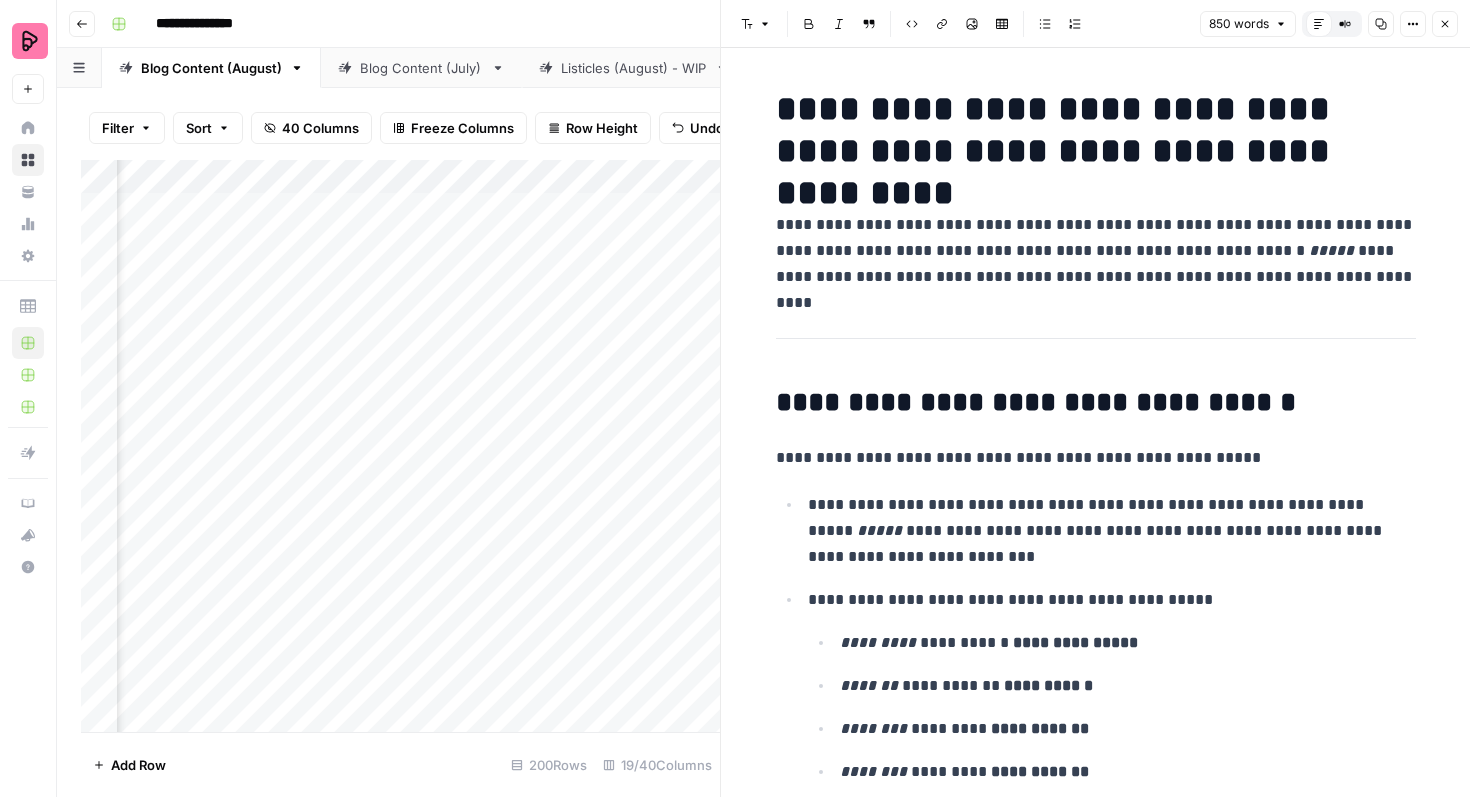 click on "Close" at bounding box center (1445, 24) 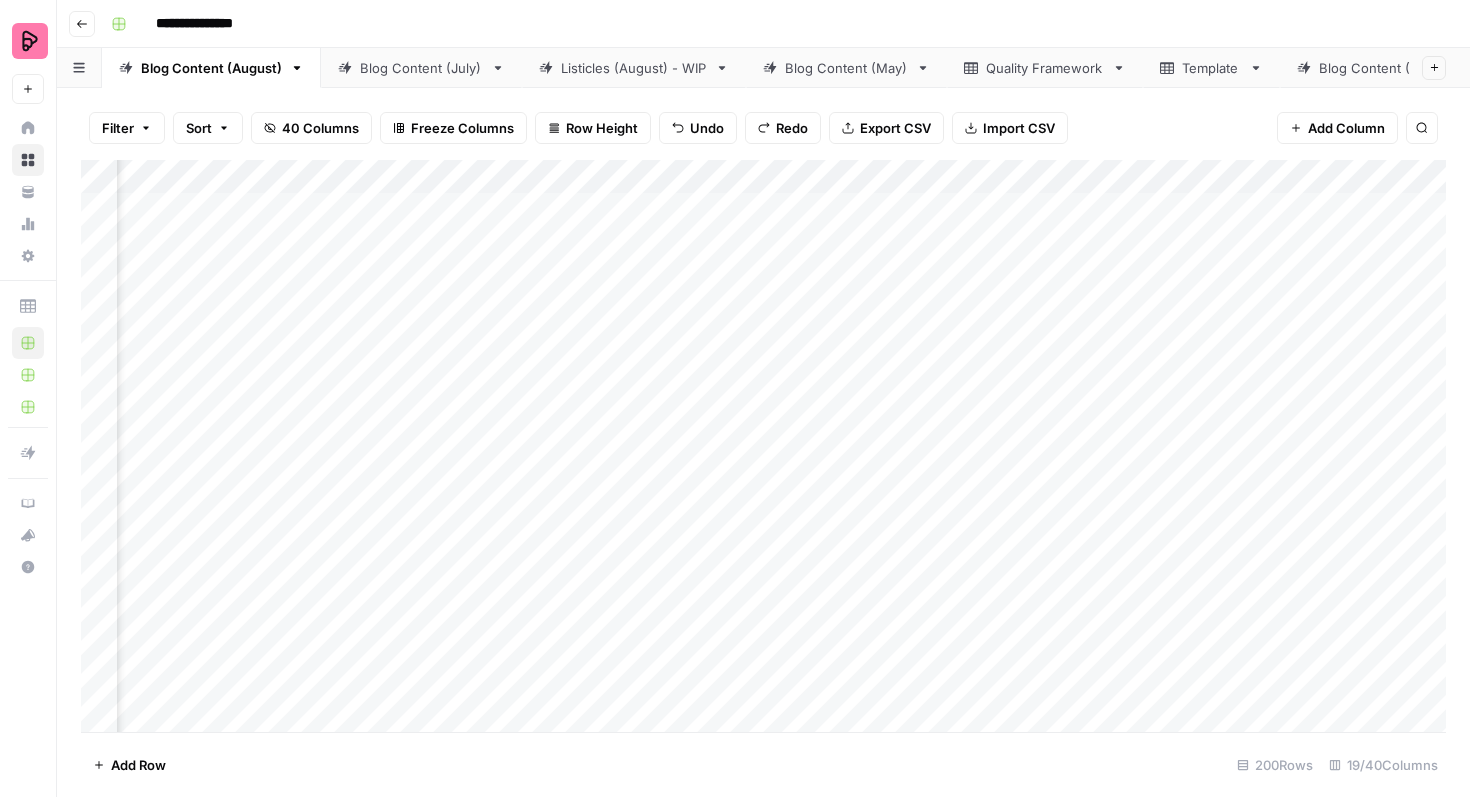 click on "Add Column" at bounding box center (763, 446) 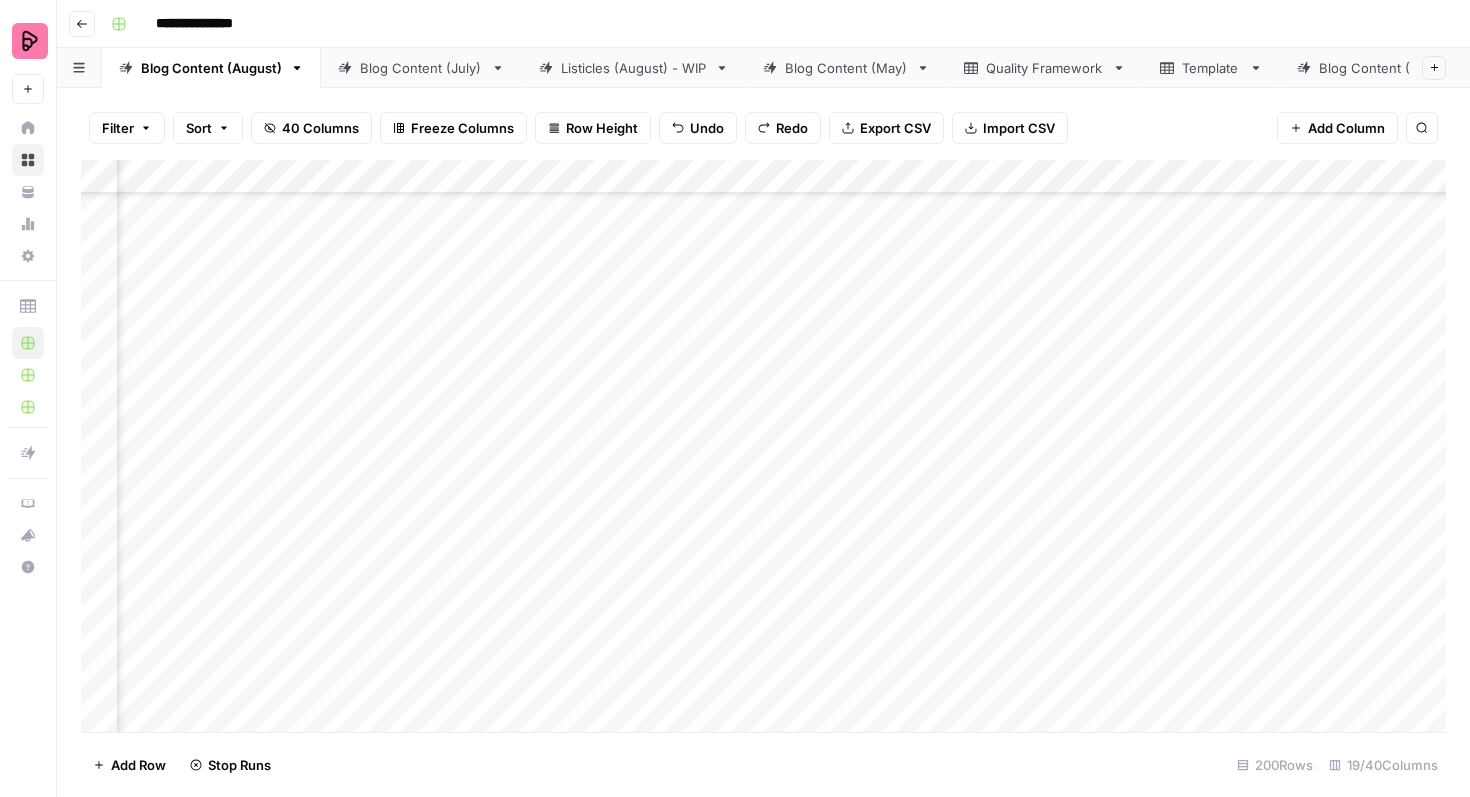 scroll, scrollTop: 164, scrollLeft: 183, axis: both 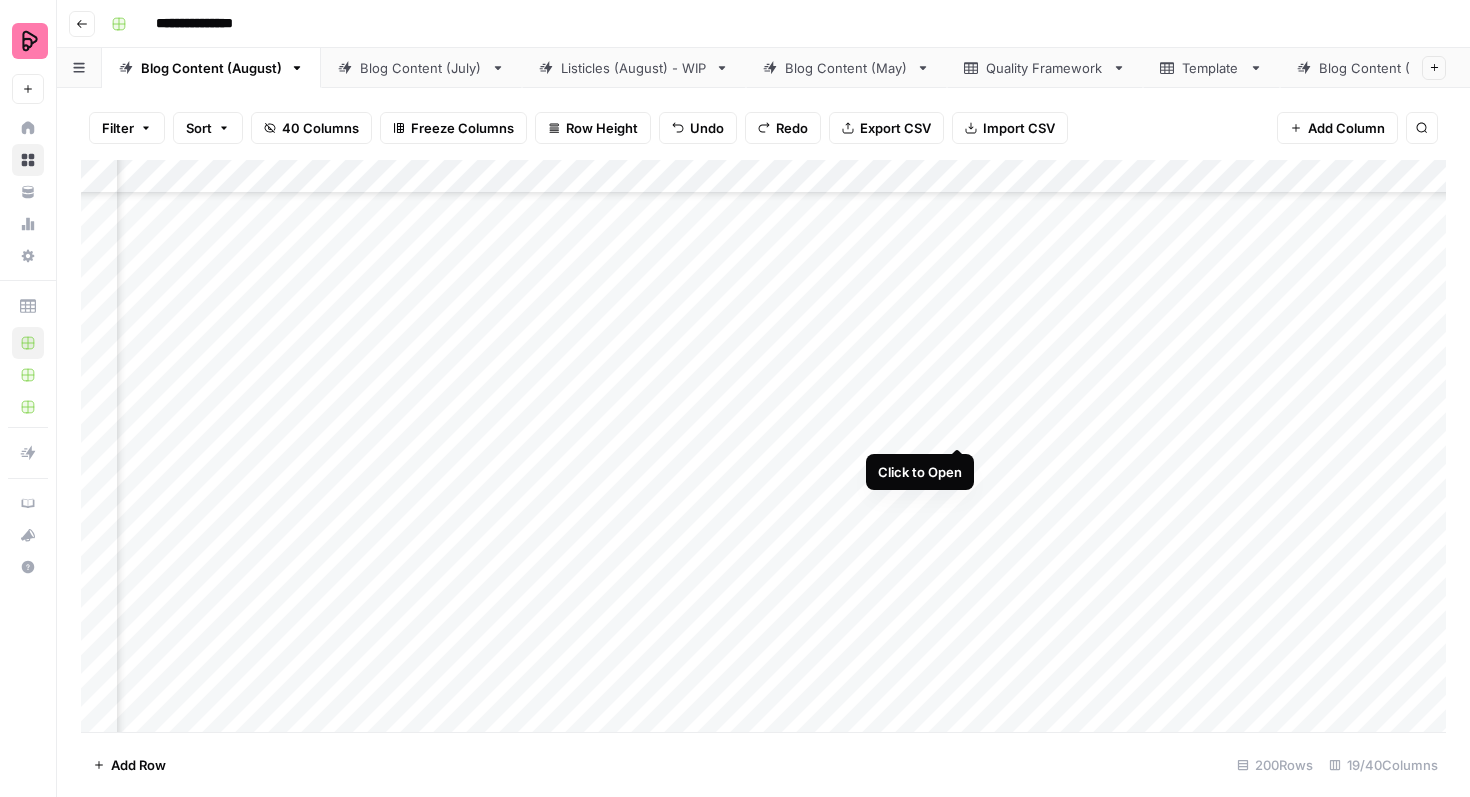 click on "Add Column" at bounding box center [763, 446] 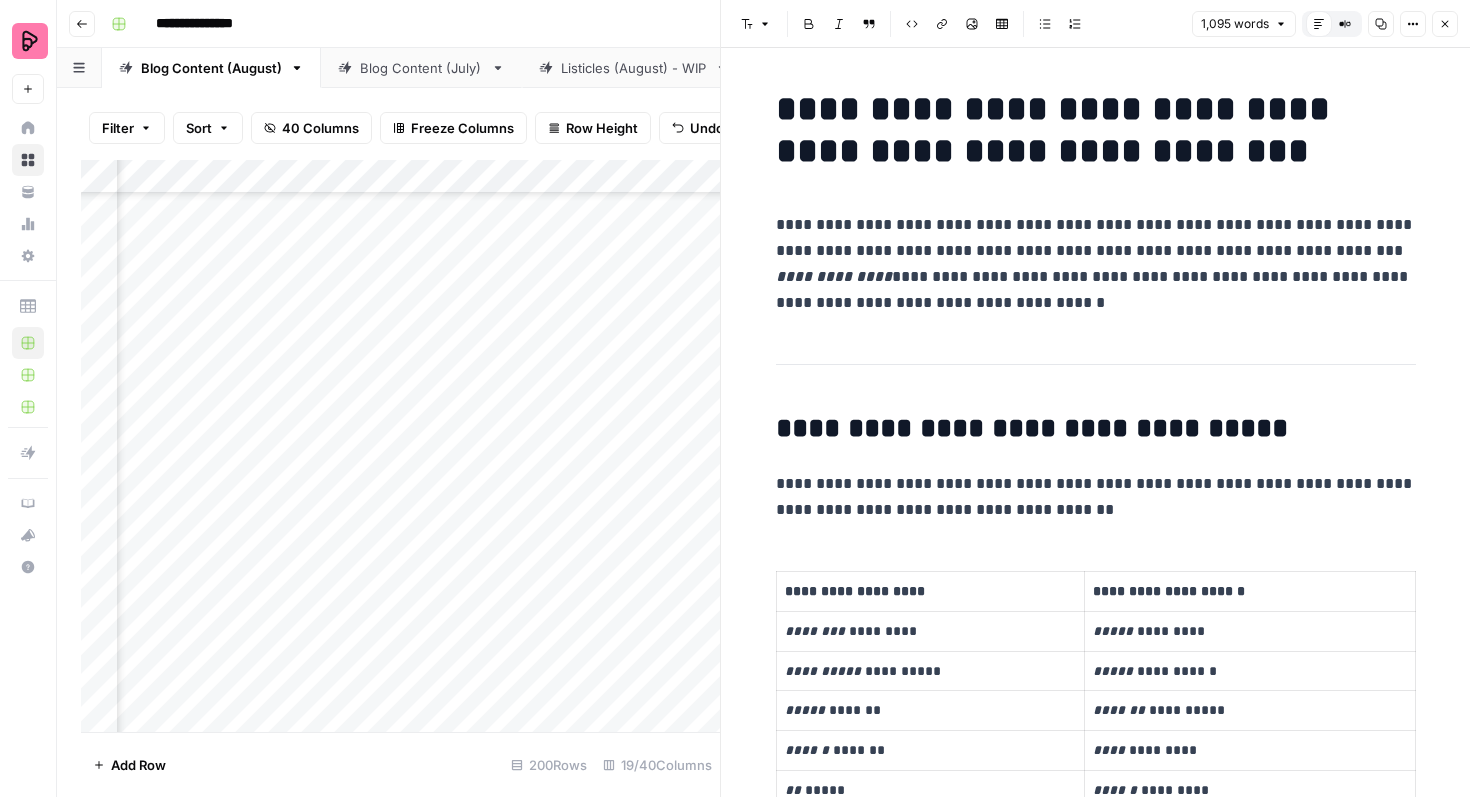 click on "**********" at bounding box center [1096, 264] 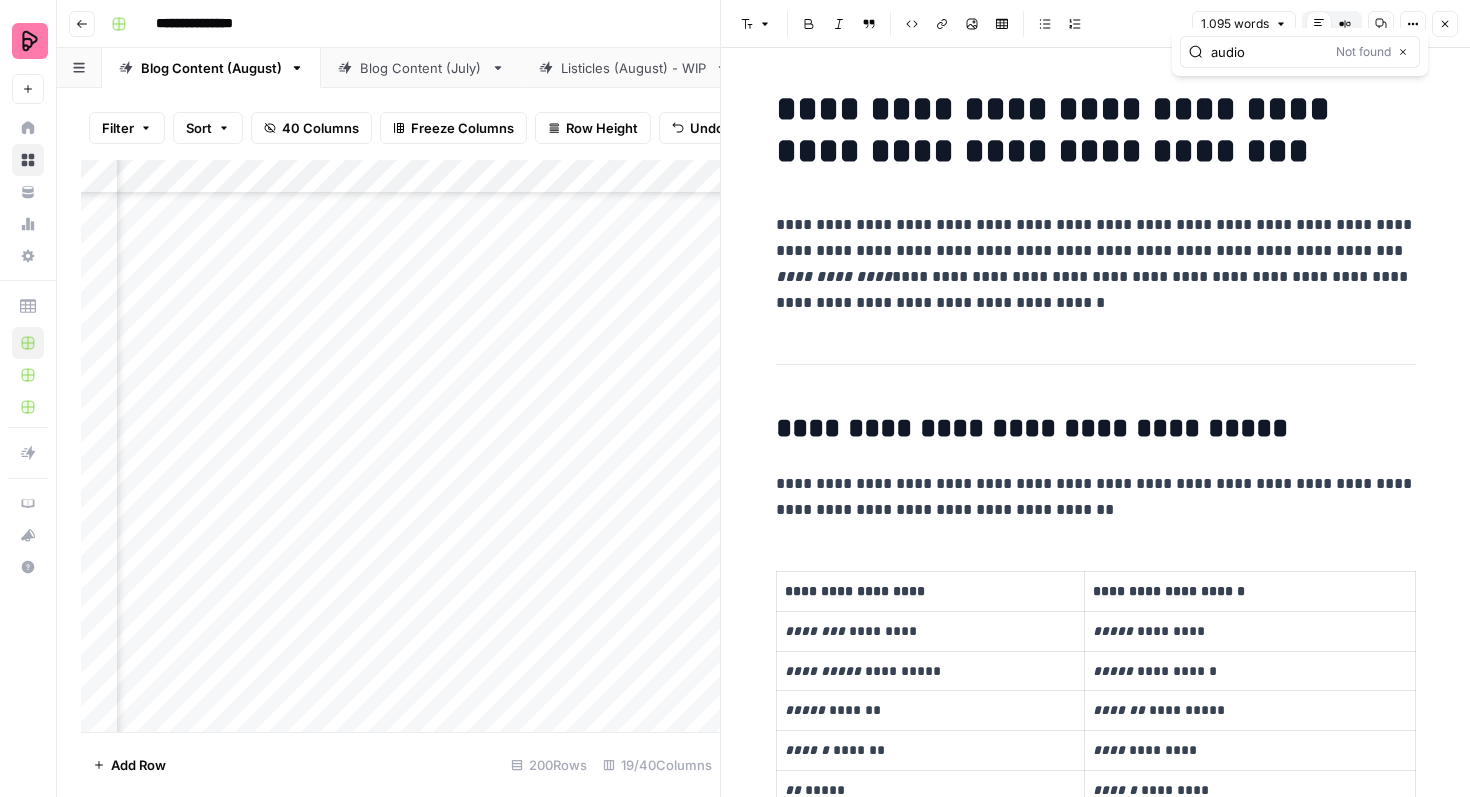 type on "audio" 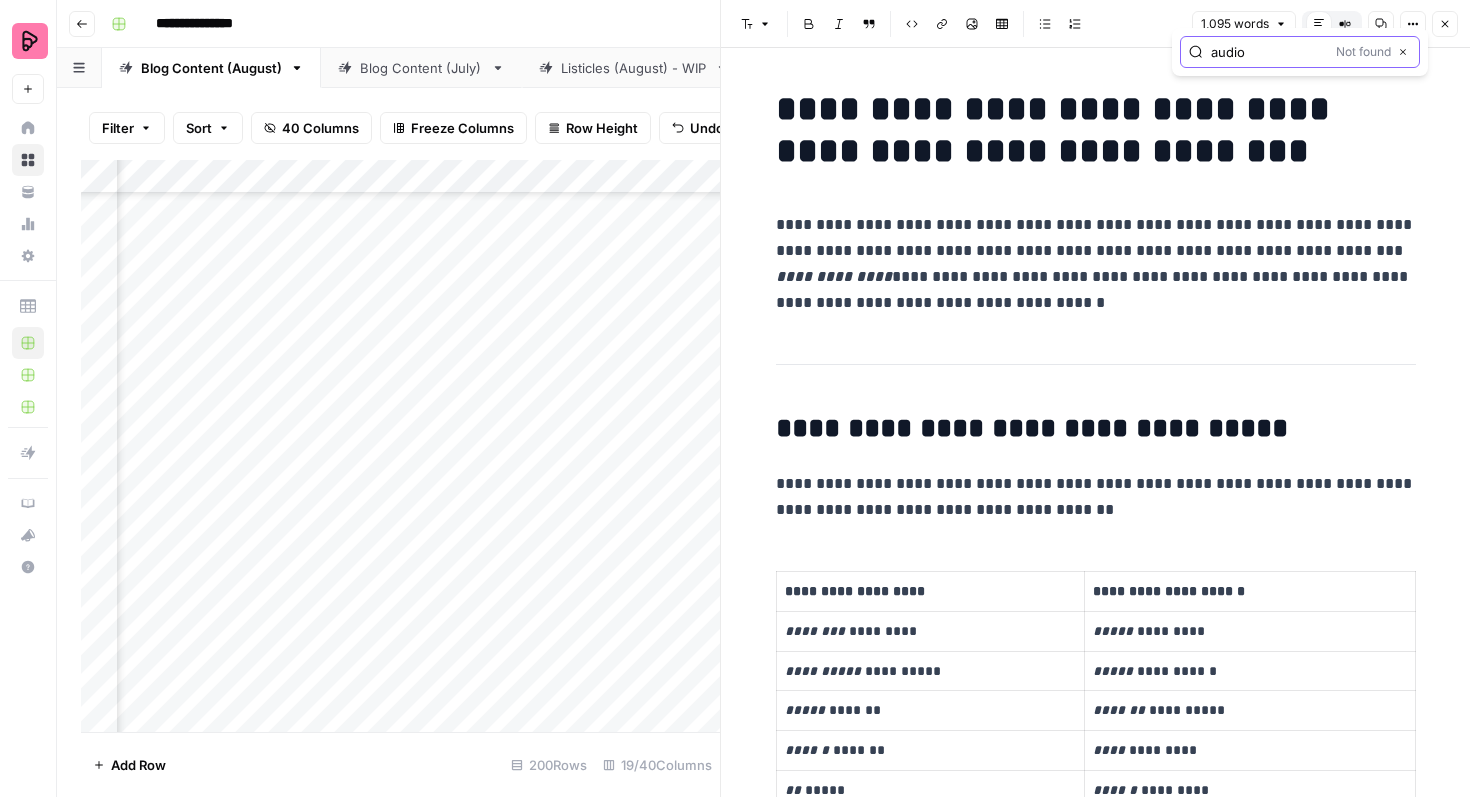 click on "Close" at bounding box center [1403, 52] 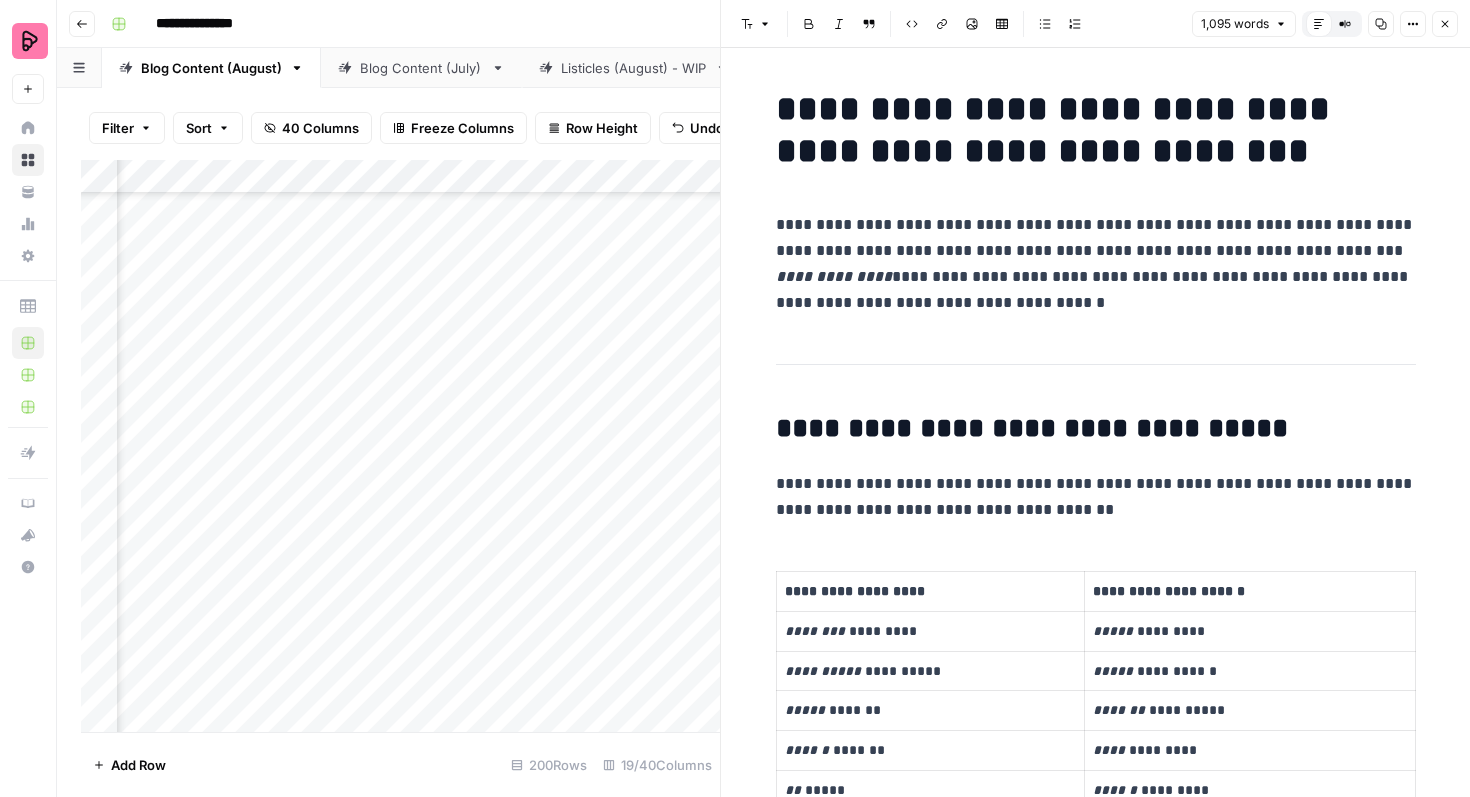 click 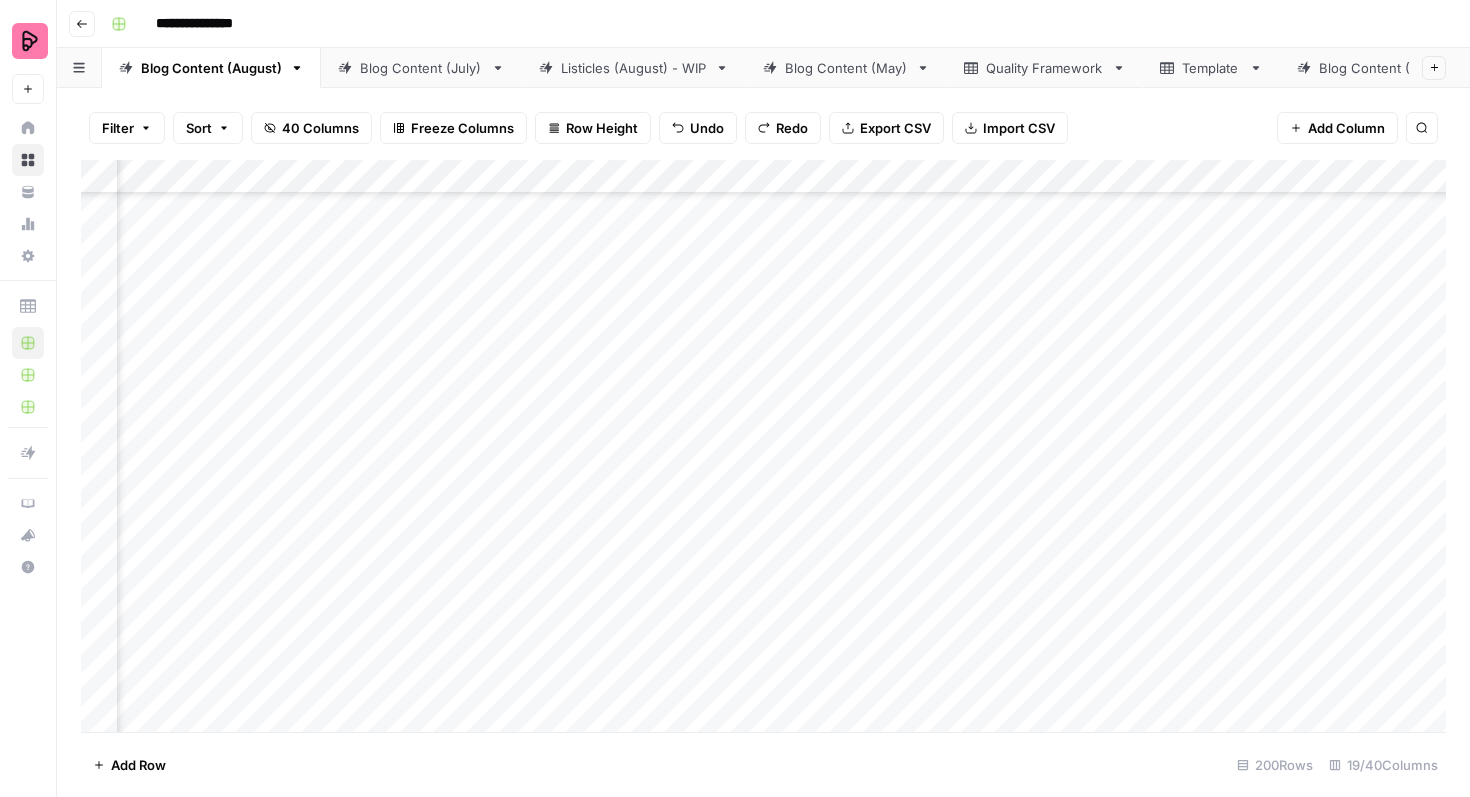 click on "Add Column" at bounding box center (763, 446) 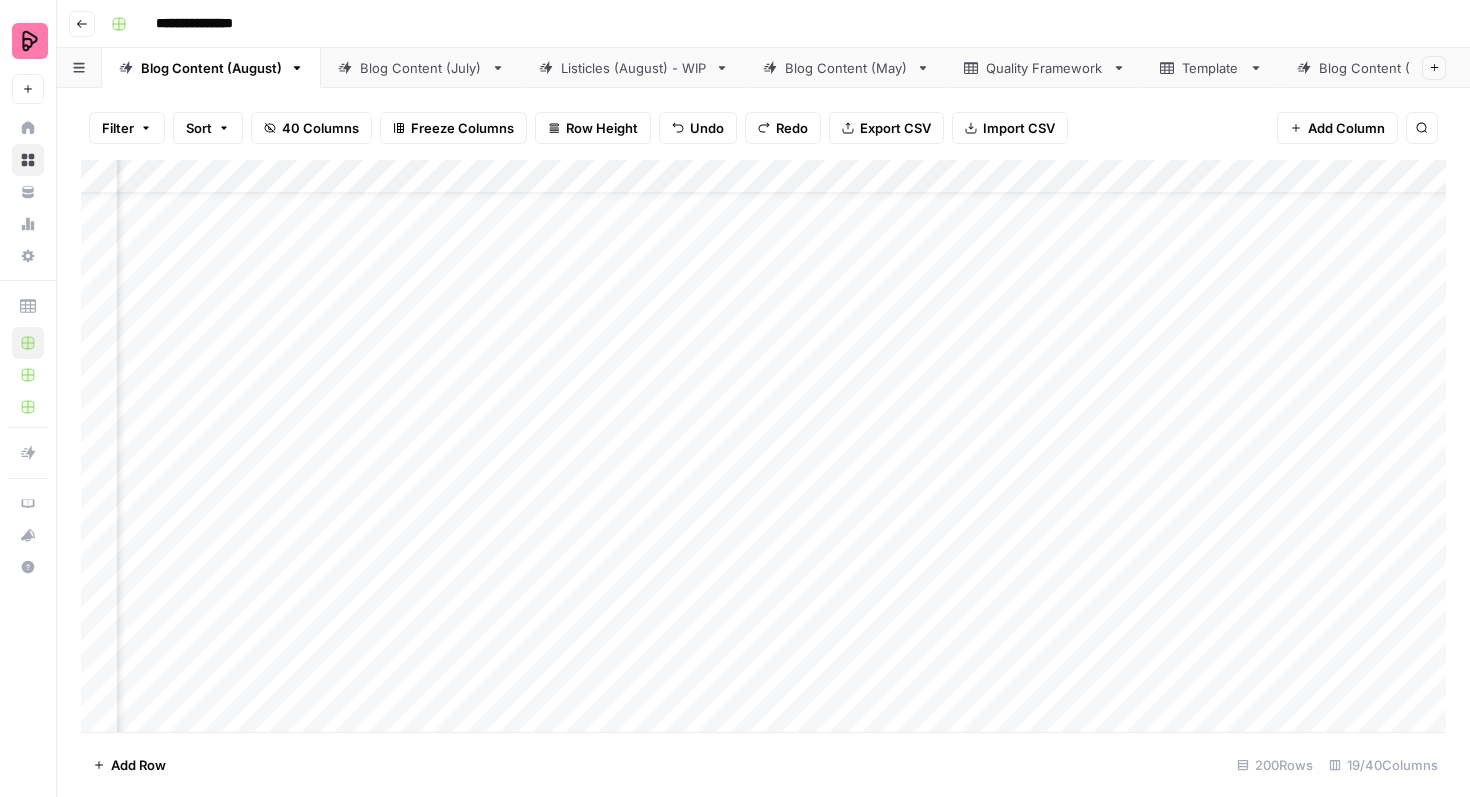scroll, scrollTop: 135, scrollLeft: 183, axis: both 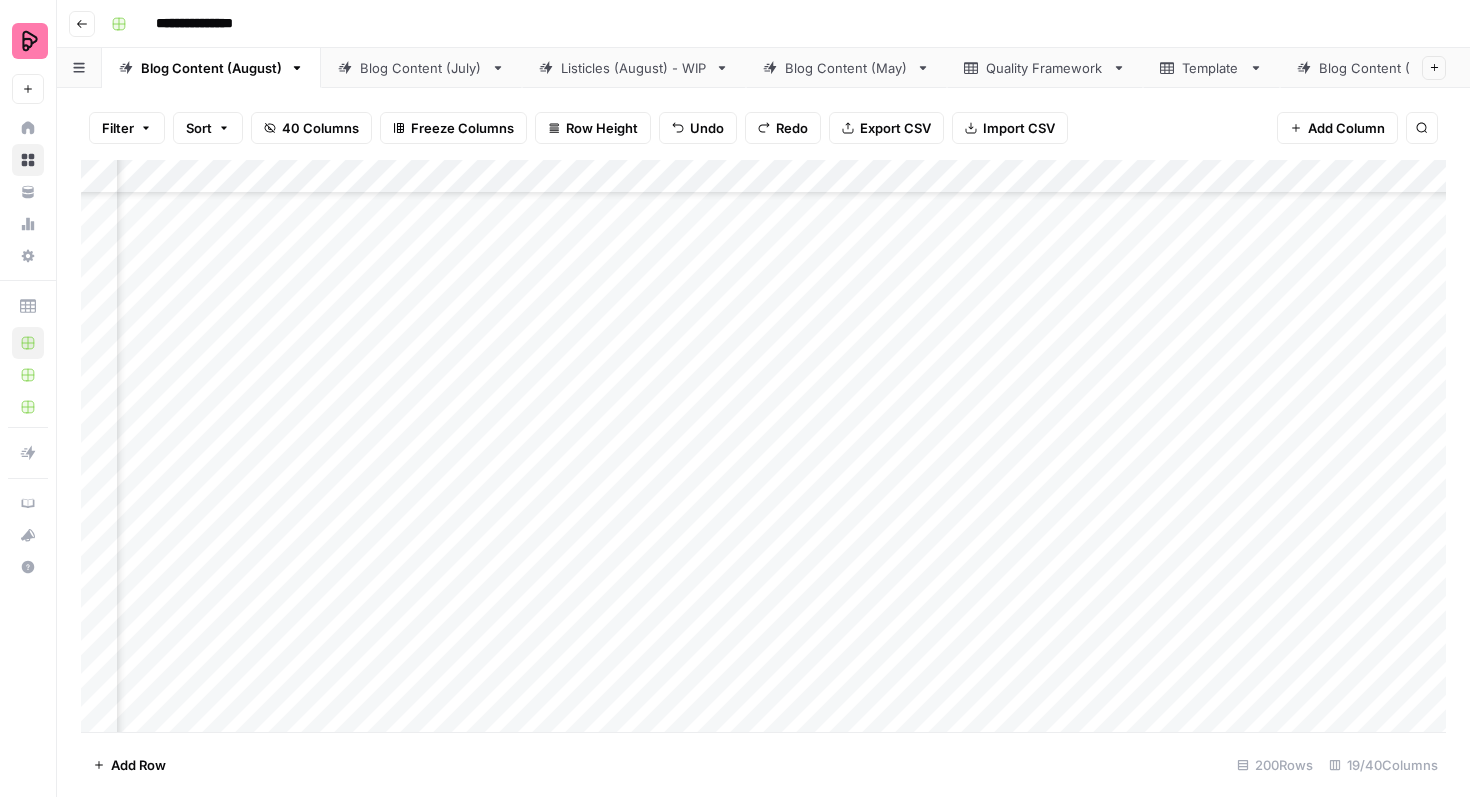 click on "Add Column" at bounding box center [763, 446] 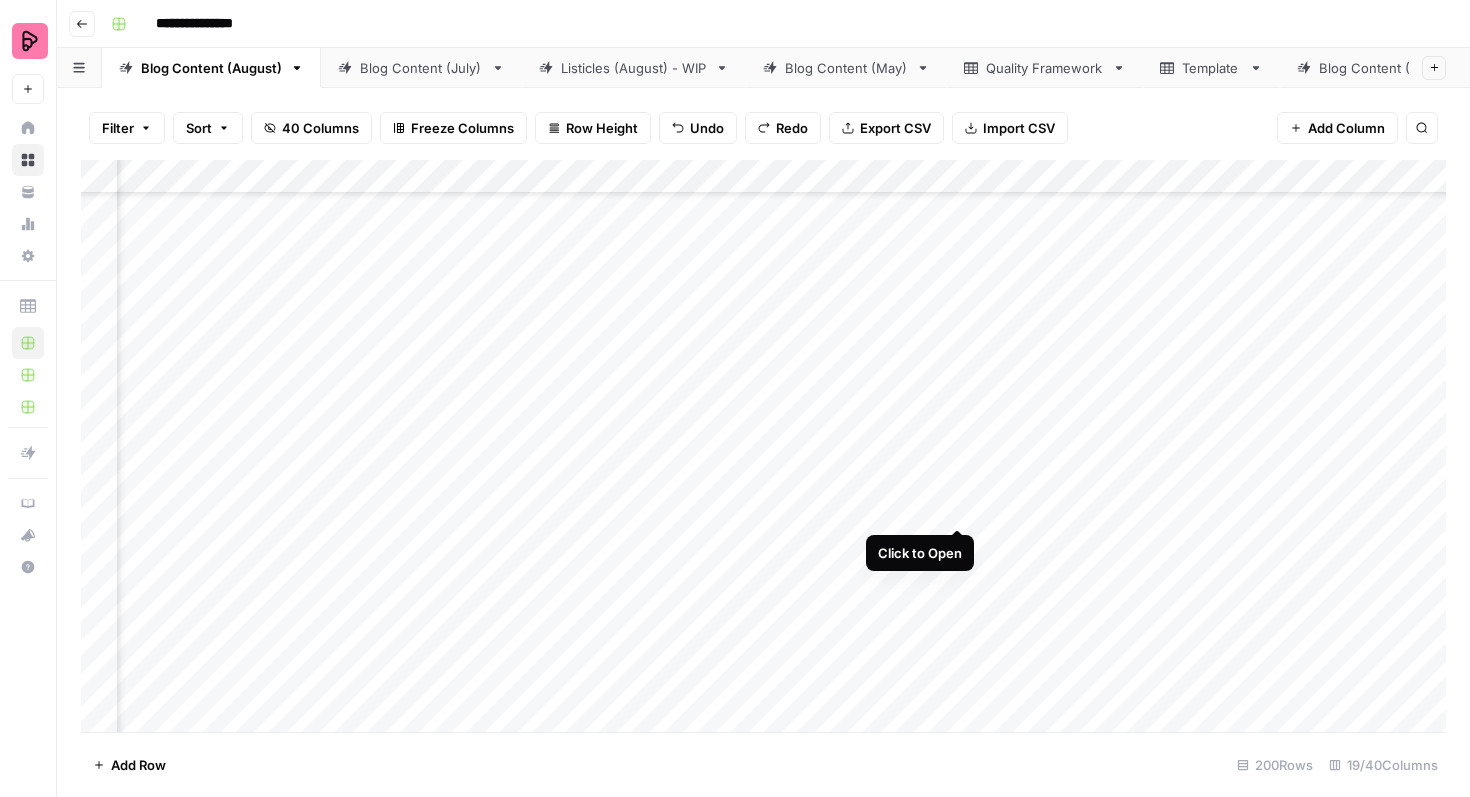 click on "Add Column" at bounding box center [763, 446] 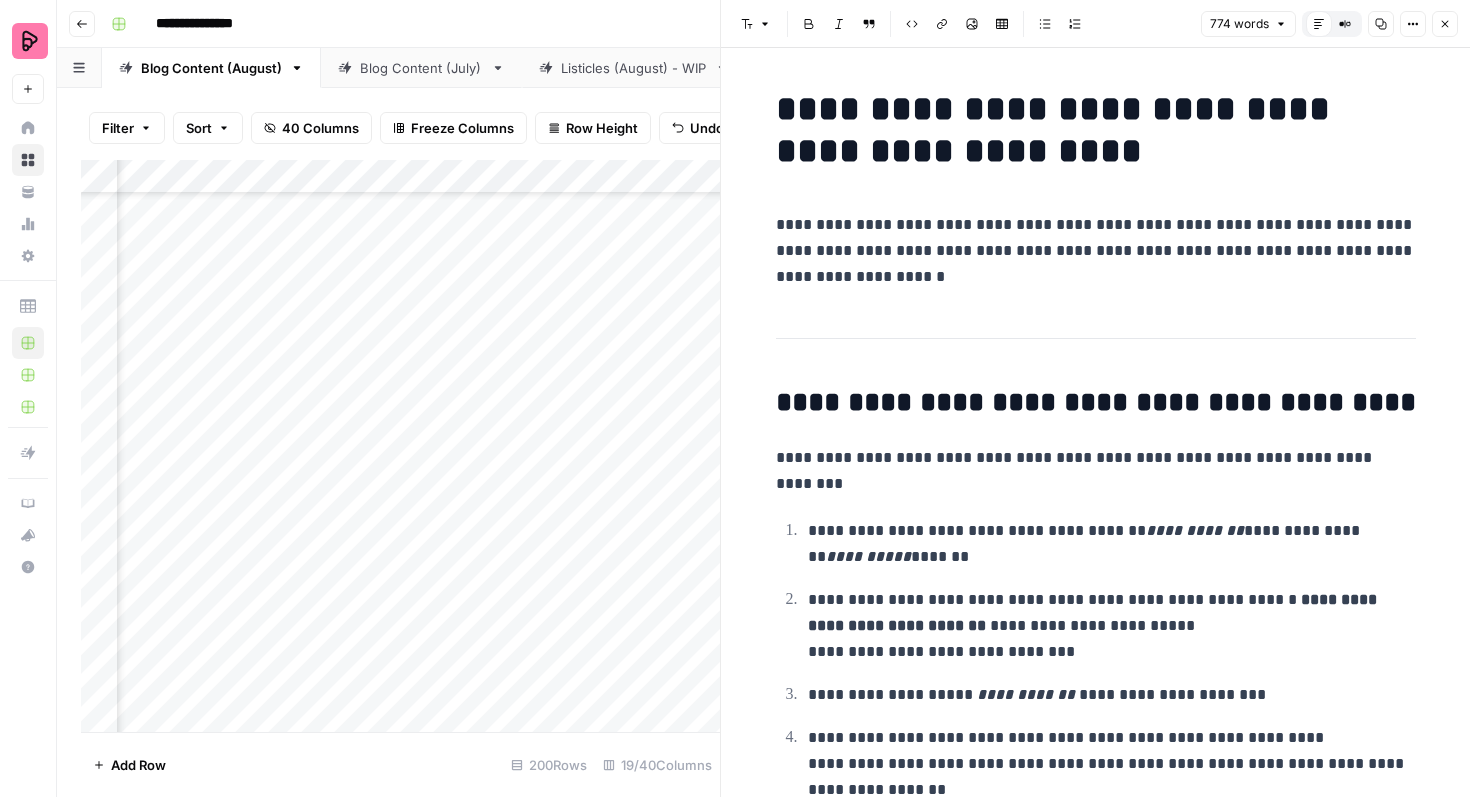 click on "**********" at bounding box center (1096, 251) 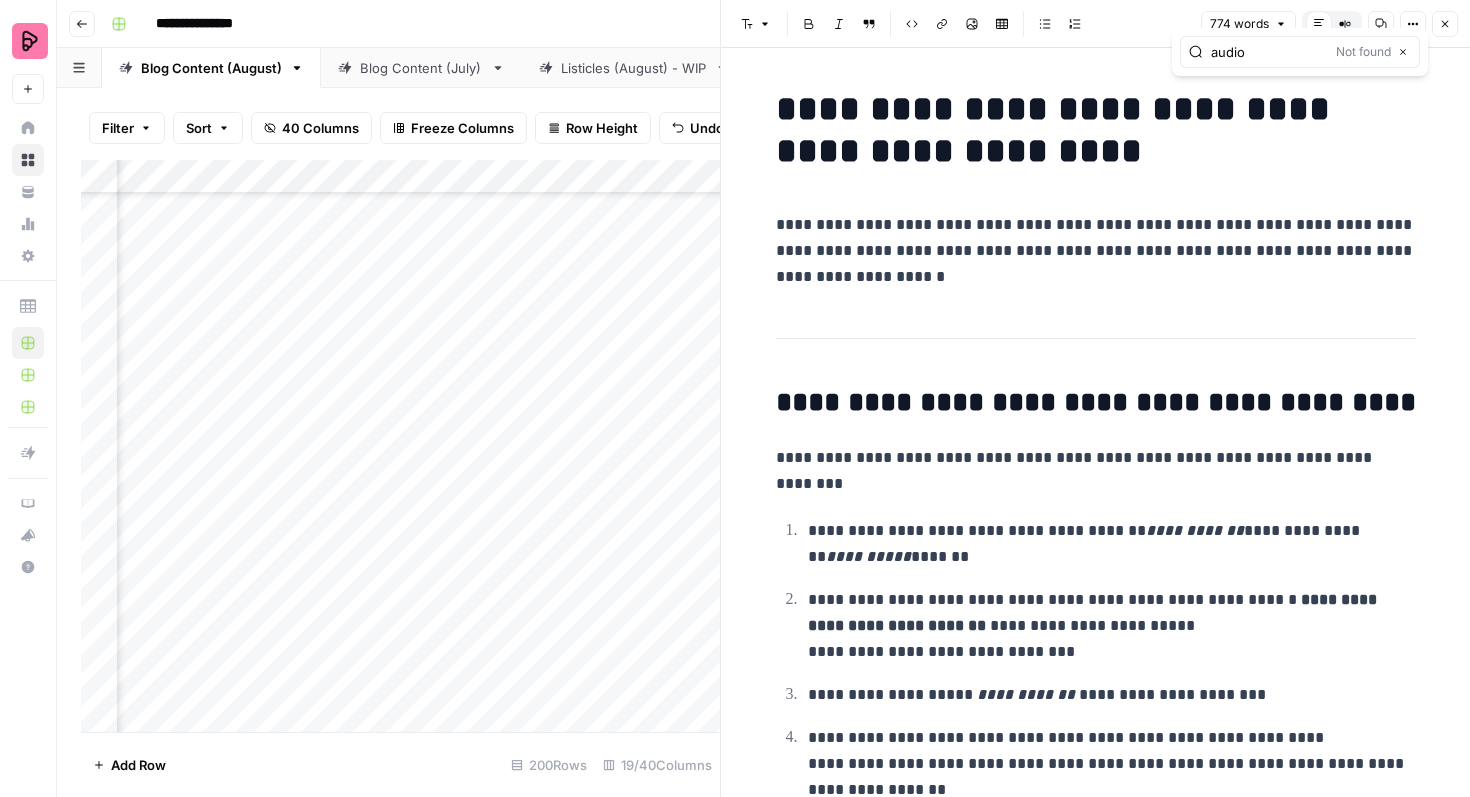 type on "audio" 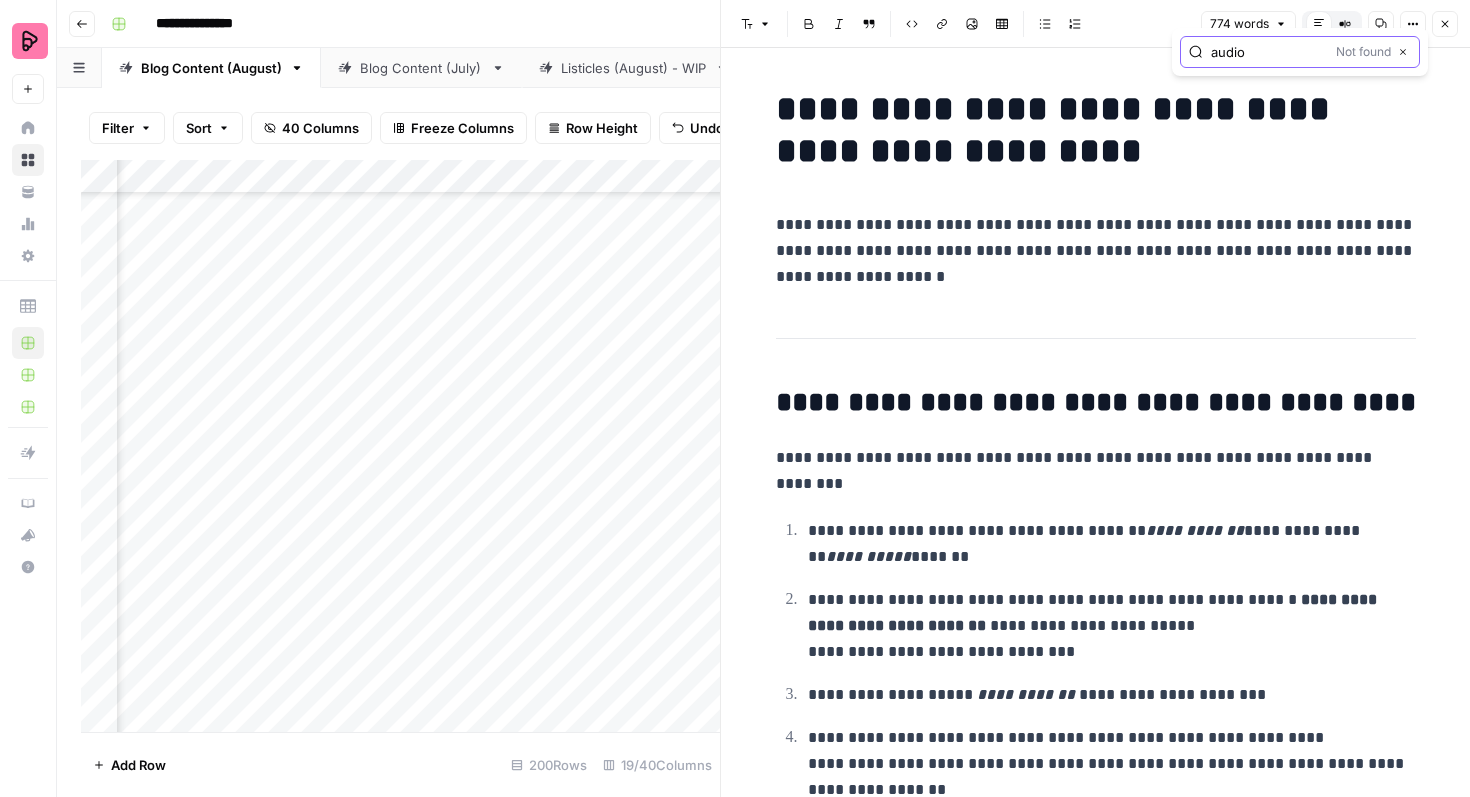 click 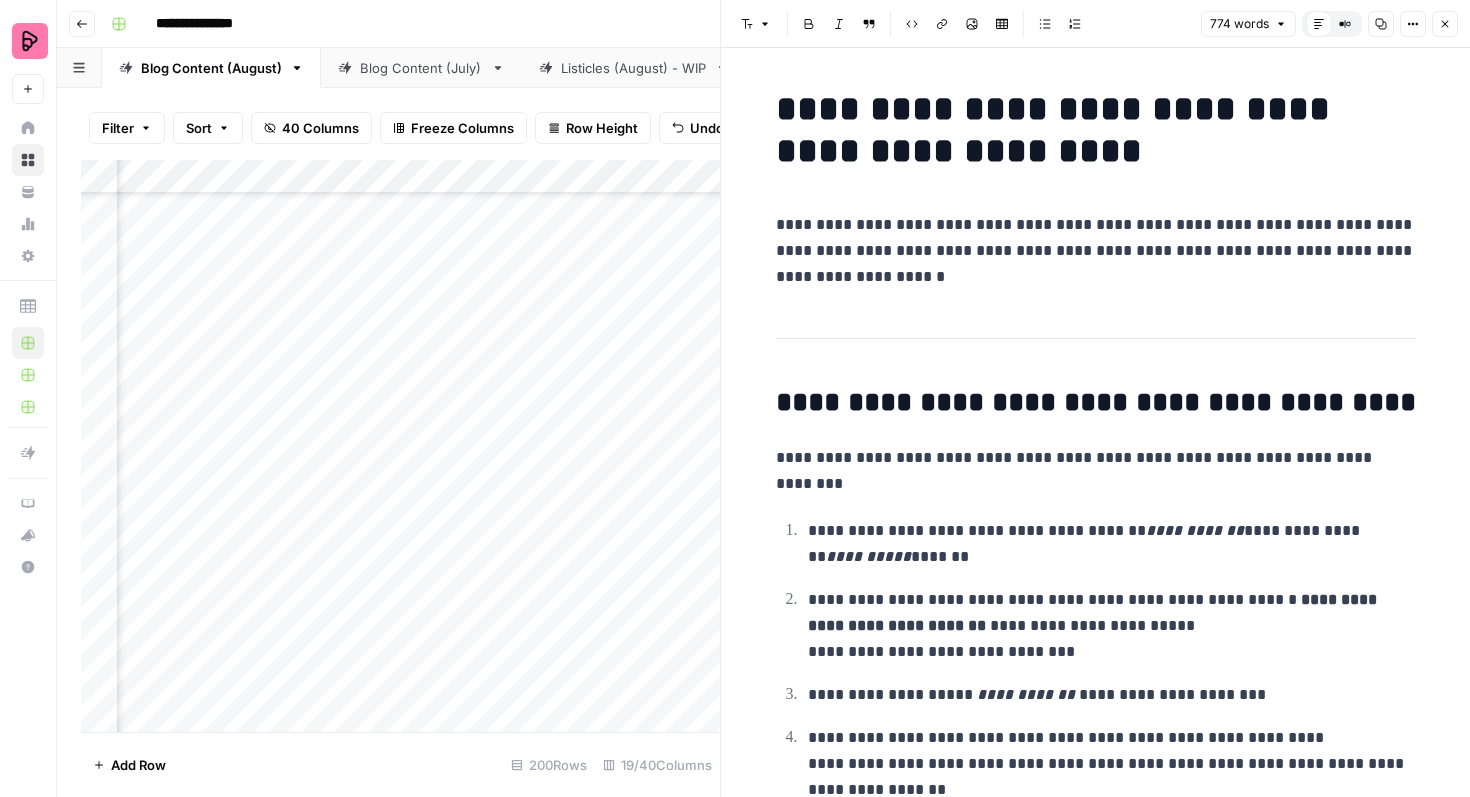 click 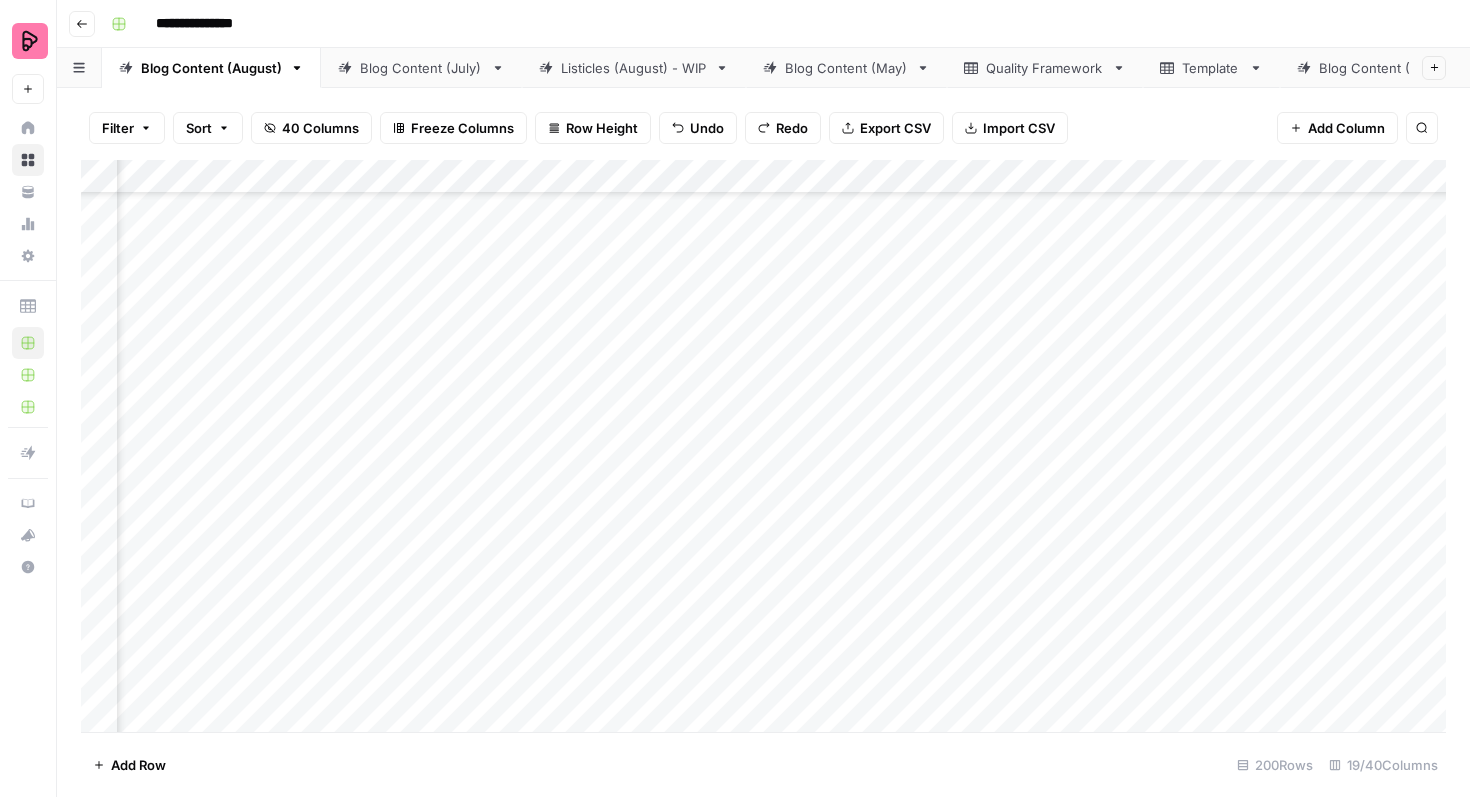 click on "Add Column" at bounding box center [763, 446] 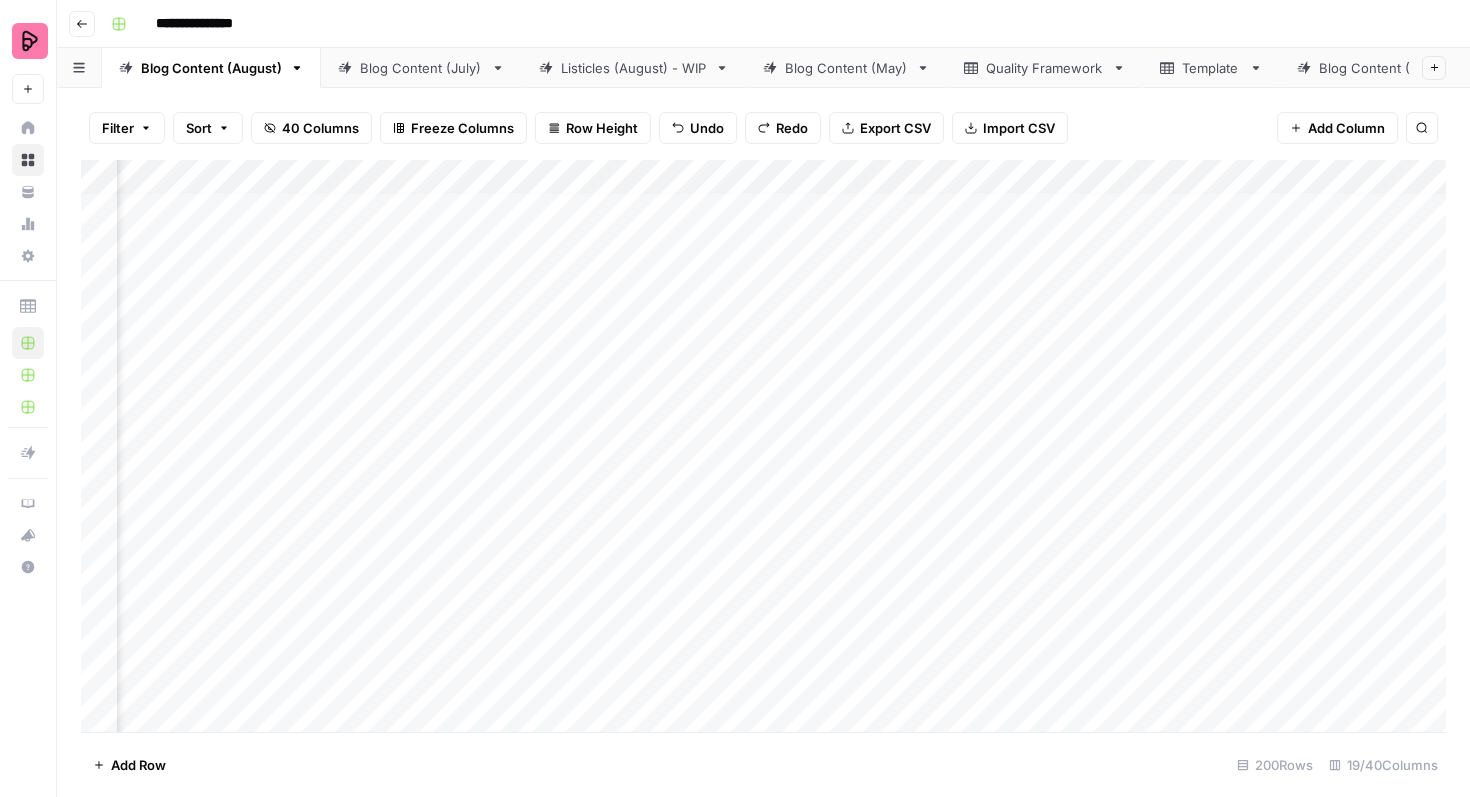 scroll, scrollTop: 0, scrollLeft: 183, axis: horizontal 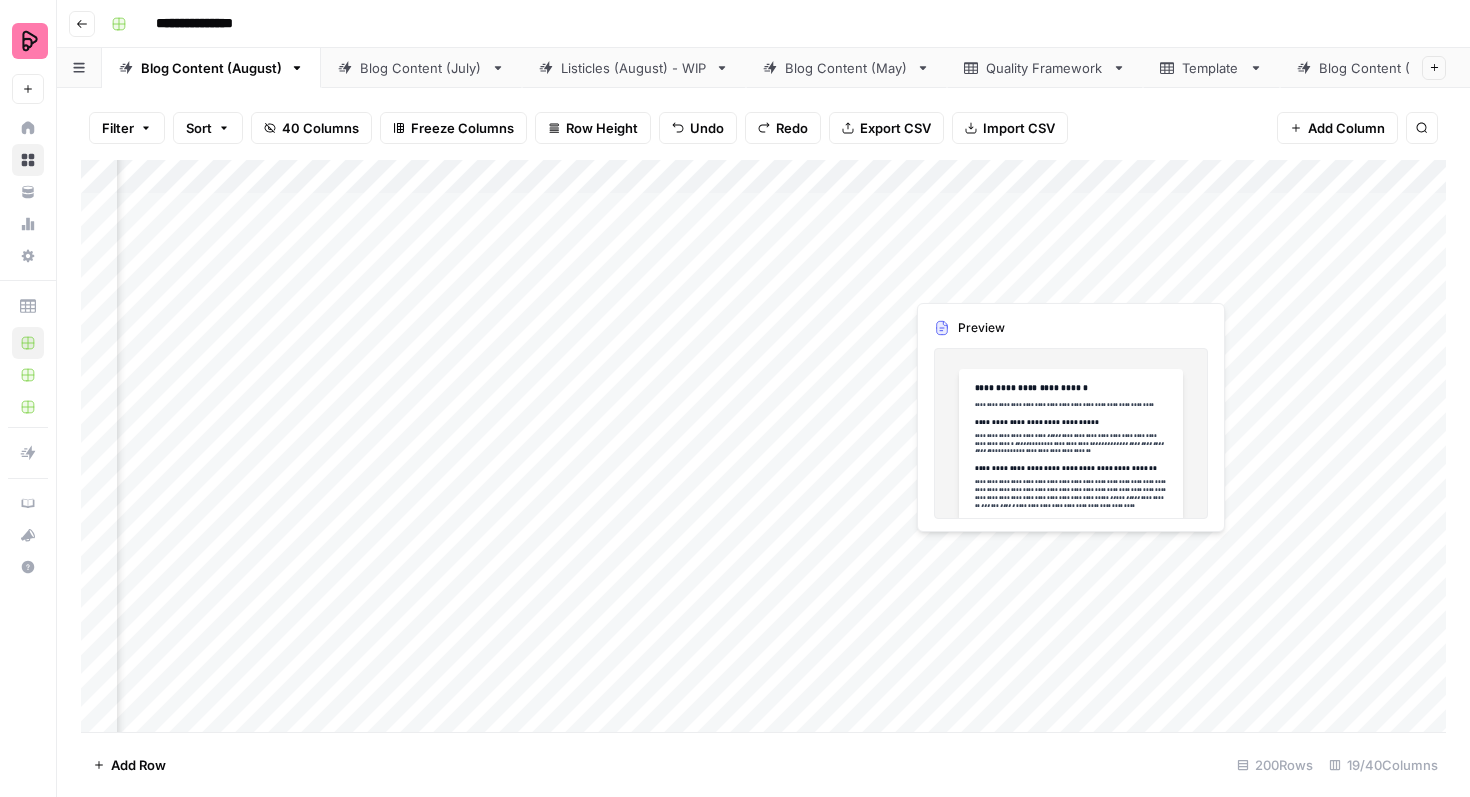 click on "Add Column" at bounding box center [763, 446] 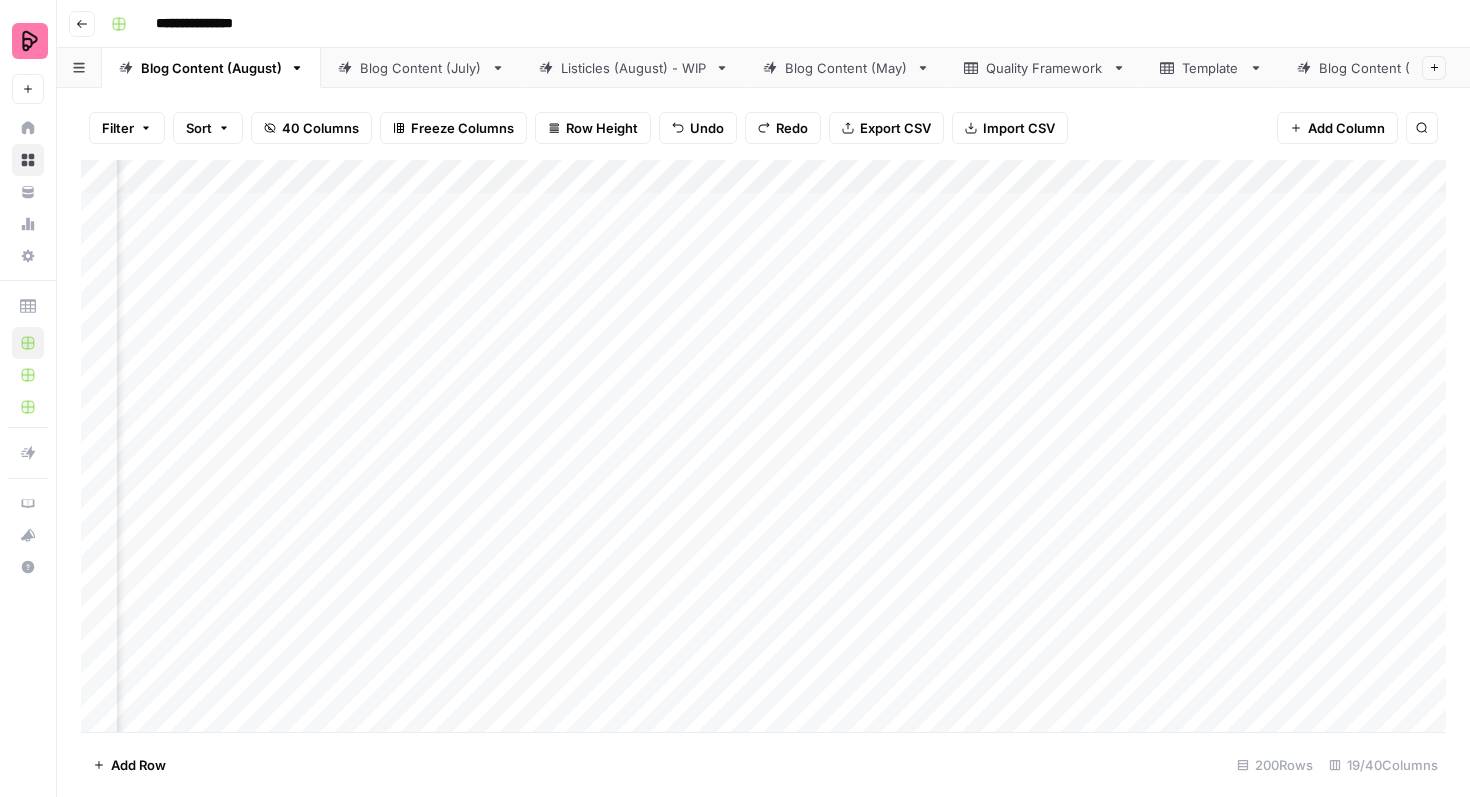 scroll, scrollTop: 0, scrollLeft: 940, axis: horizontal 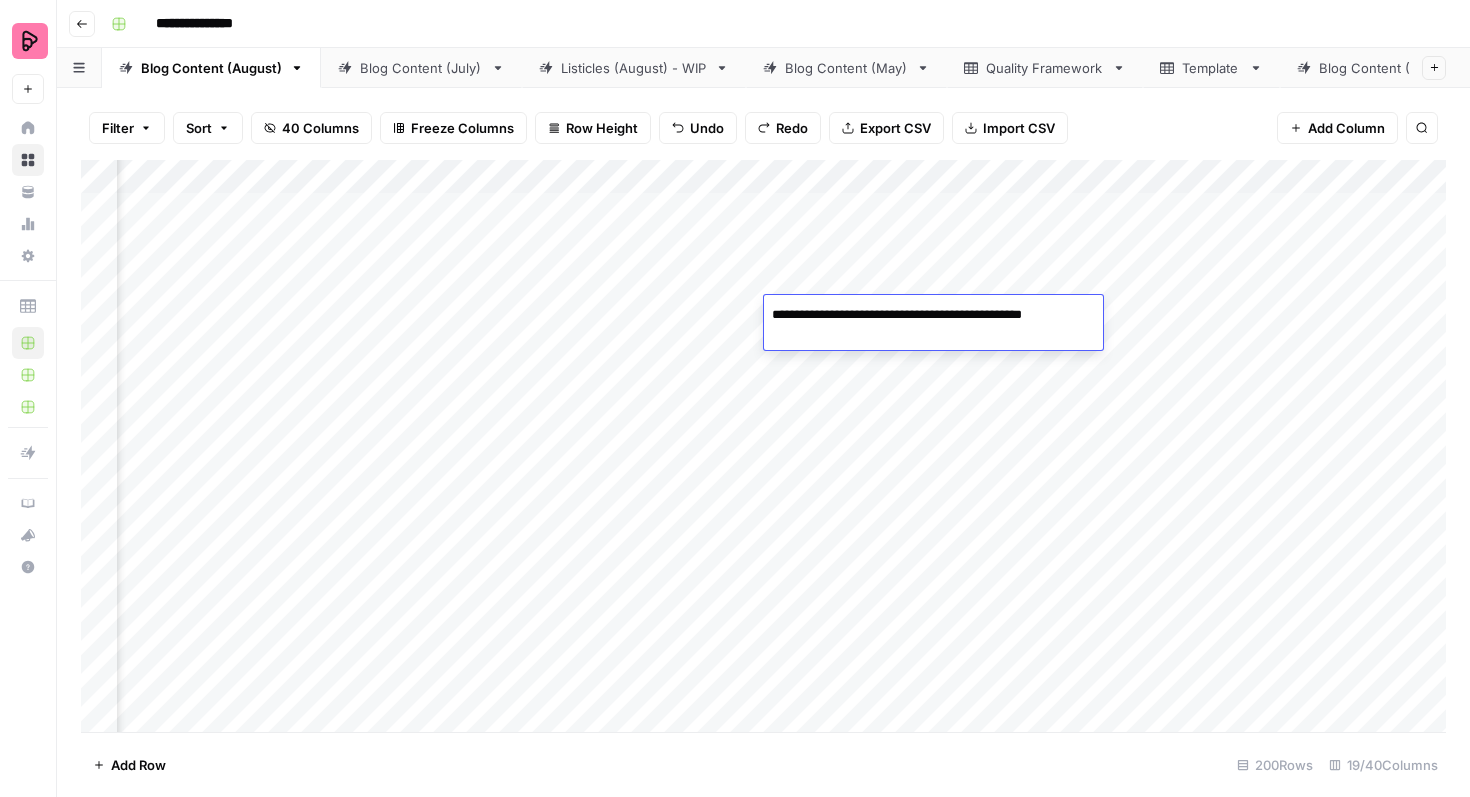 click on "Add Column" at bounding box center (763, 446) 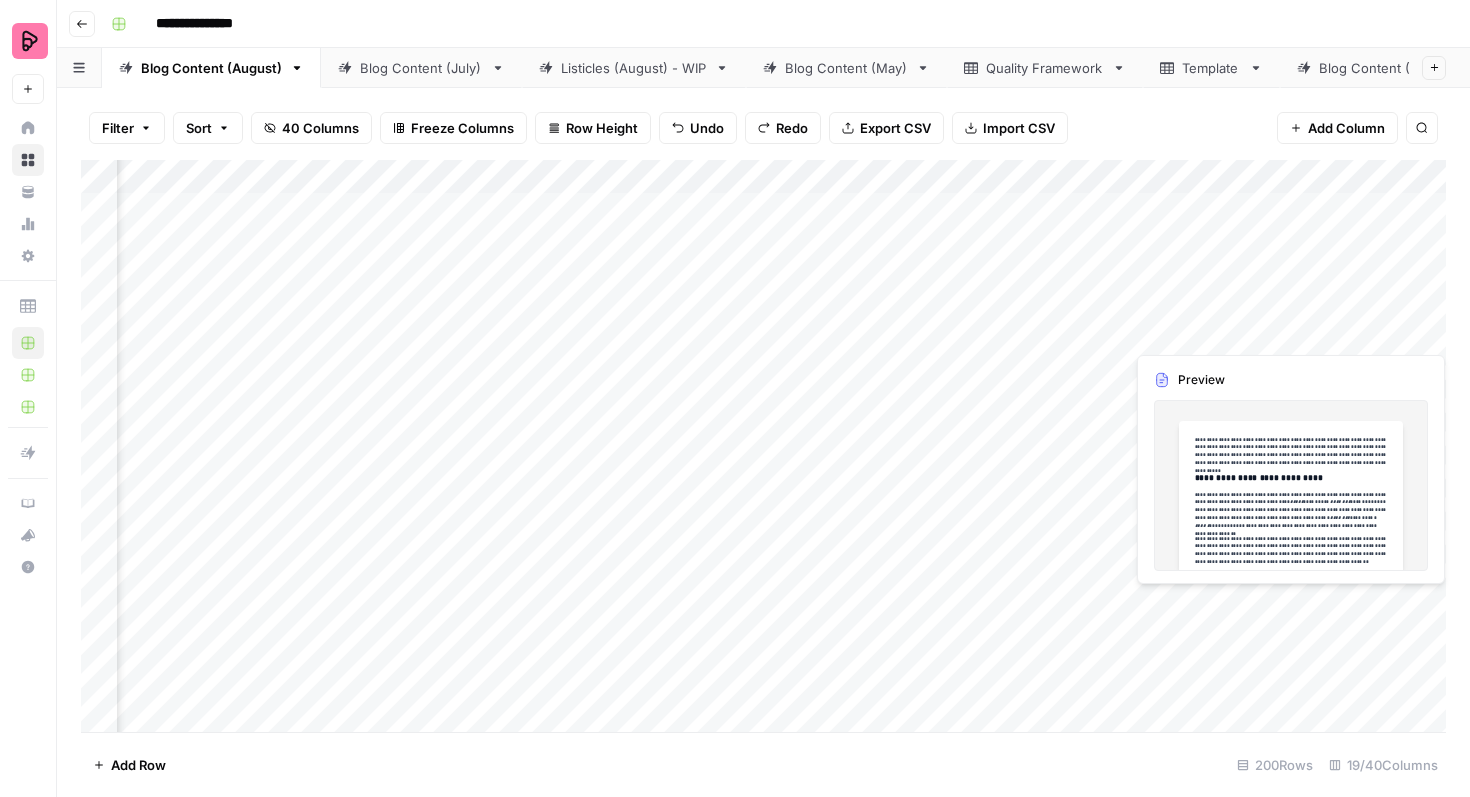 click on "Add Column" at bounding box center [763, 446] 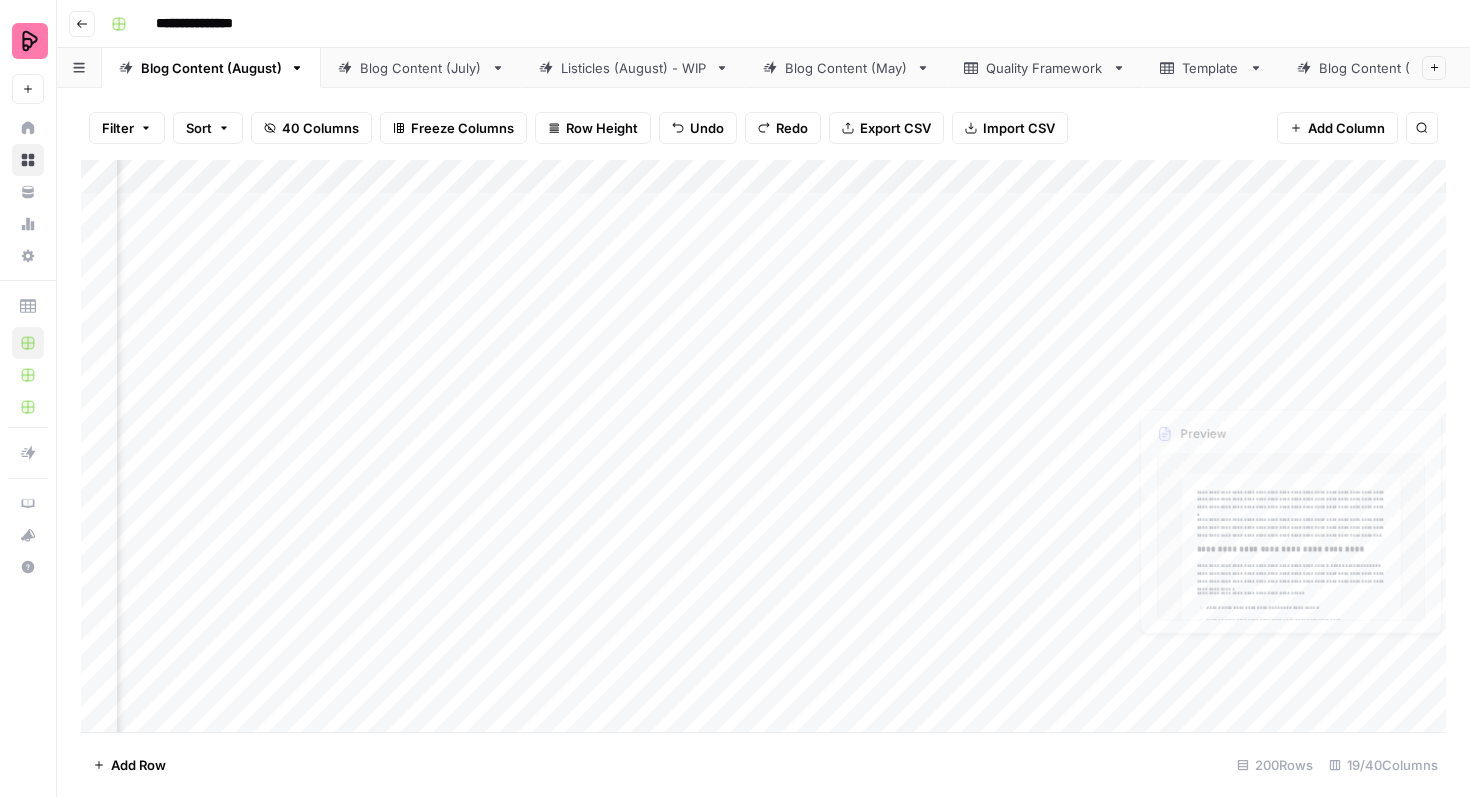 click on "Add Column" at bounding box center (763, 446) 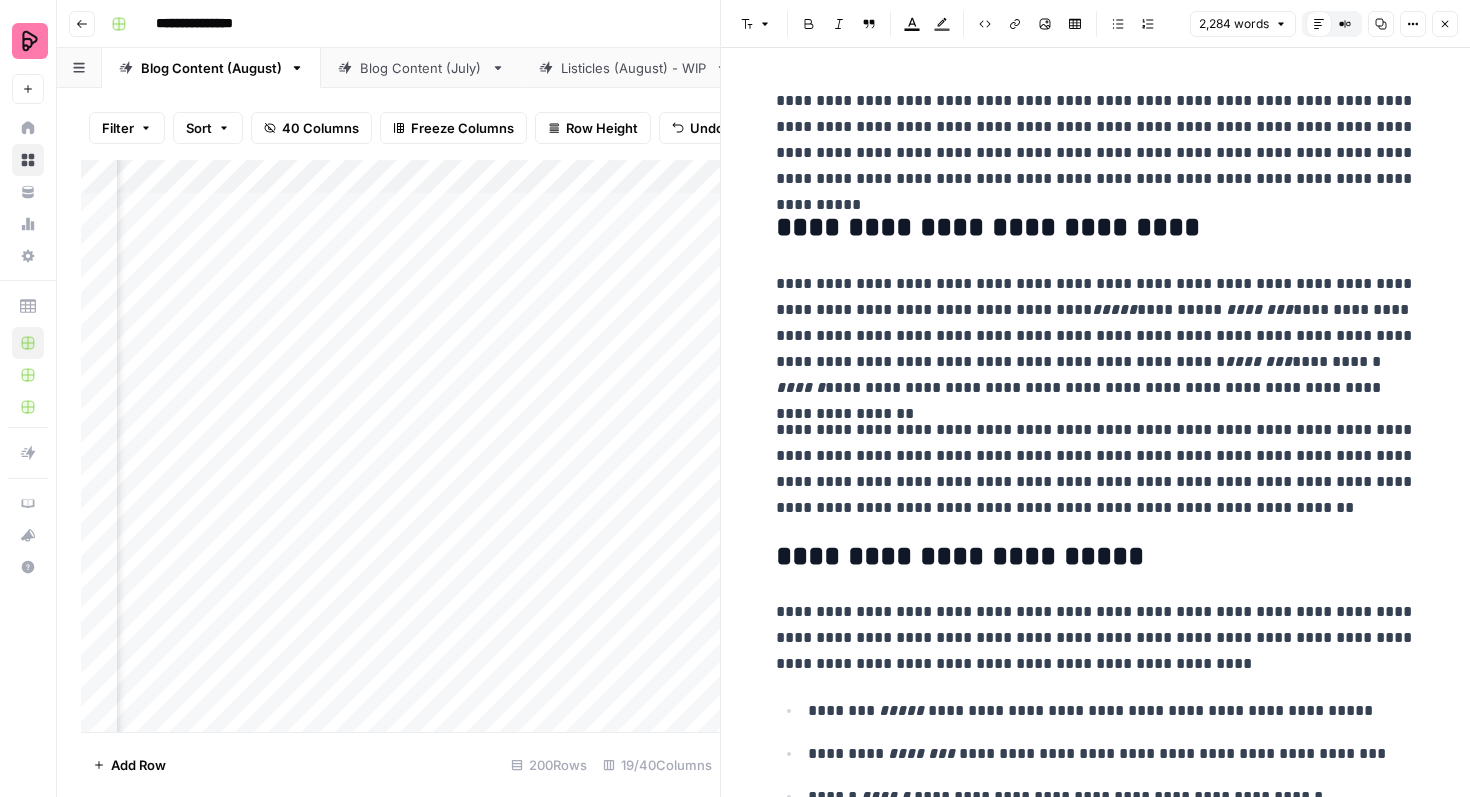 click on "**********" at bounding box center [1096, 140] 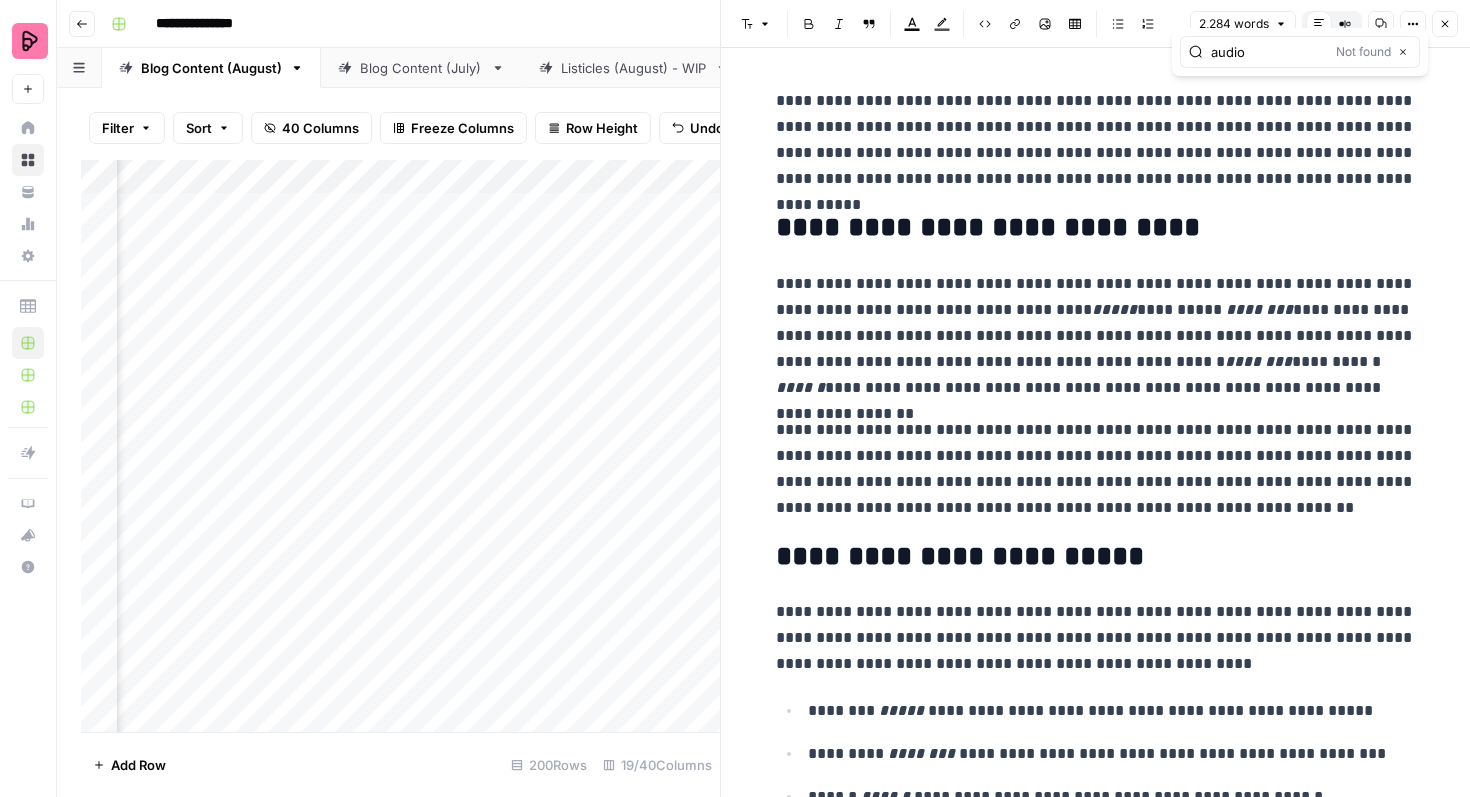 type on "audio" 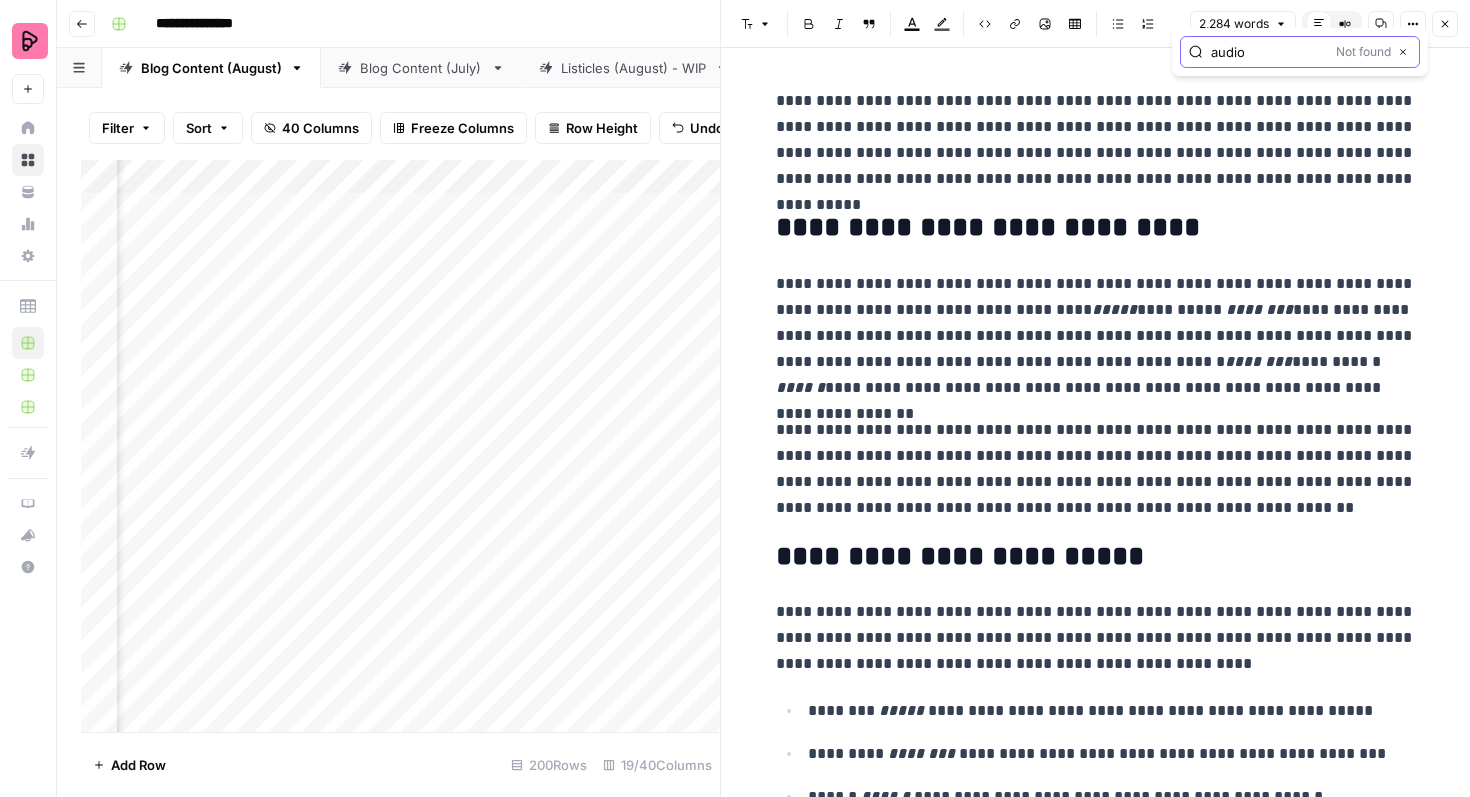 click 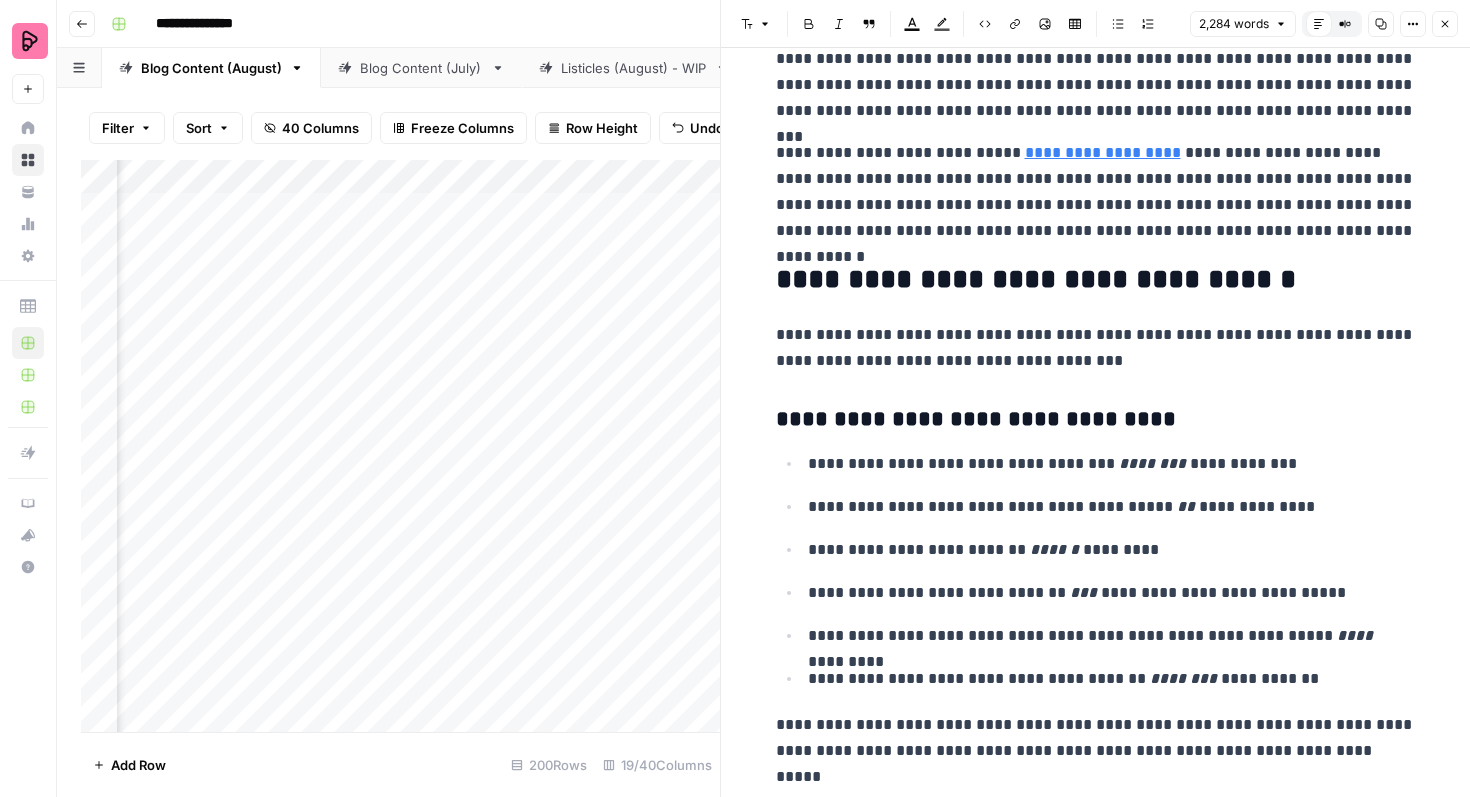 scroll, scrollTop: 7347, scrollLeft: 0, axis: vertical 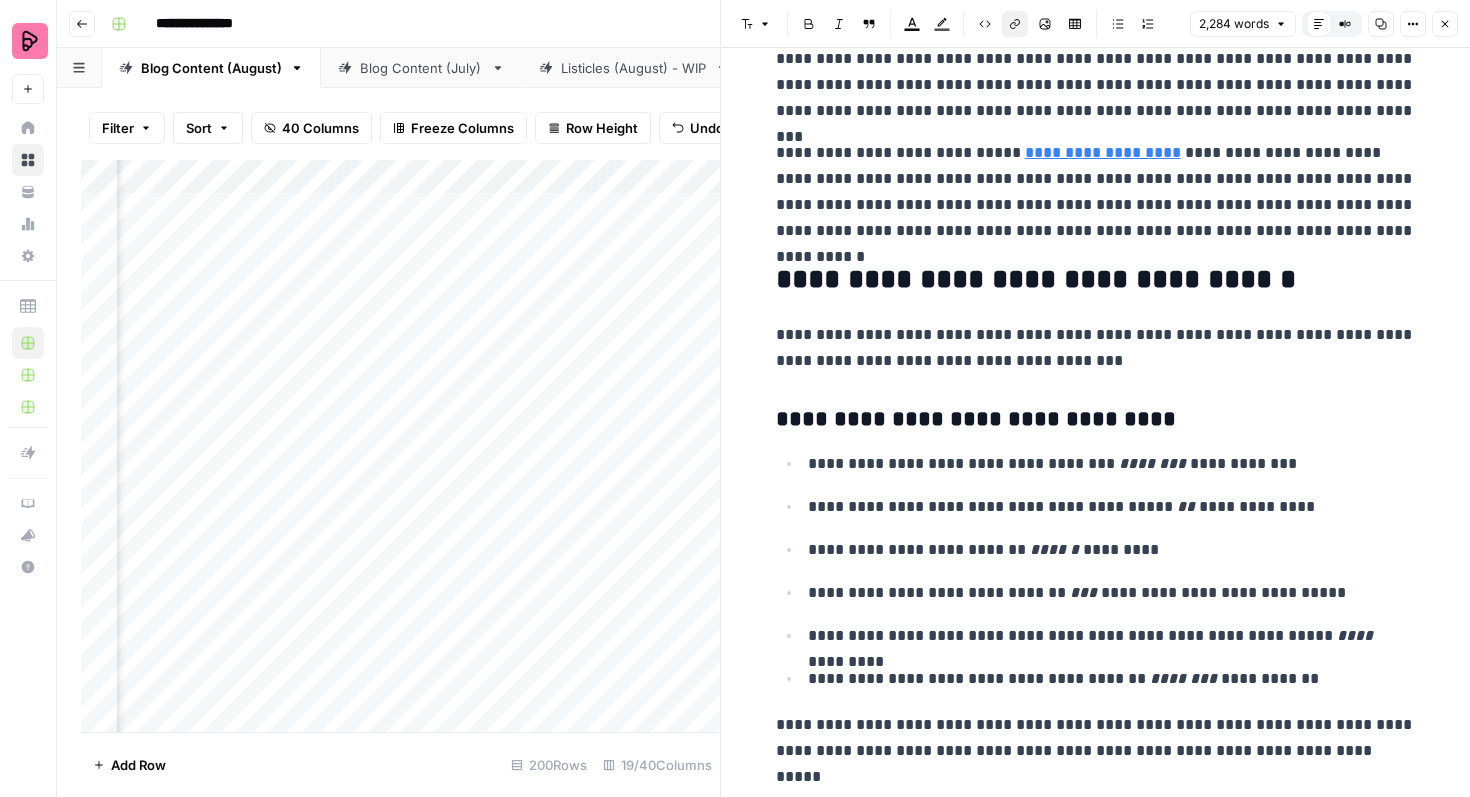 click on "**********" at bounding box center (1103, 152) 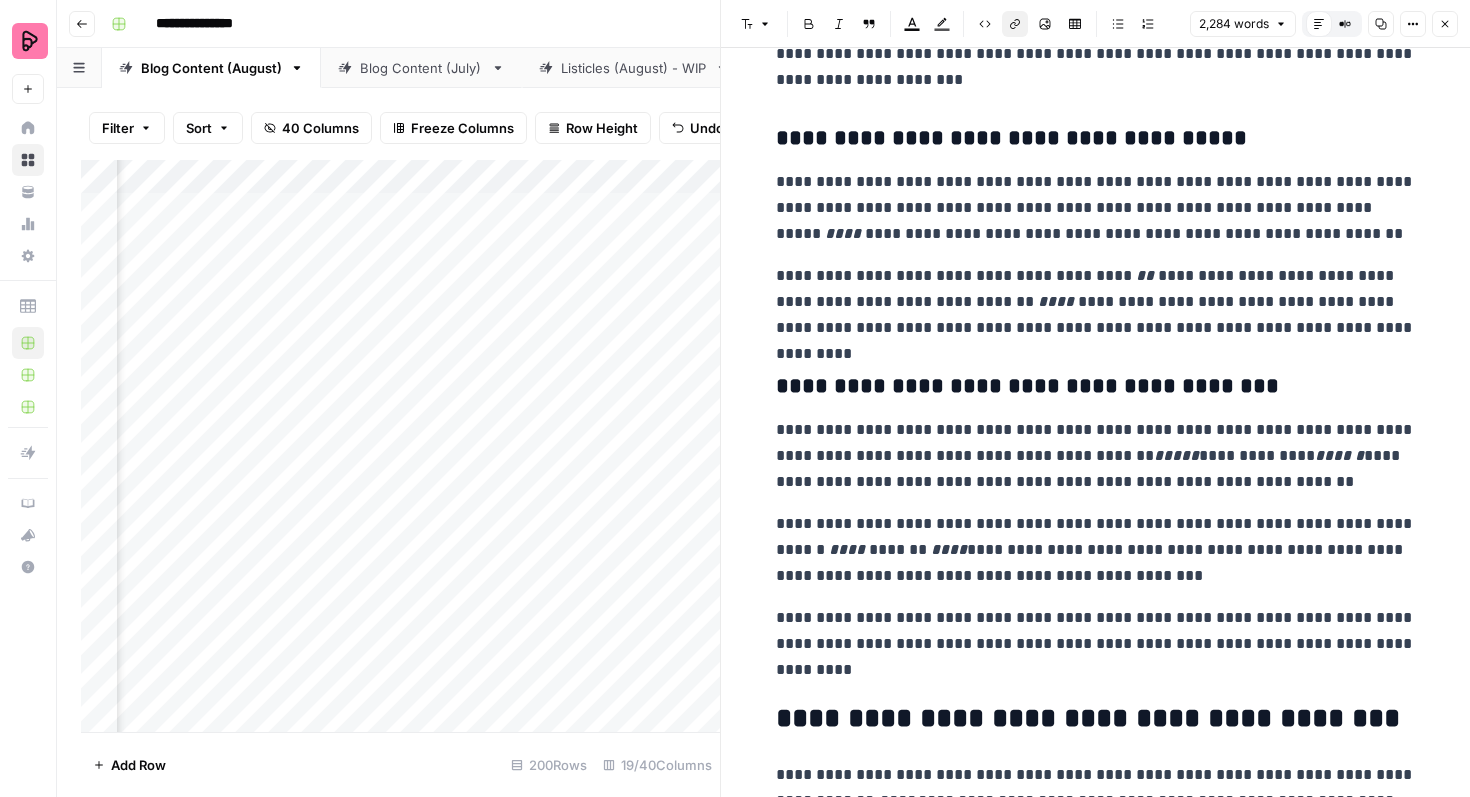 scroll, scrollTop: 5706, scrollLeft: 0, axis: vertical 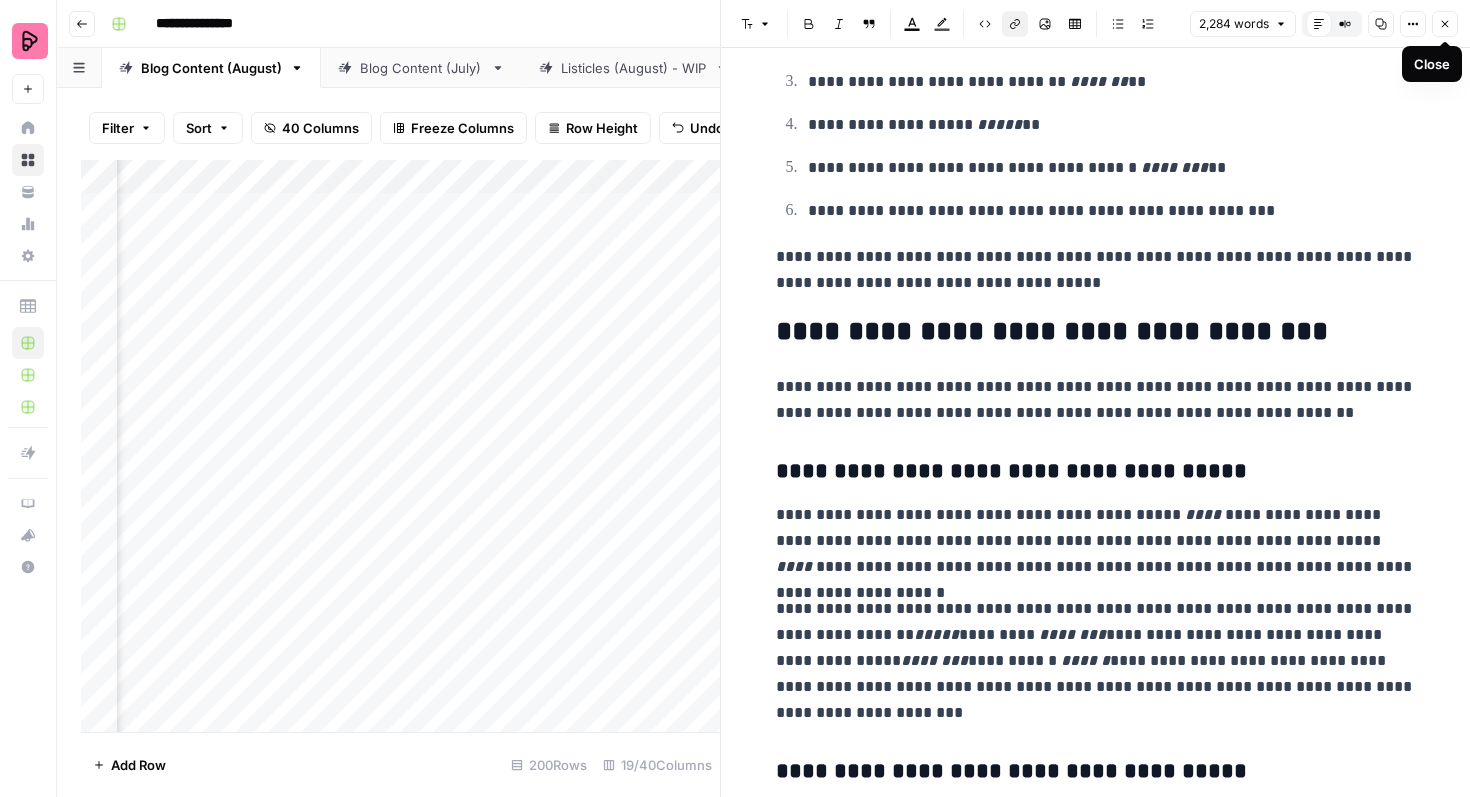 click 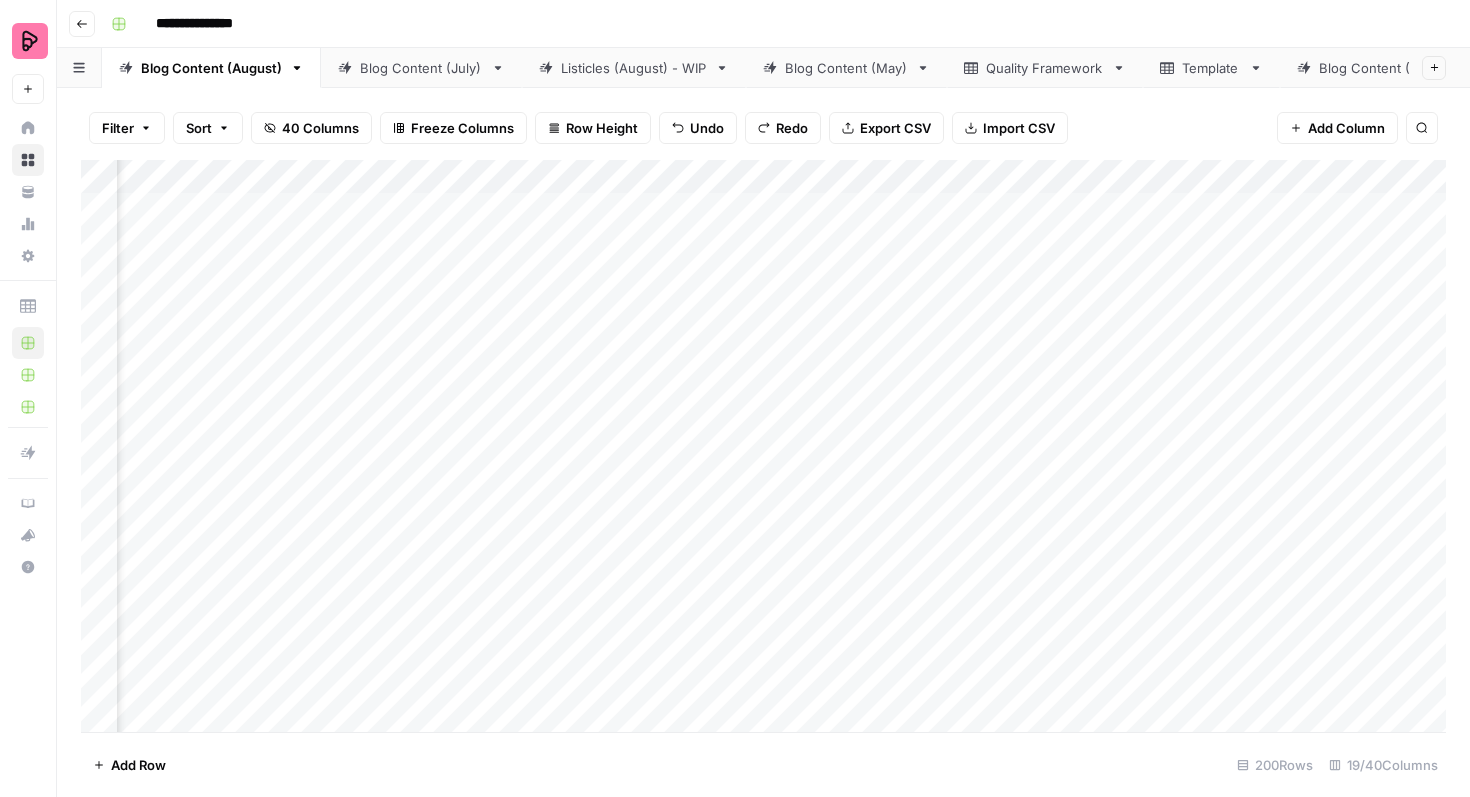 scroll, scrollTop: 0, scrollLeft: 1049, axis: horizontal 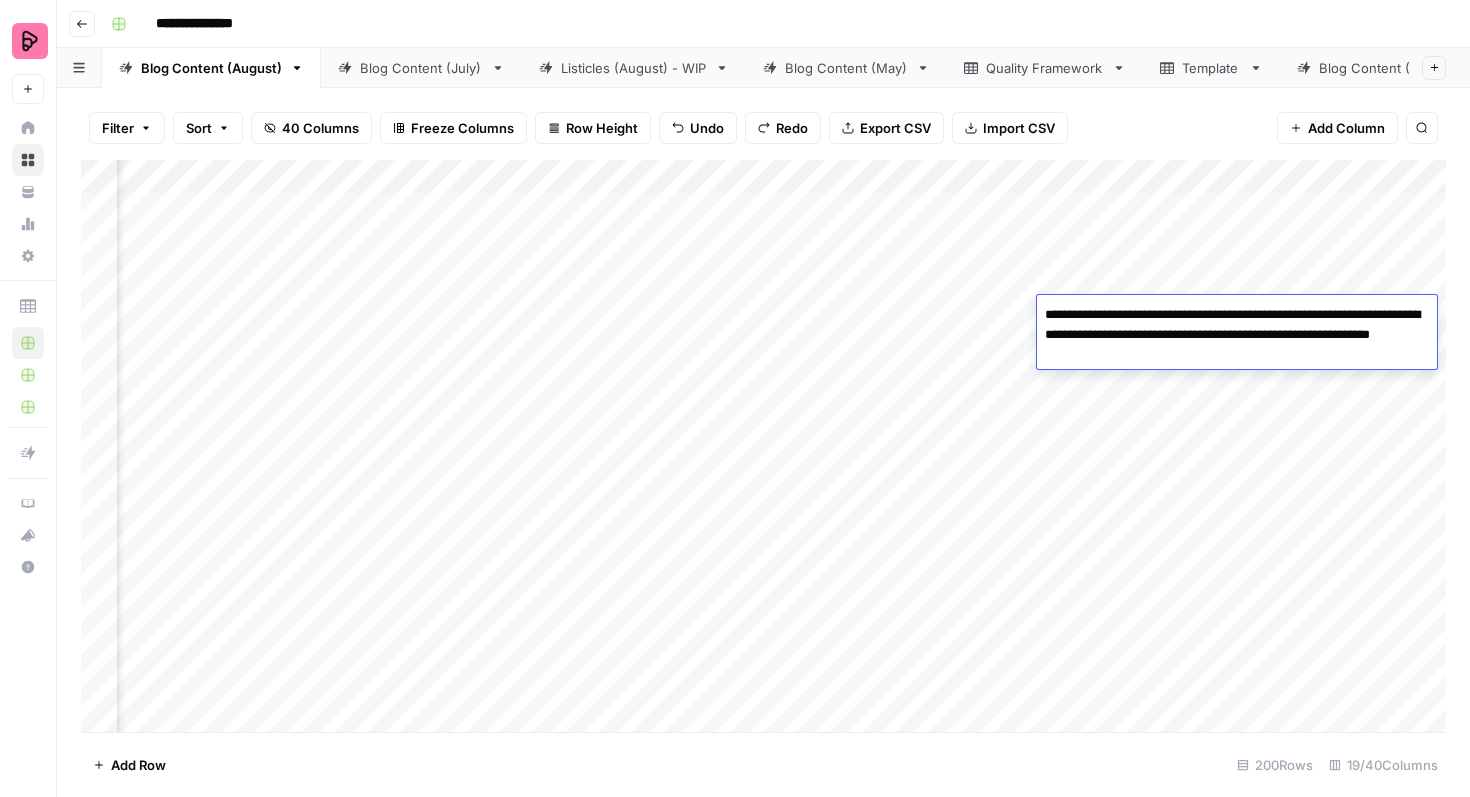 drag, startPoint x: 1103, startPoint y: 337, endPoint x: 1039, endPoint y: 337, distance: 64 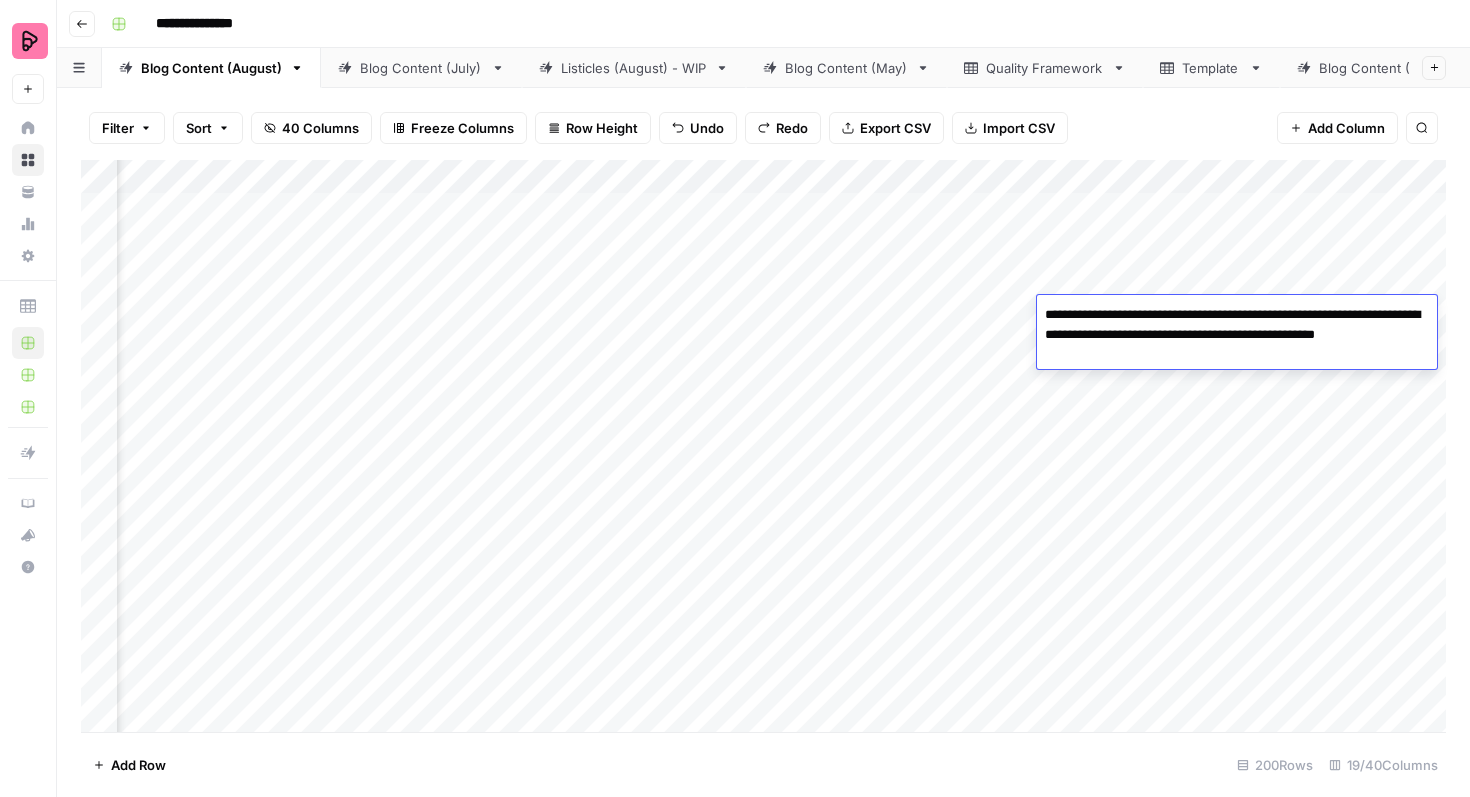 type on "**********" 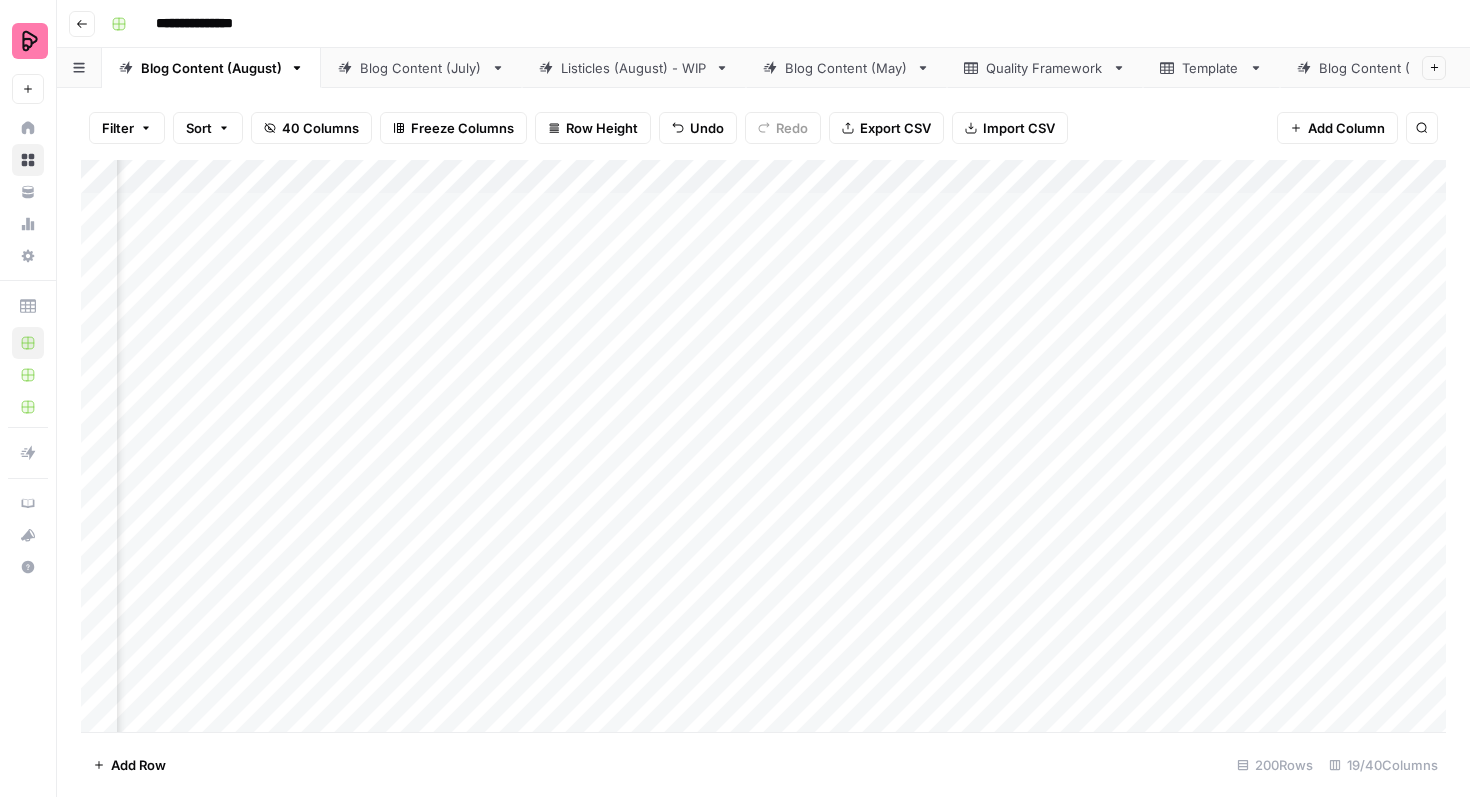 click on "Add Column" at bounding box center [763, 446] 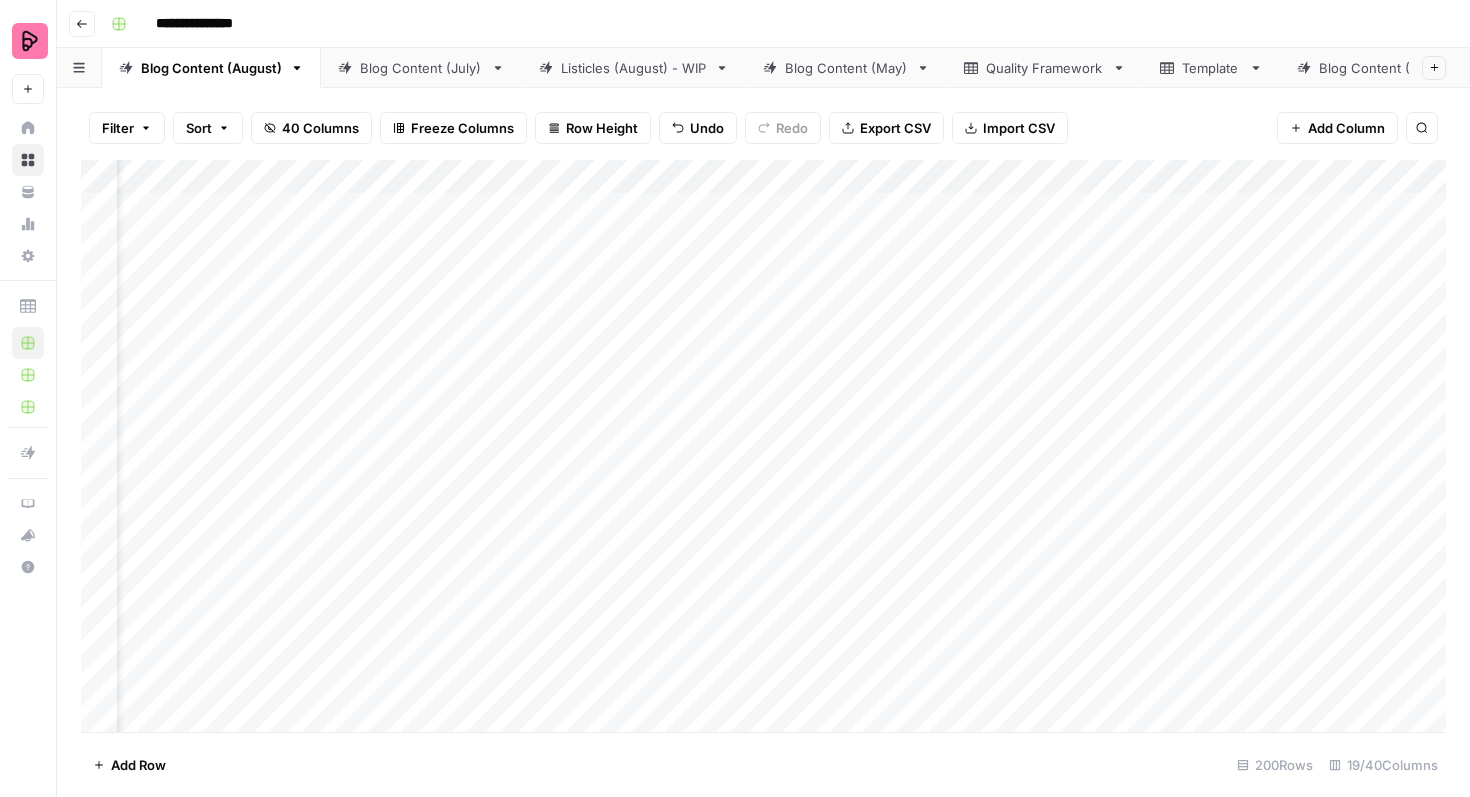 scroll, scrollTop: 0, scrollLeft: 74, axis: horizontal 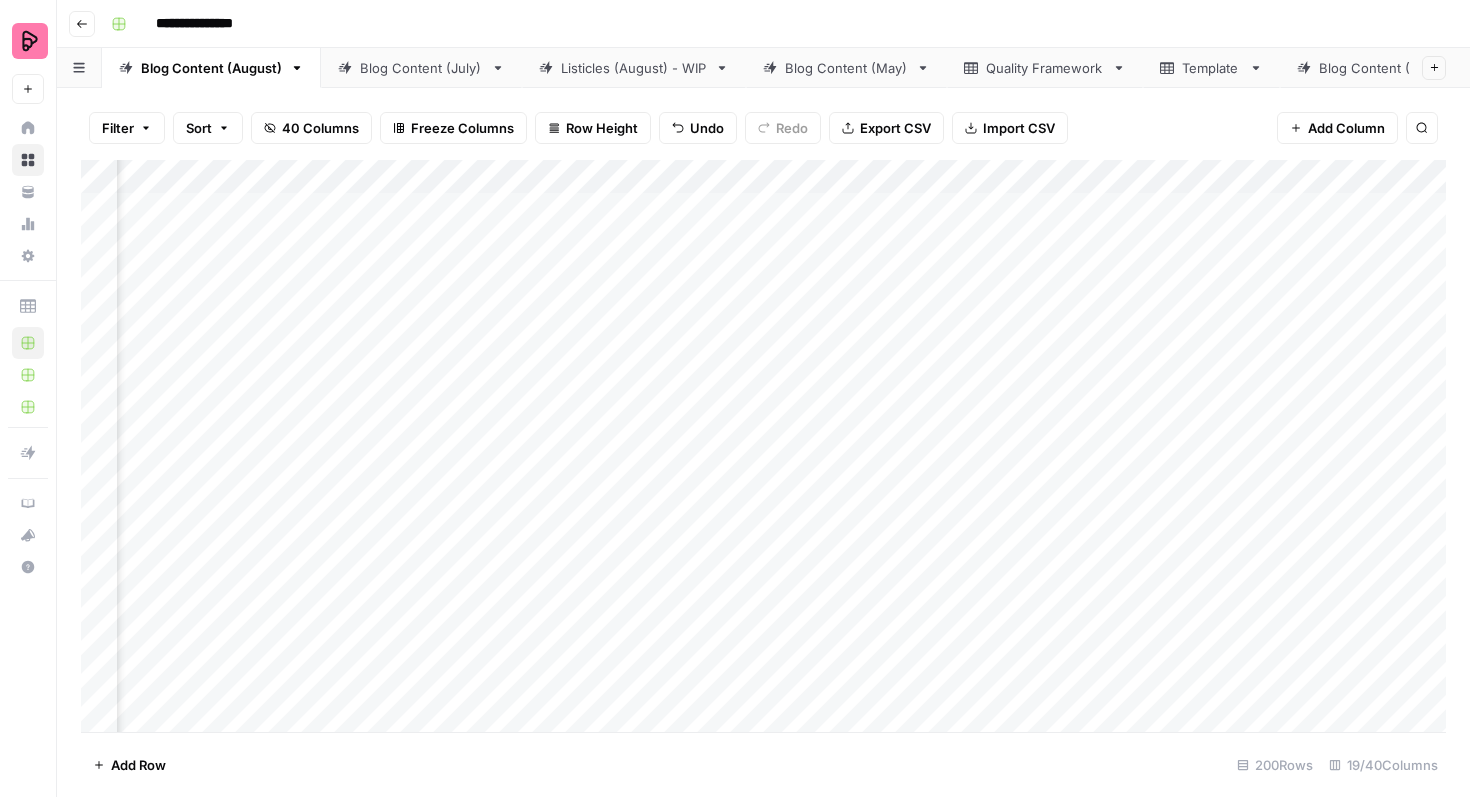 click on "Add Column" at bounding box center (763, 446) 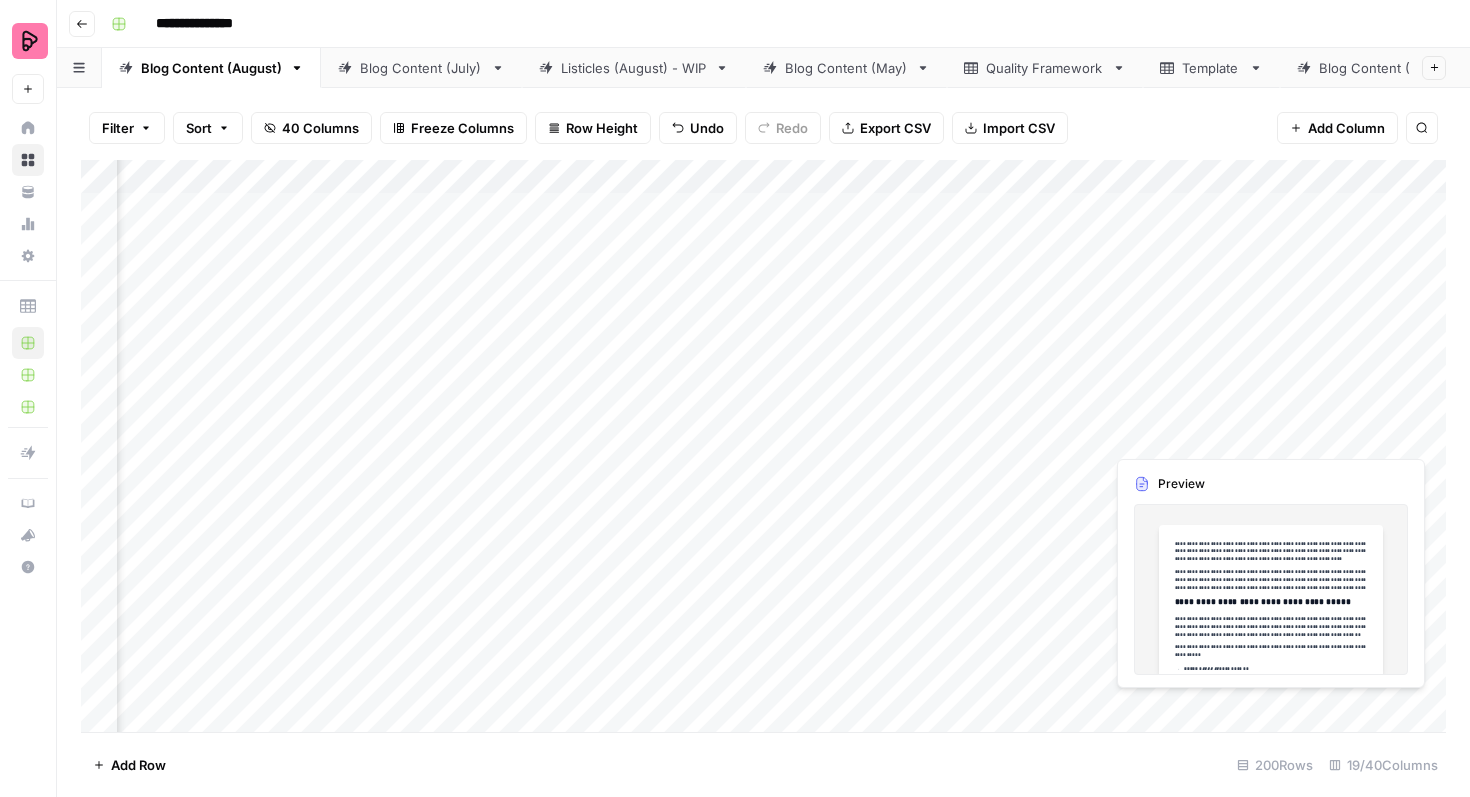 click on "Add Column" at bounding box center [763, 446] 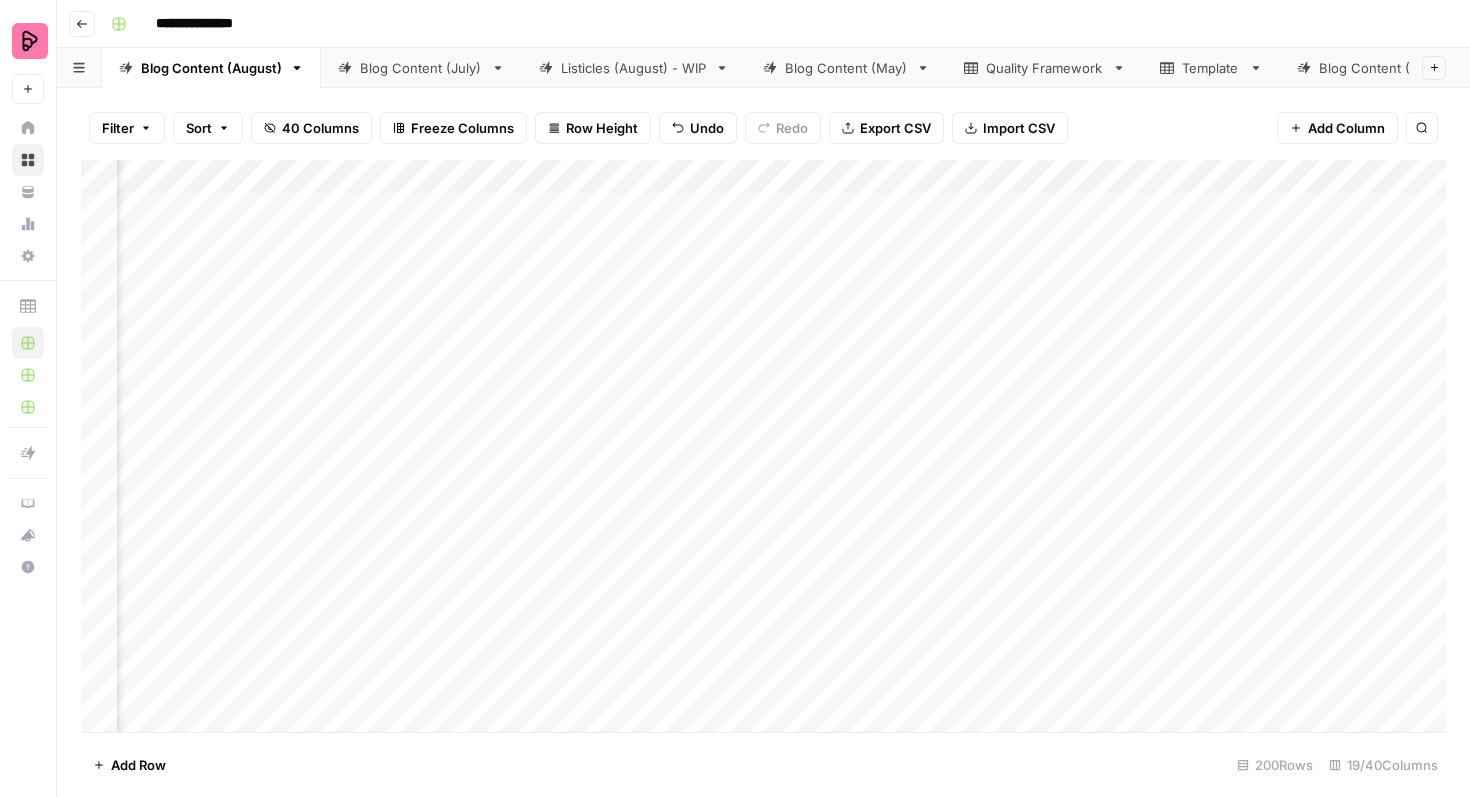 click on "Add Column" at bounding box center (763, 446) 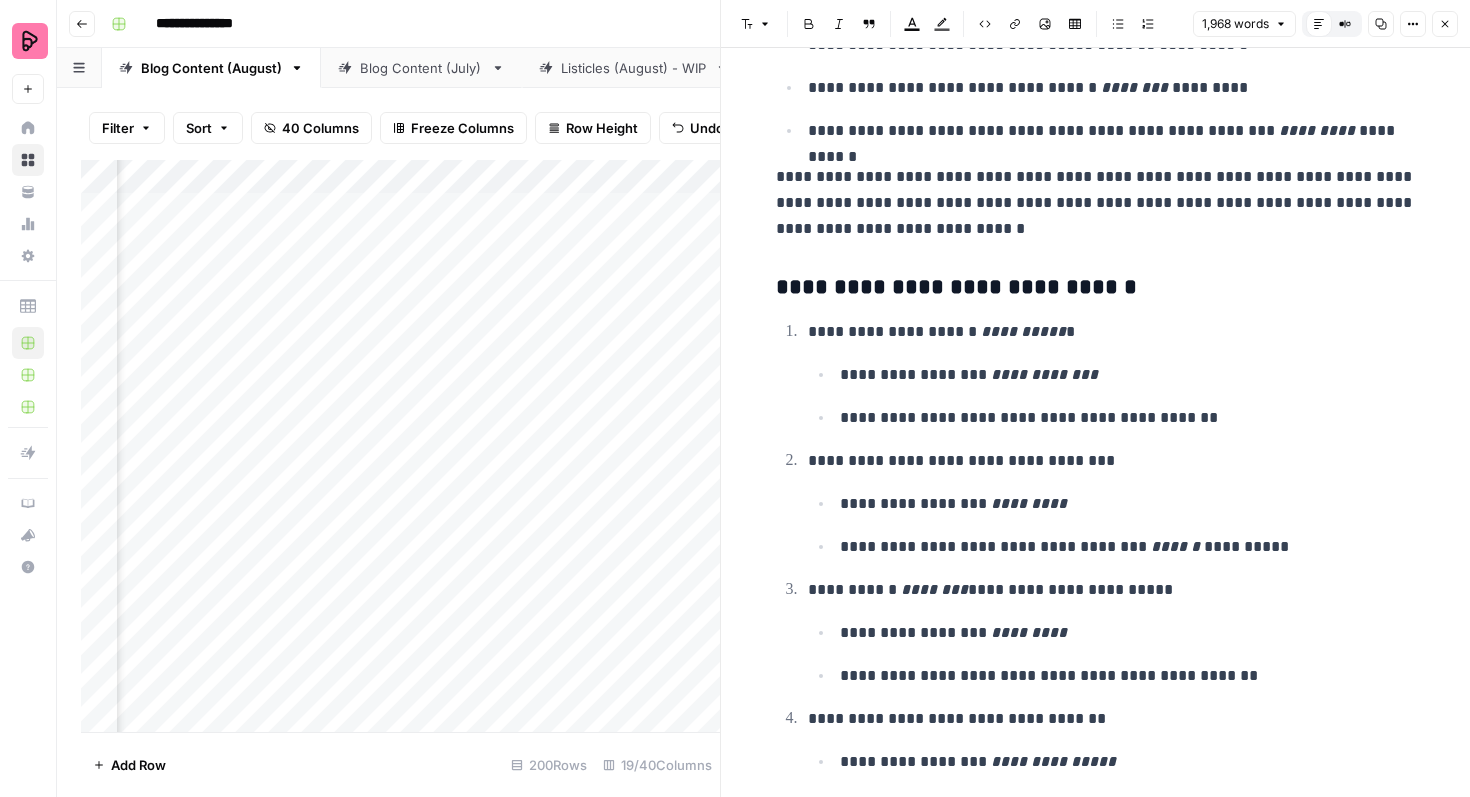 scroll, scrollTop: 8566, scrollLeft: 0, axis: vertical 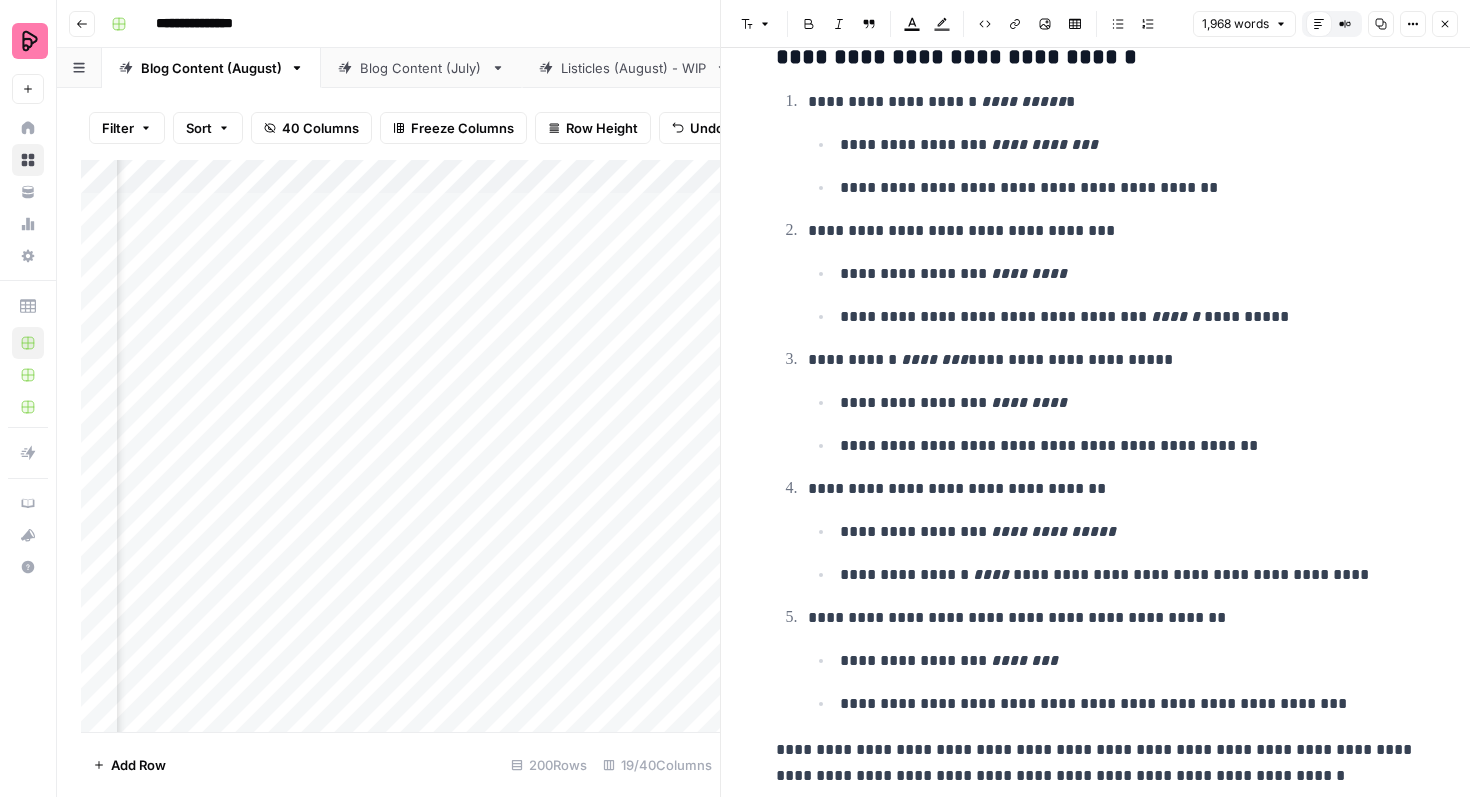 click 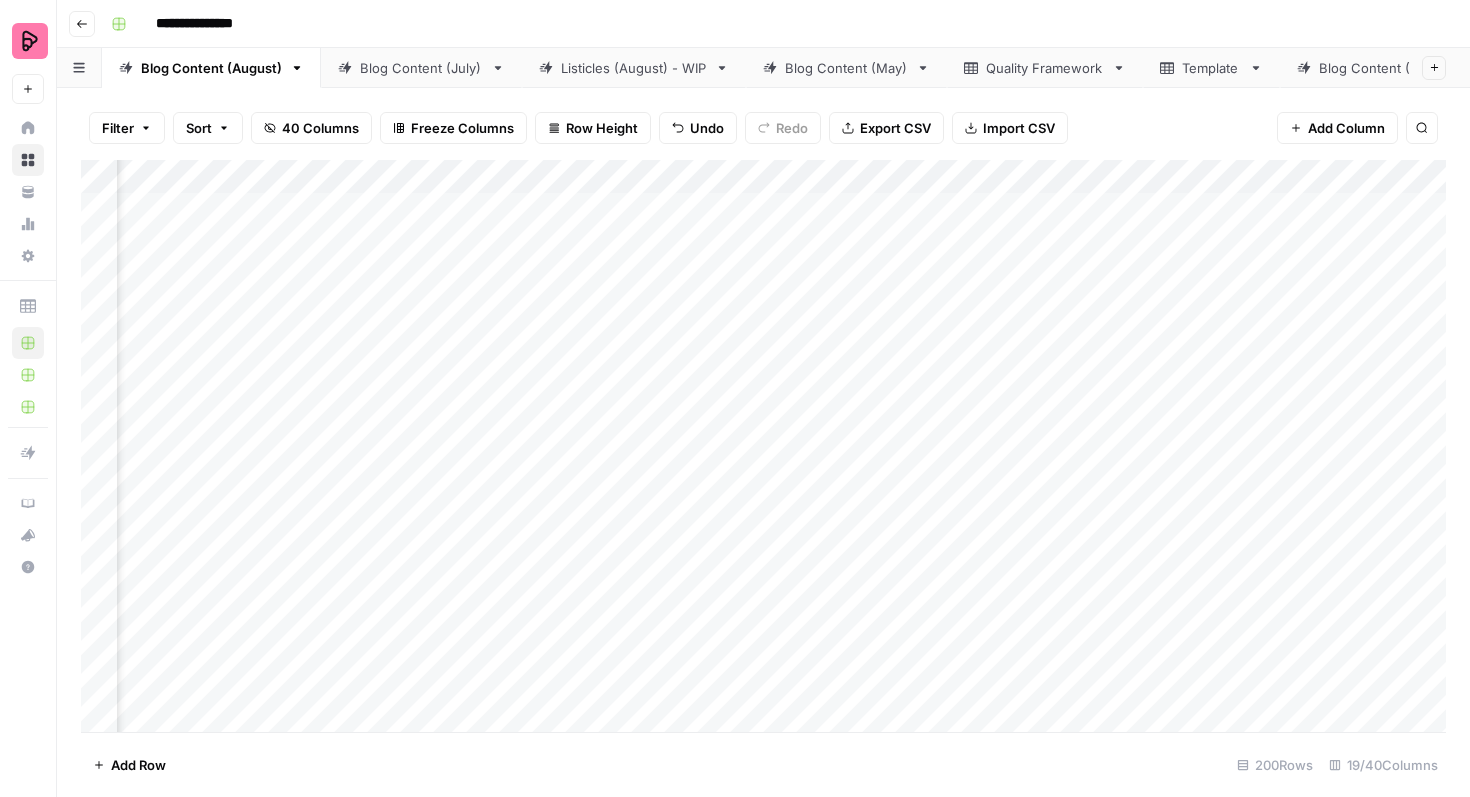 scroll, scrollTop: 0, scrollLeft: 1228, axis: horizontal 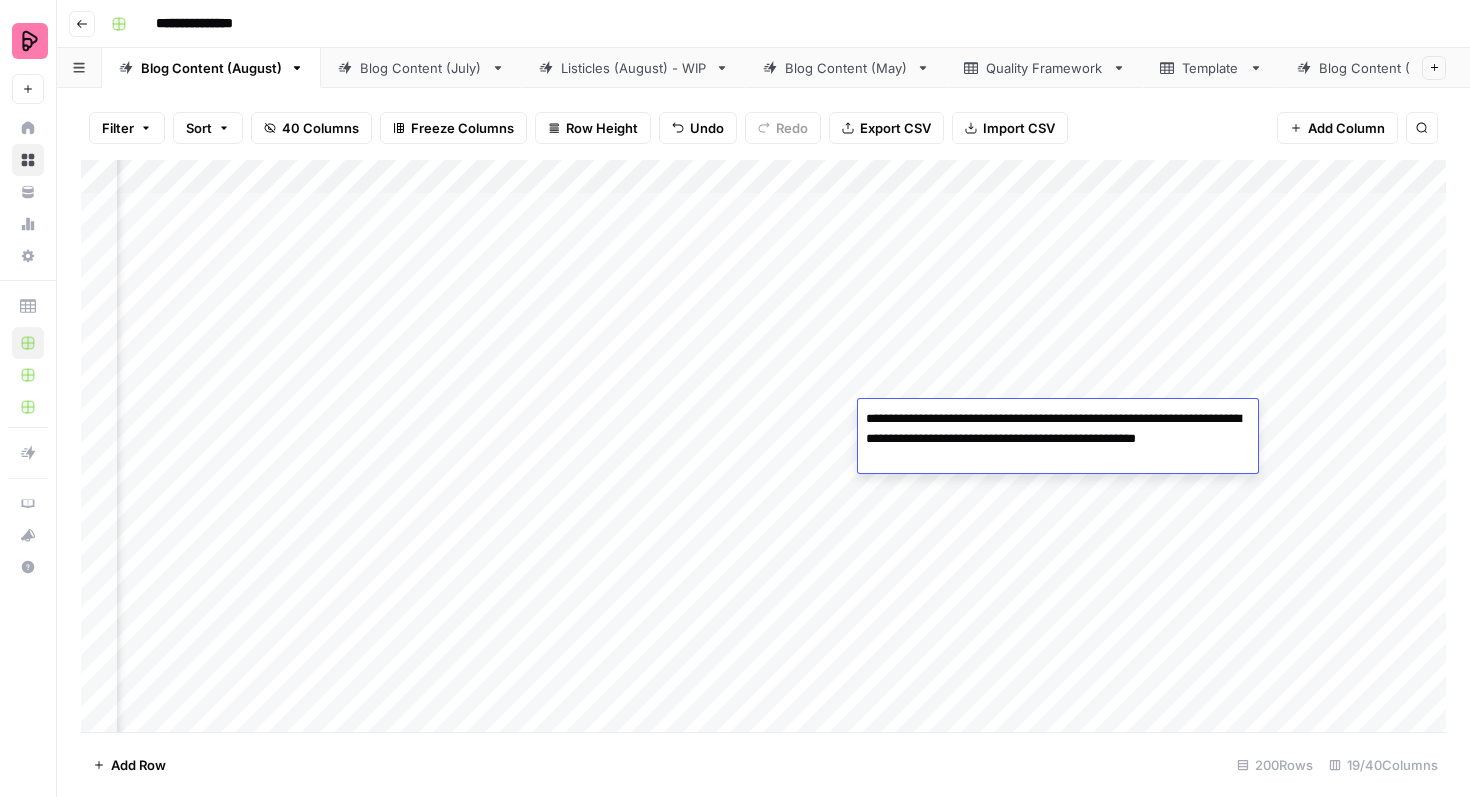 drag, startPoint x: 1063, startPoint y: 418, endPoint x: 1137, endPoint y: 419, distance: 74.00676 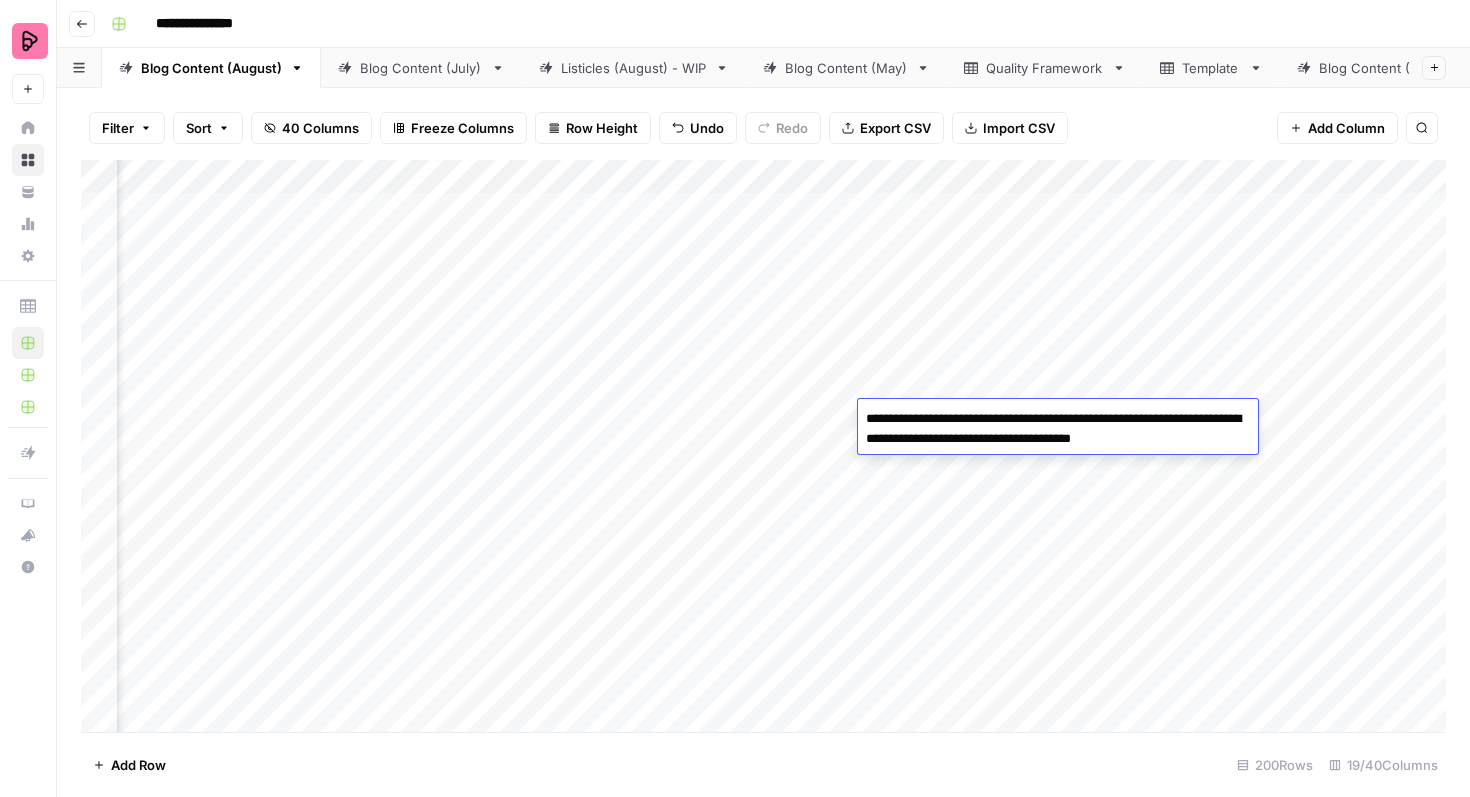 click on "Add Column" at bounding box center (763, 446) 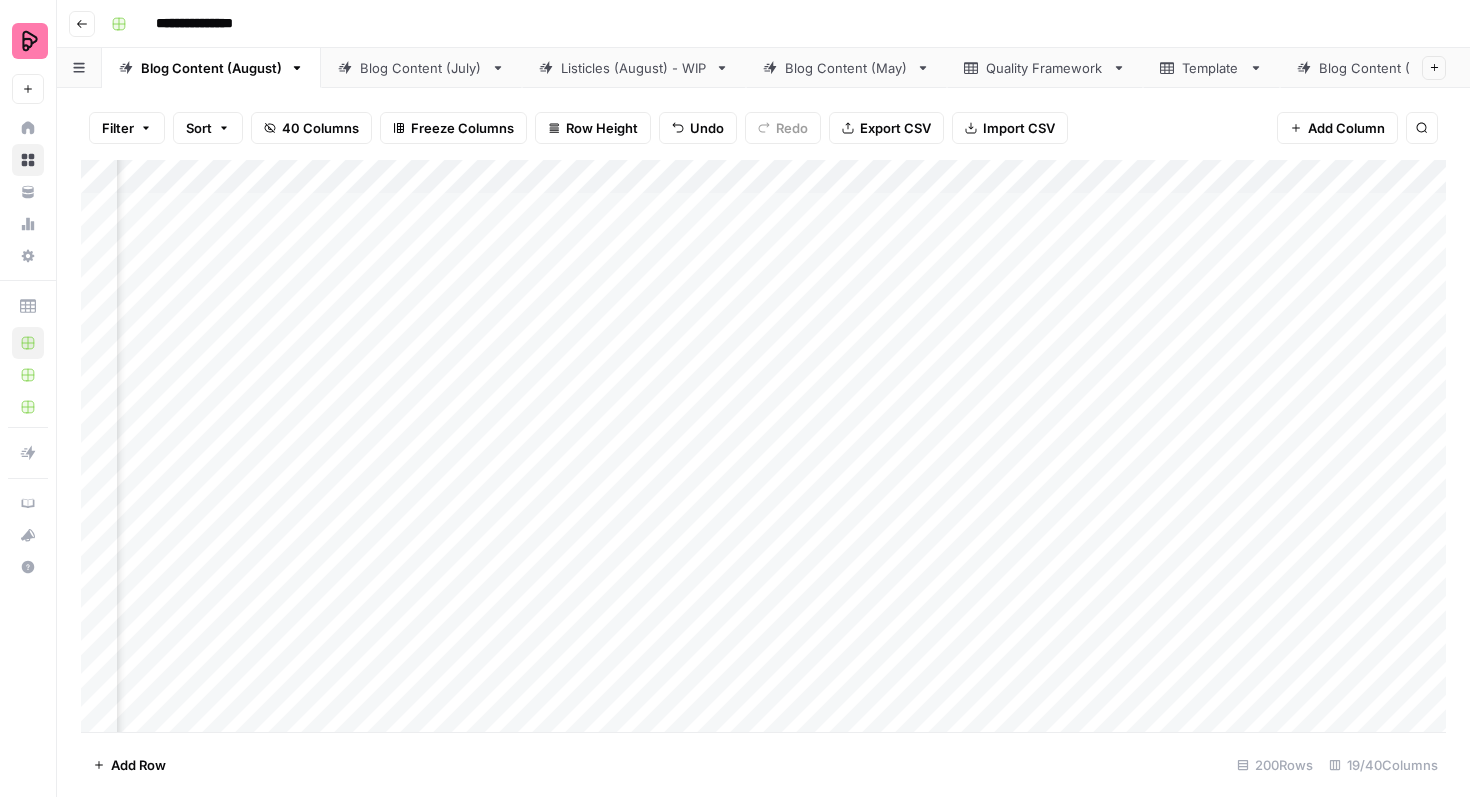 scroll, scrollTop: 0, scrollLeft: 833, axis: horizontal 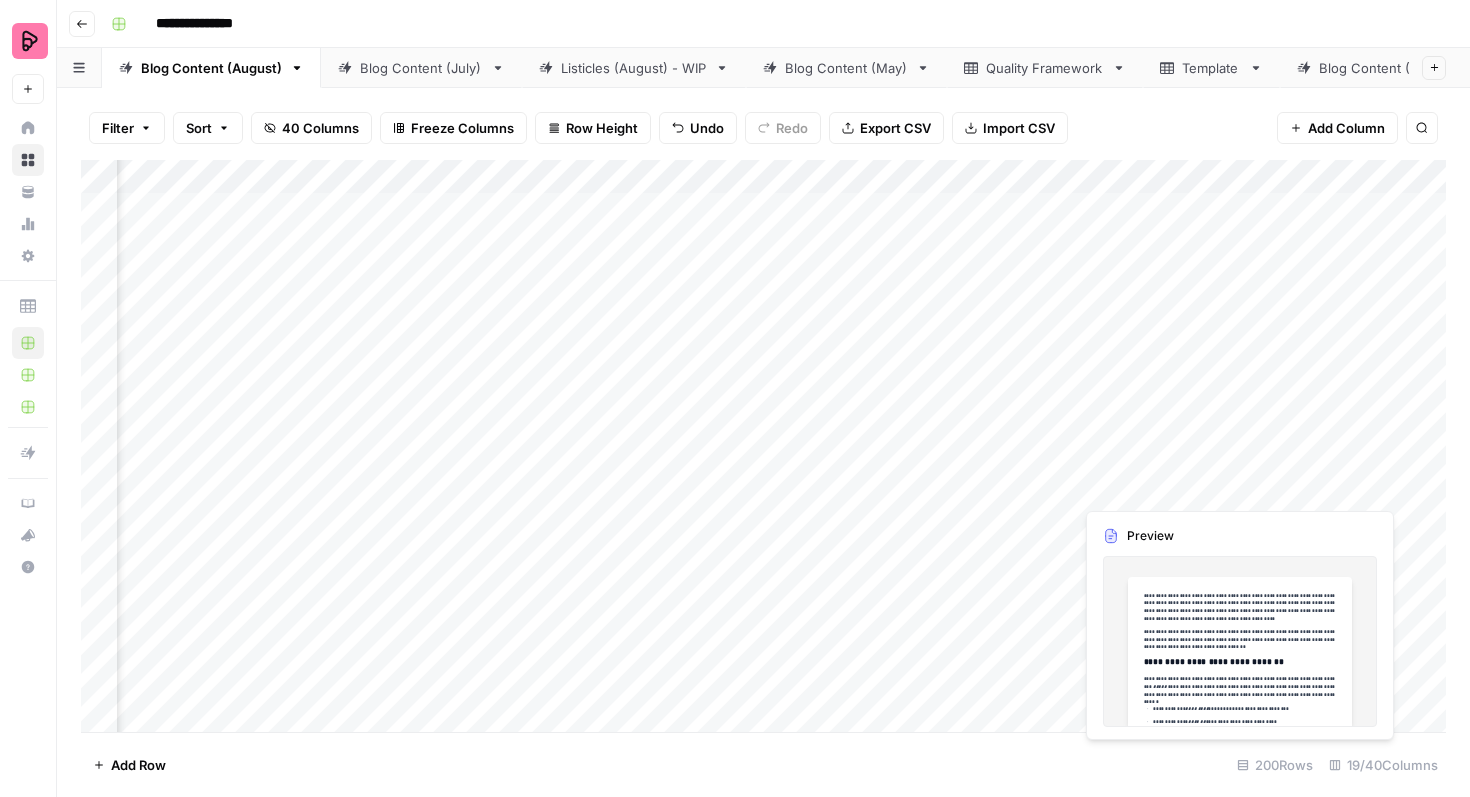 click on "Add Column" at bounding box center (763, 446) 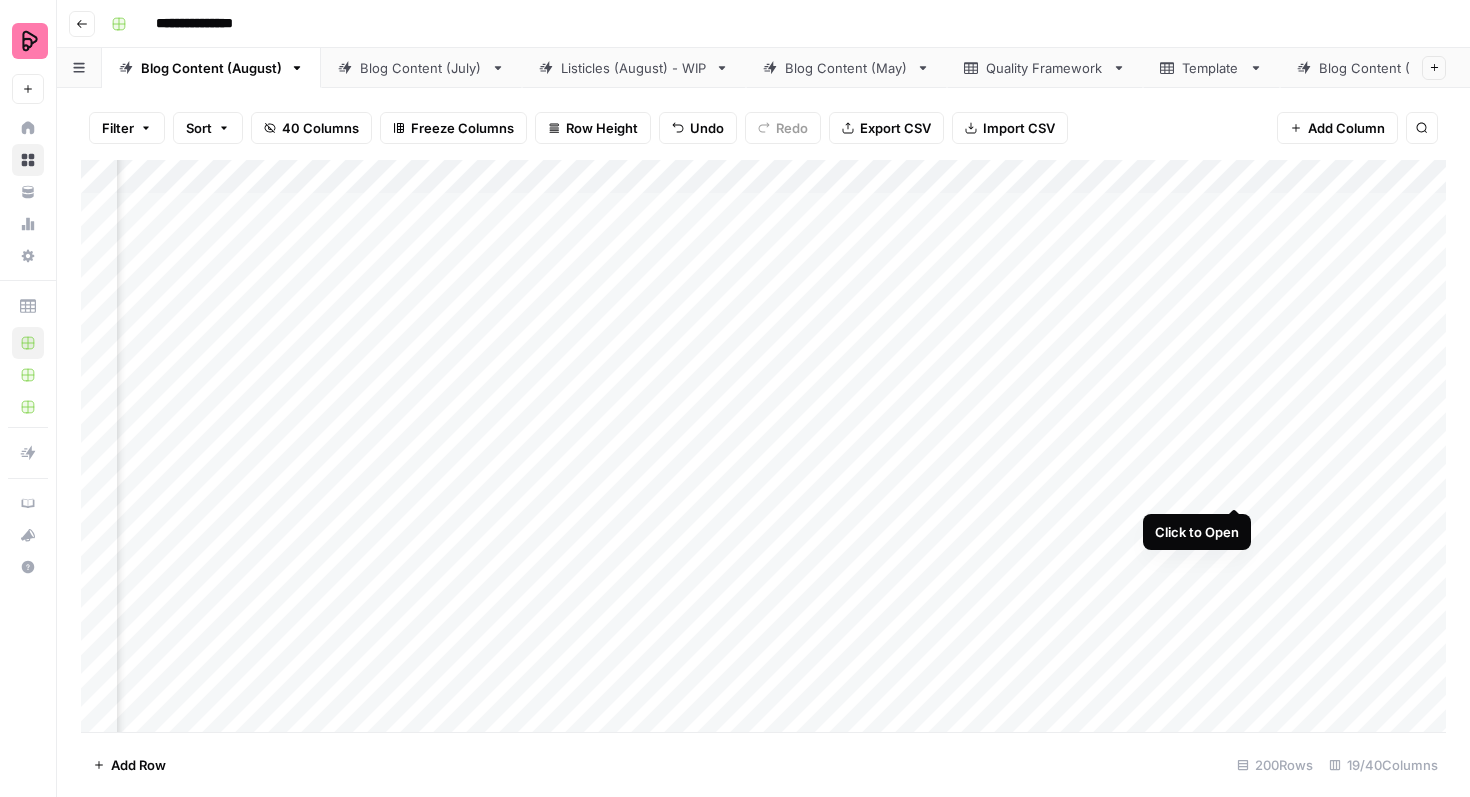 click on "Add Column" at bounding box center (763, 446) 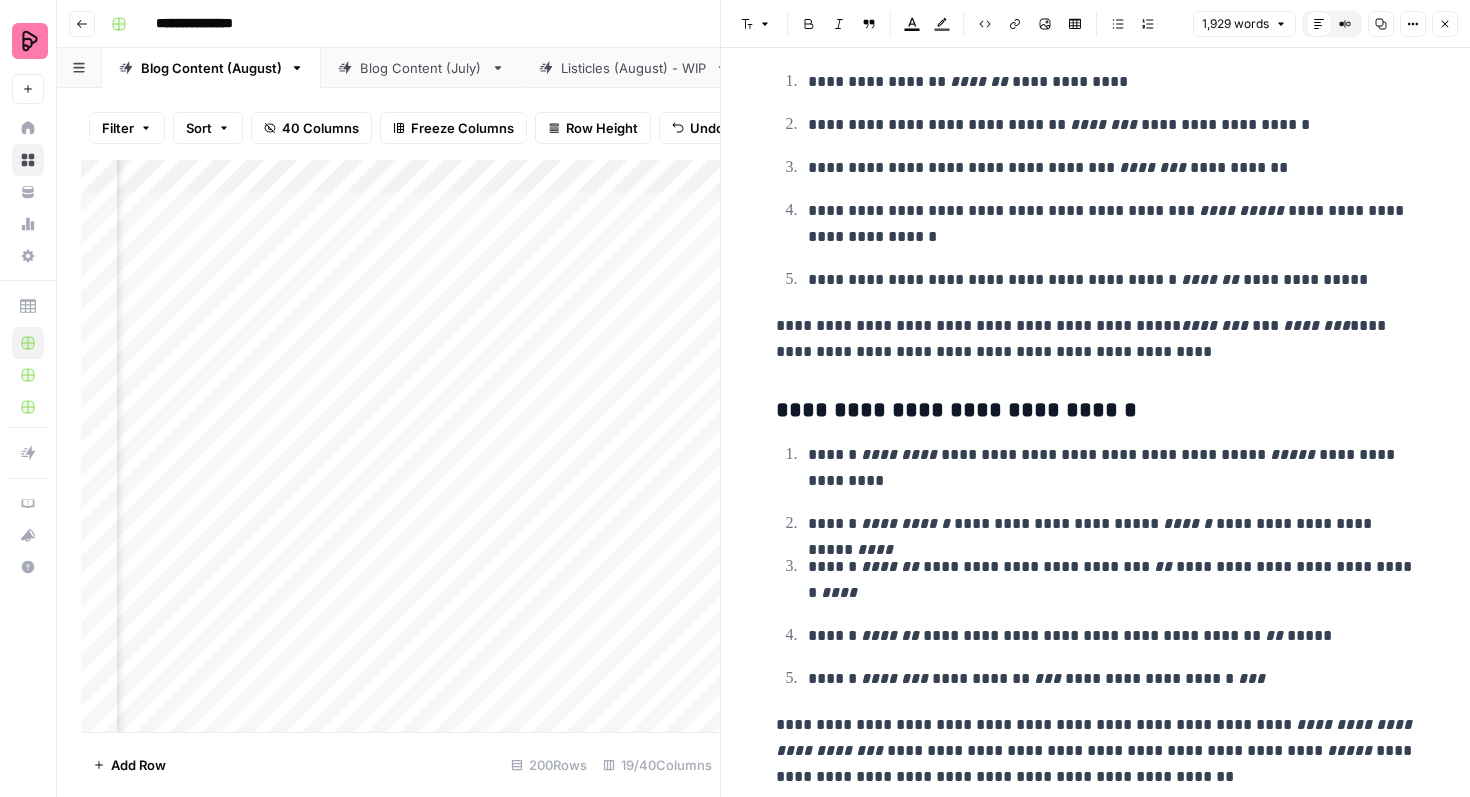 scroll, scrollTop: 7523, scrollLeft: 0, axis: vertical 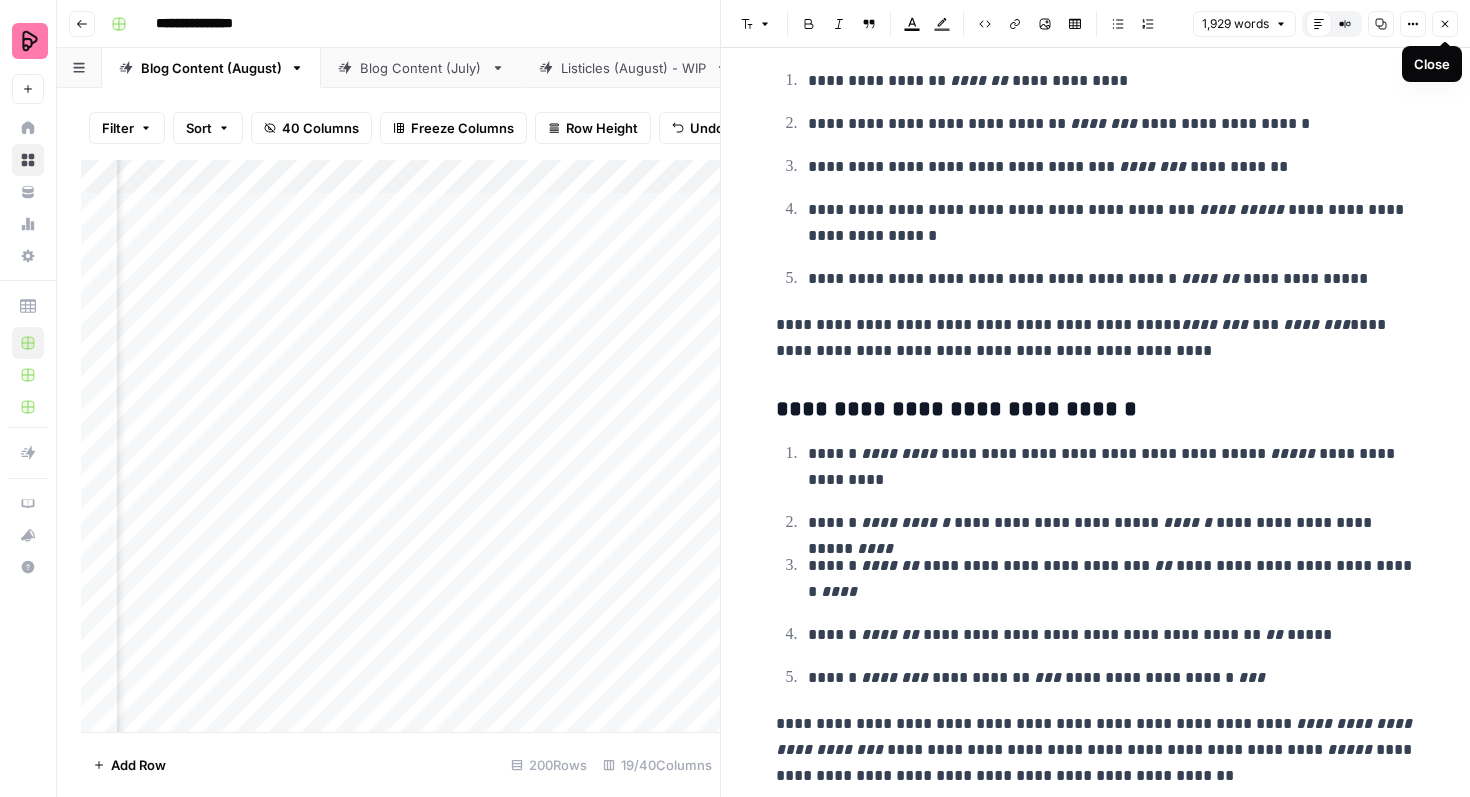 click 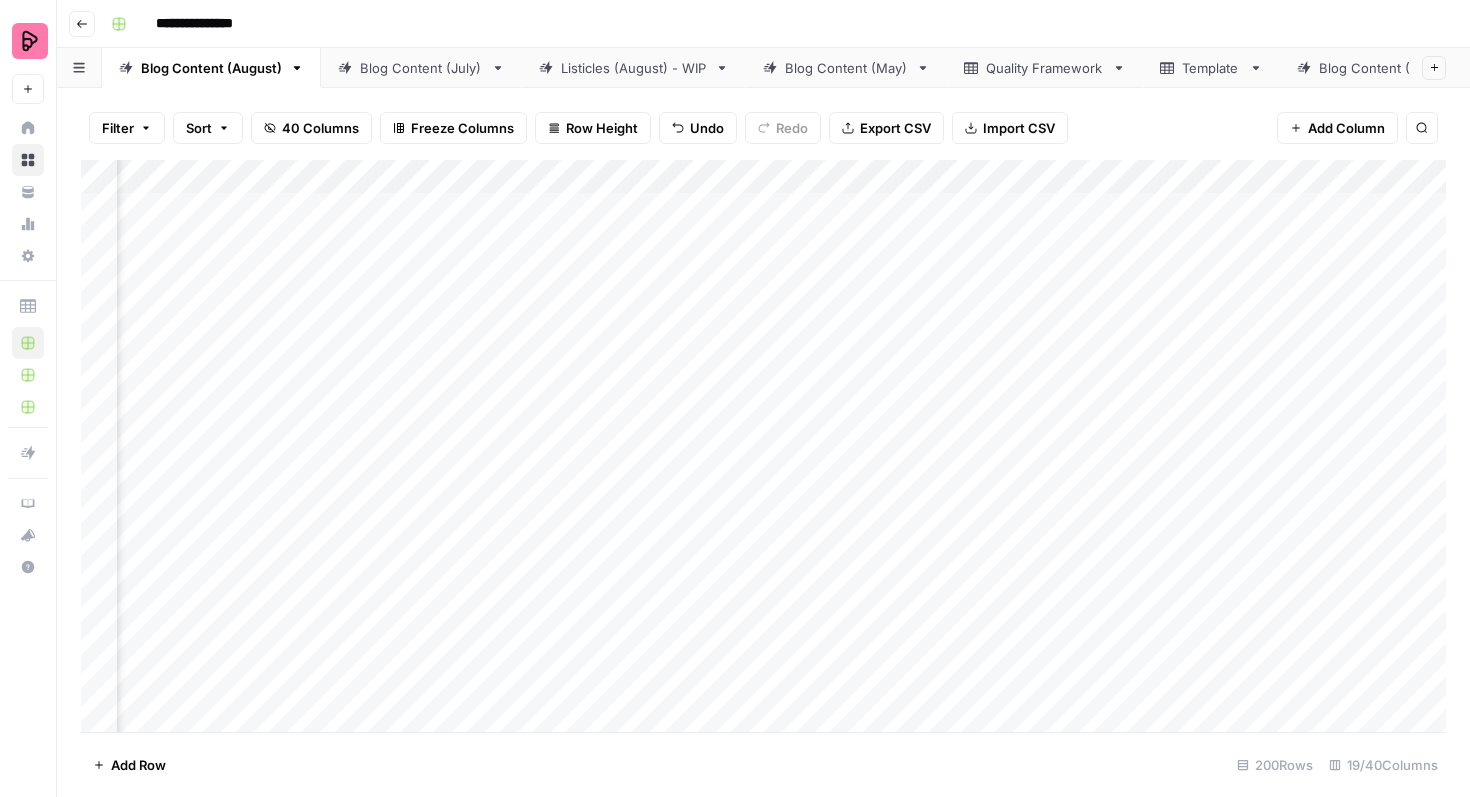 scroll, scrollTop: 0, scrollLeft: 997, axis: horizontal 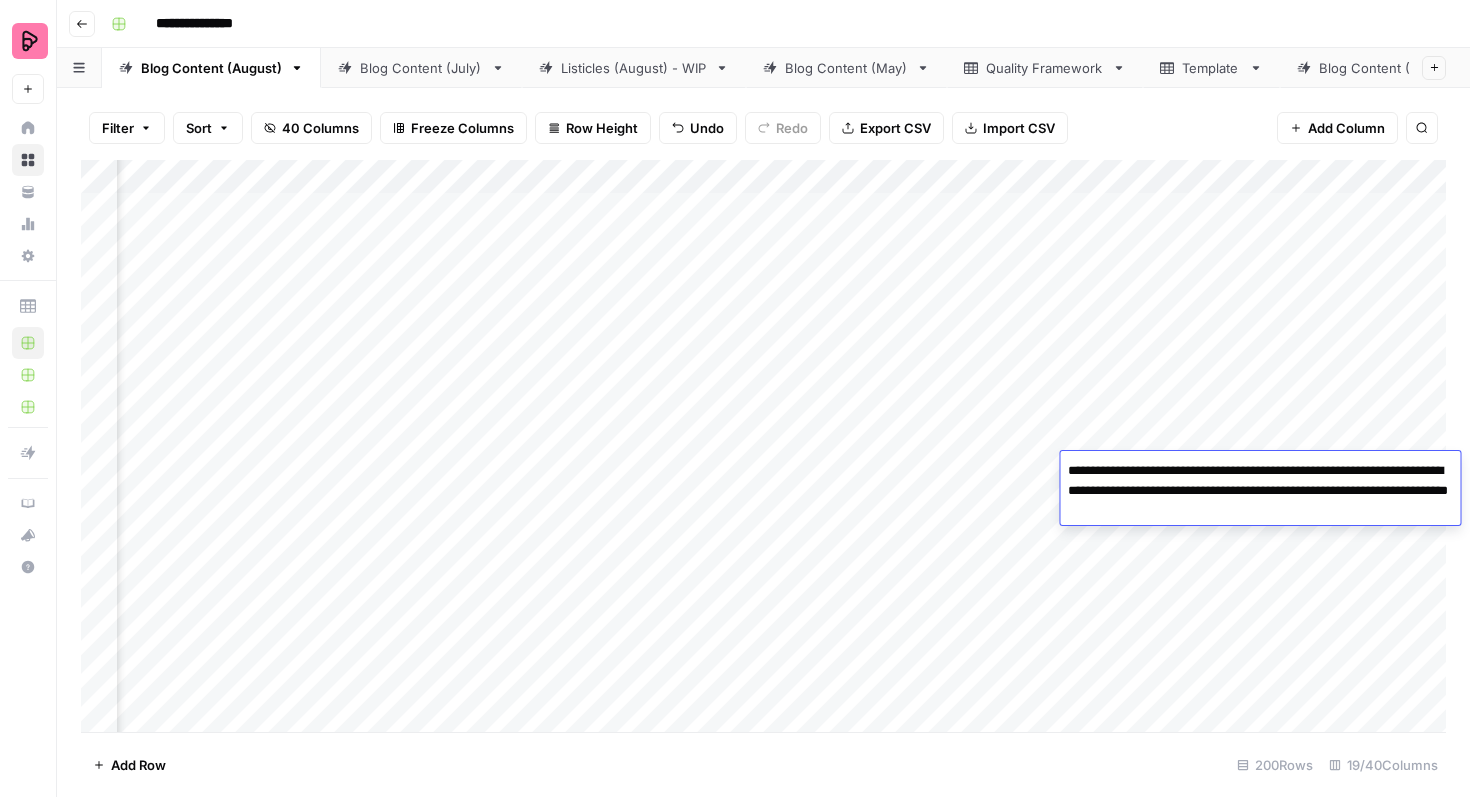 drag, startPoint x: 1387, startPoint y: 471, endPoint x: 1340, endPoint y: 472, distance: 47.010635 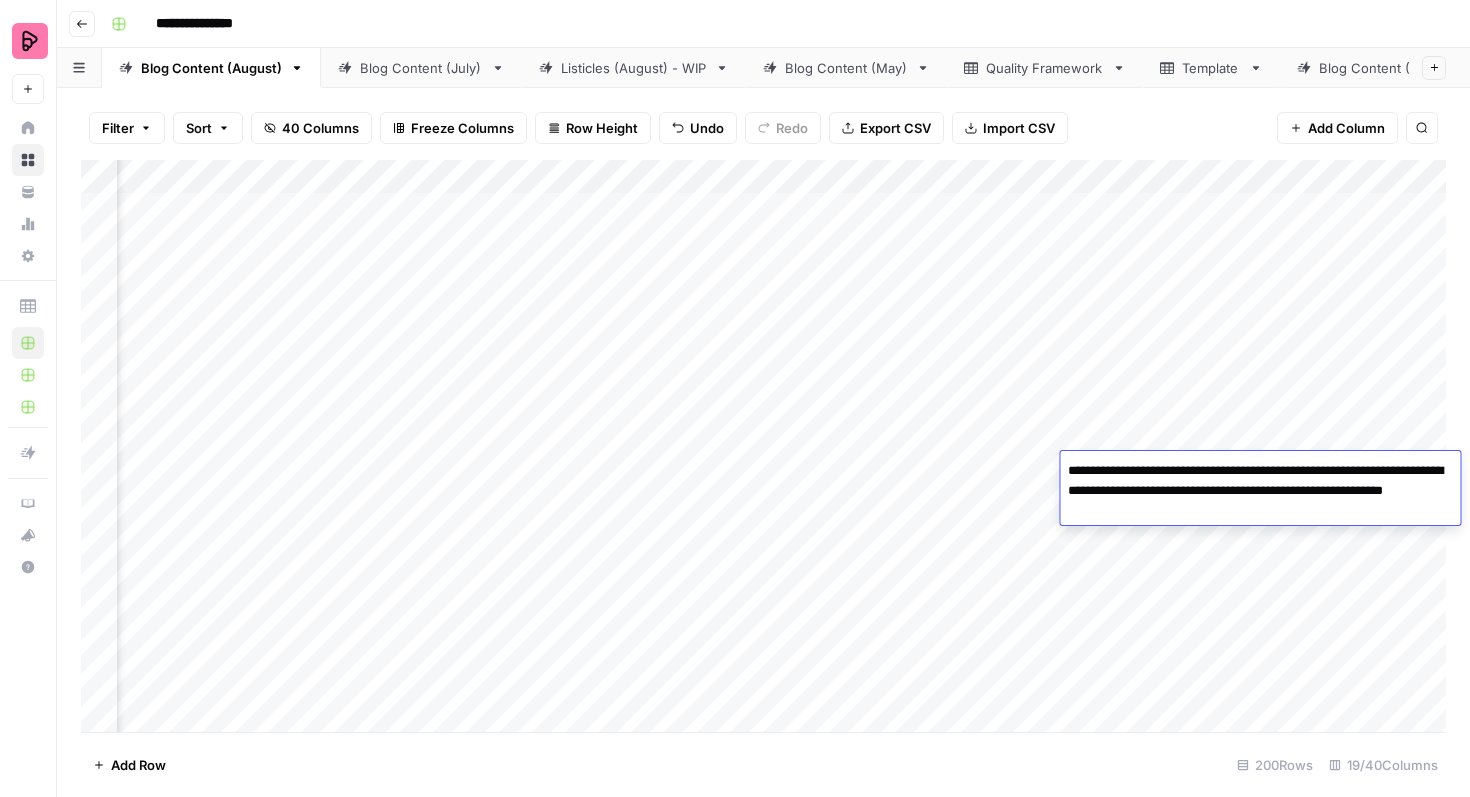 type on "**********" 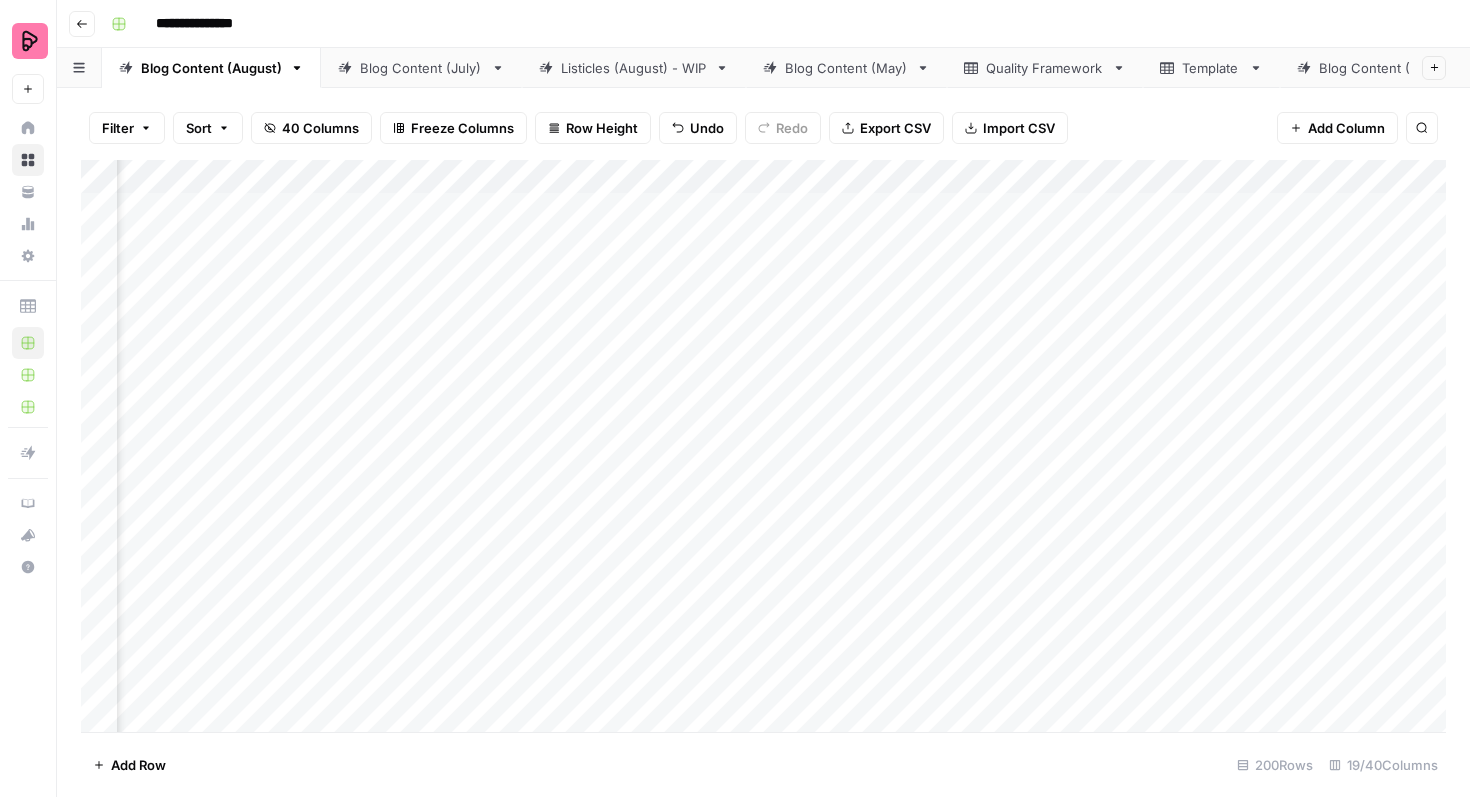 click on "Add Column" at bounding box center (763, 446) 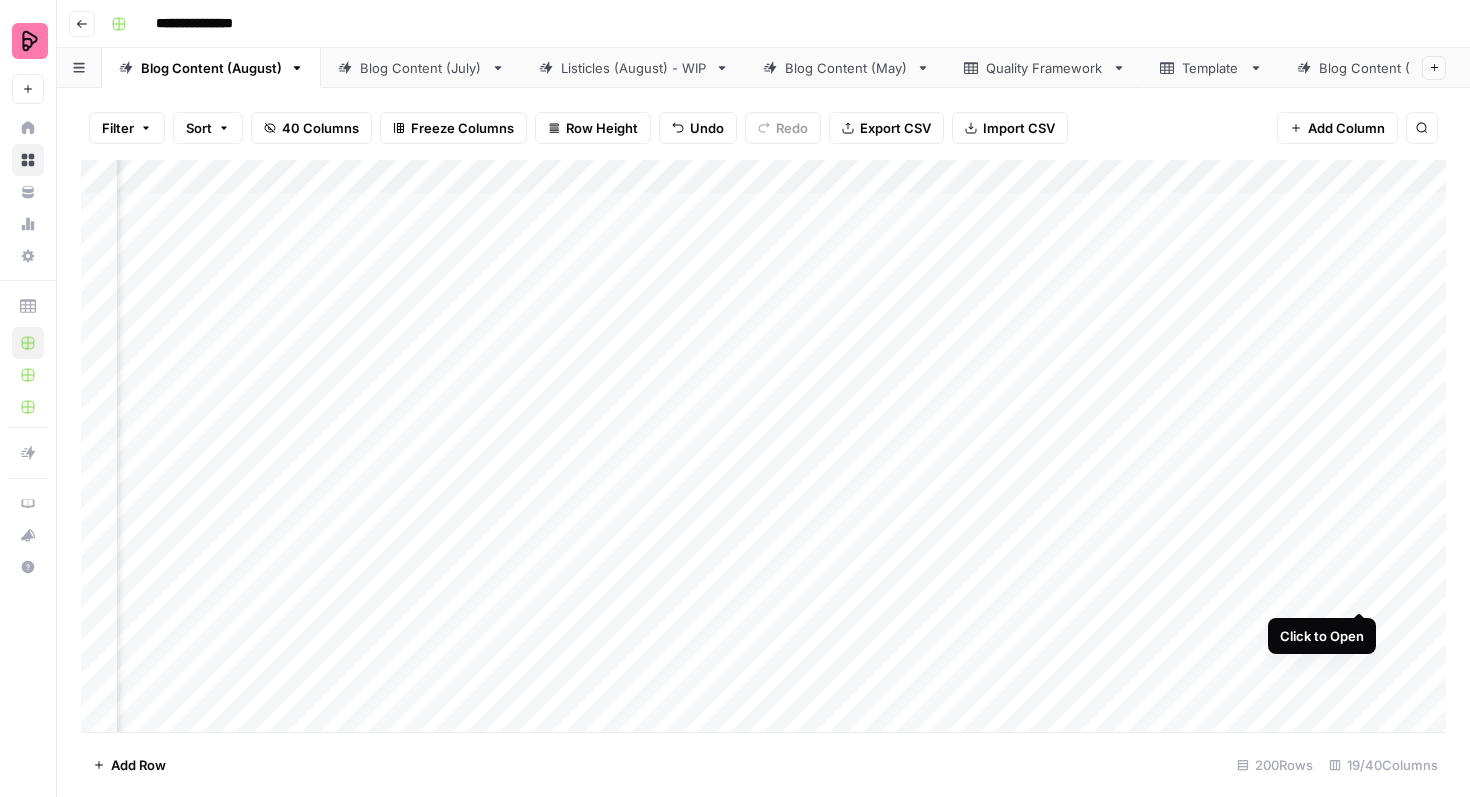 click on "Add Column" at bounding box center [763, 446] 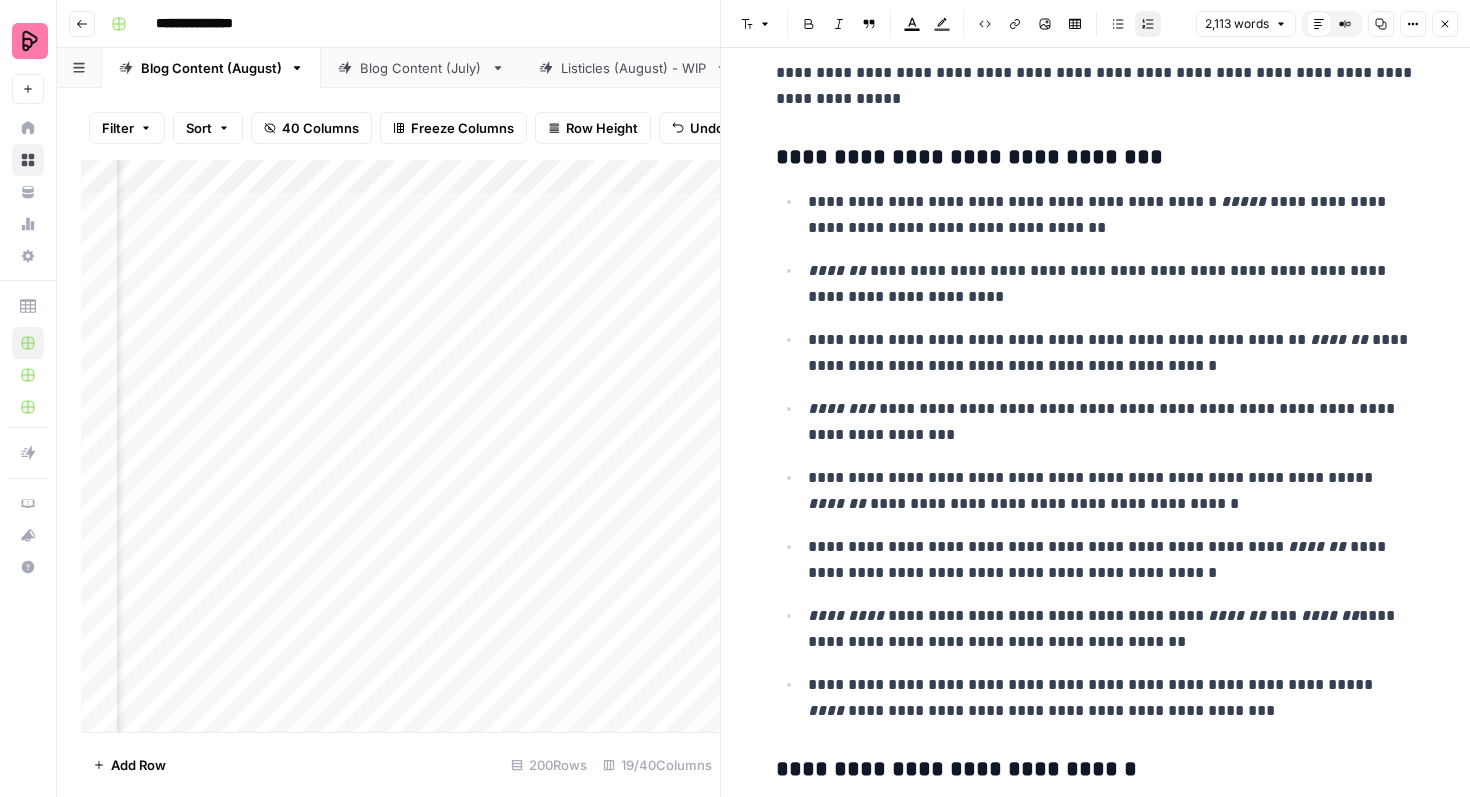 scroll, scrollTop: 8516, scrollLeft: 0, axis: vertical 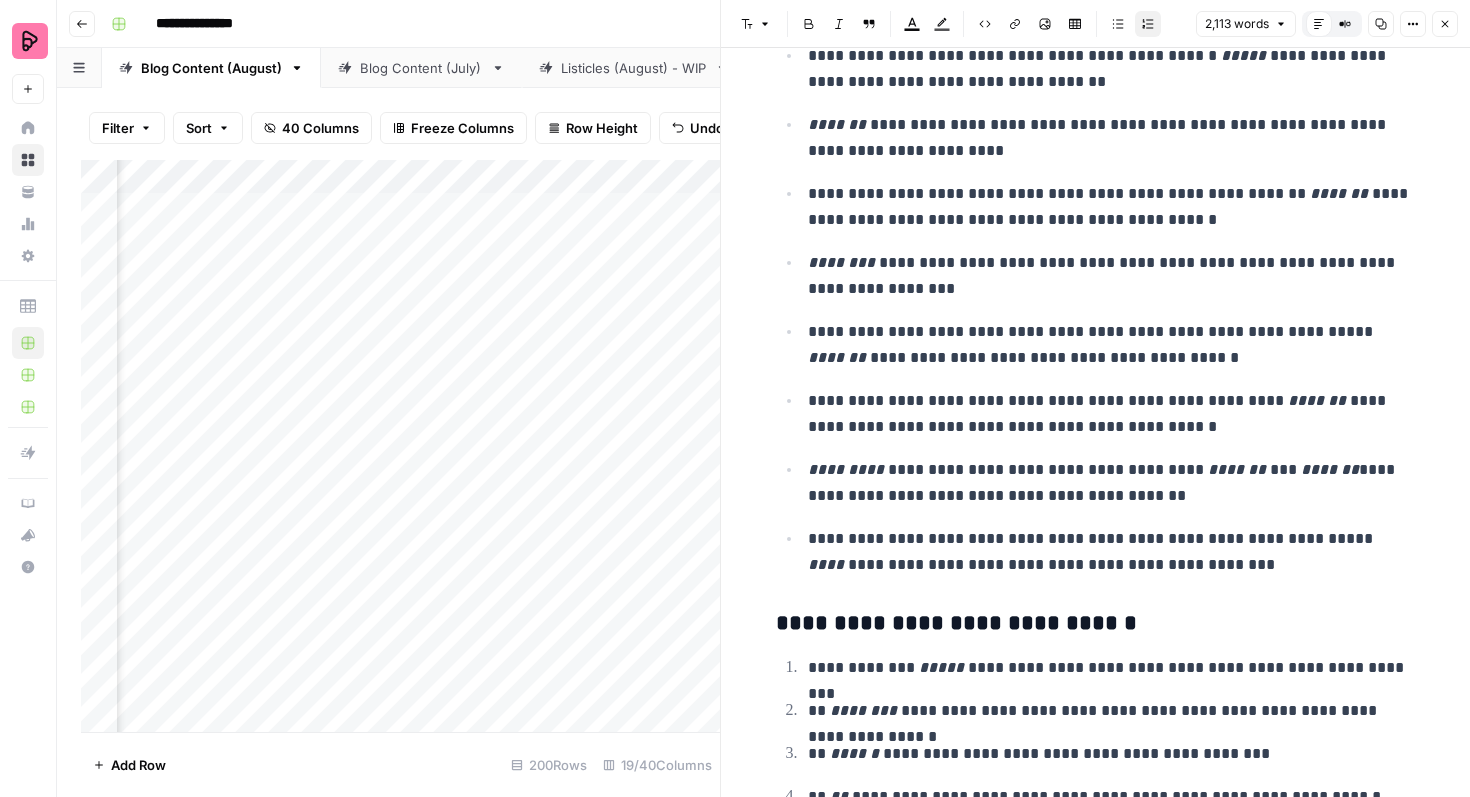 click 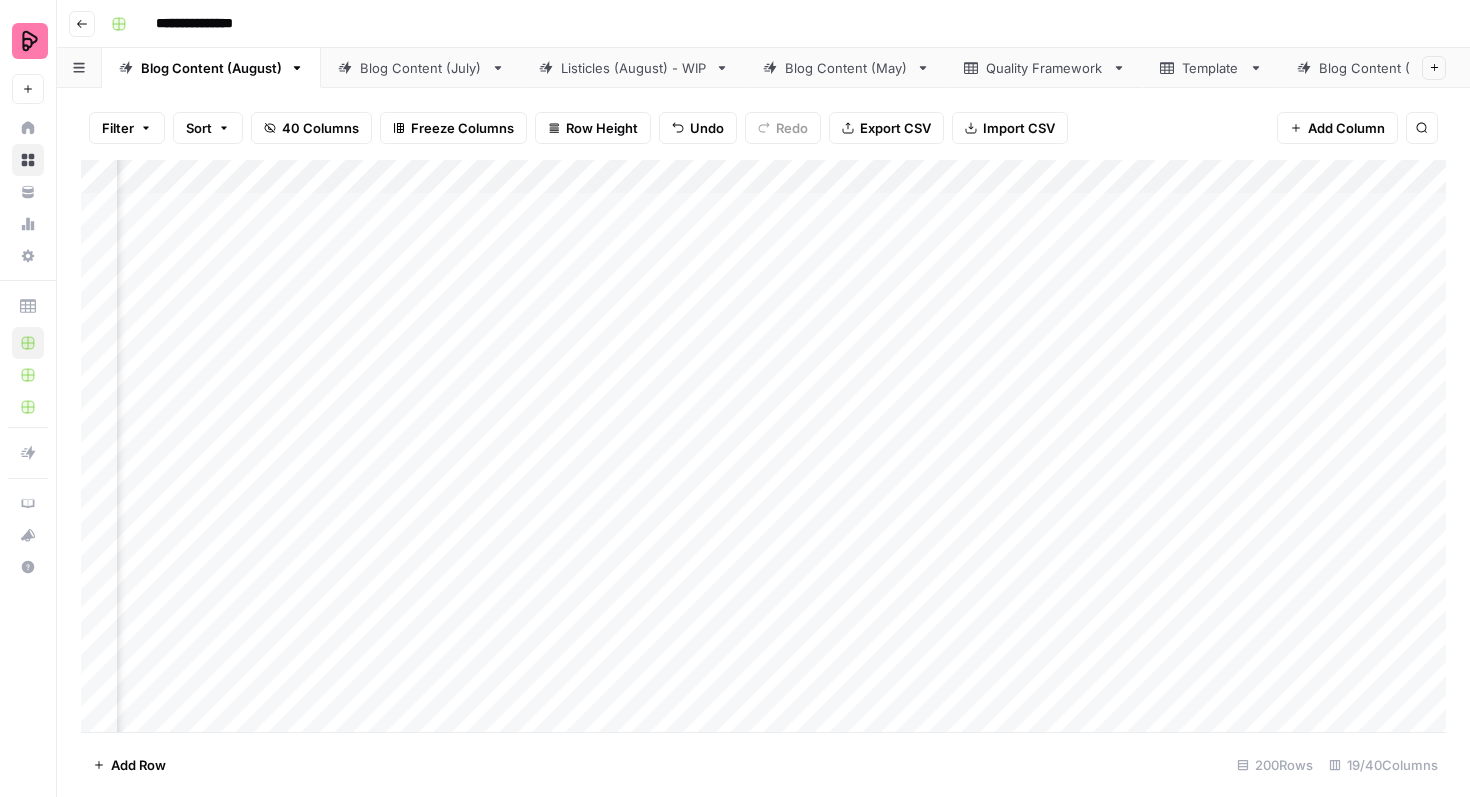 scroll, scrollTop: 0, scrollLeft: 321, axis: horizontal 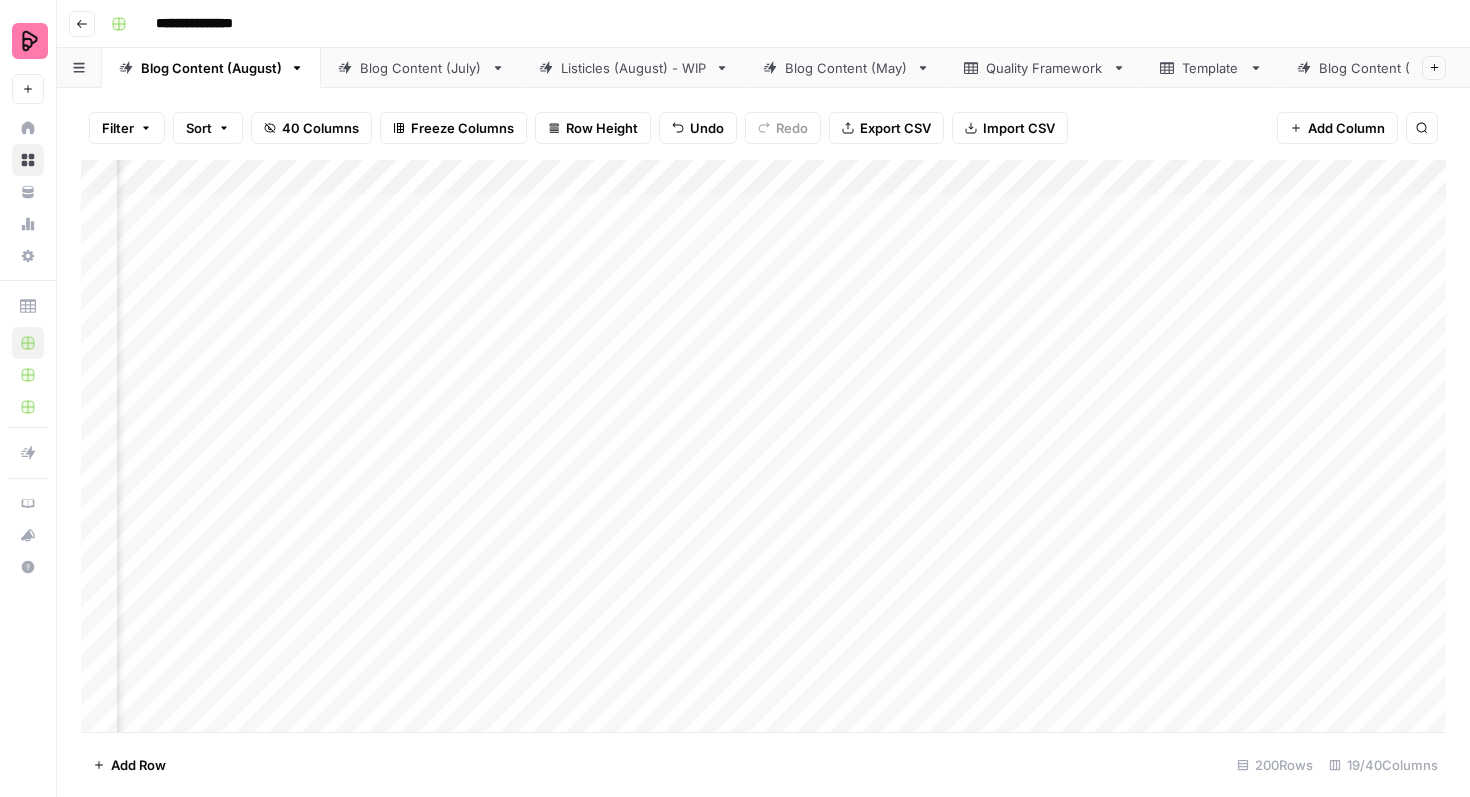 click on "Add Column" at bounding box center (763, 446) 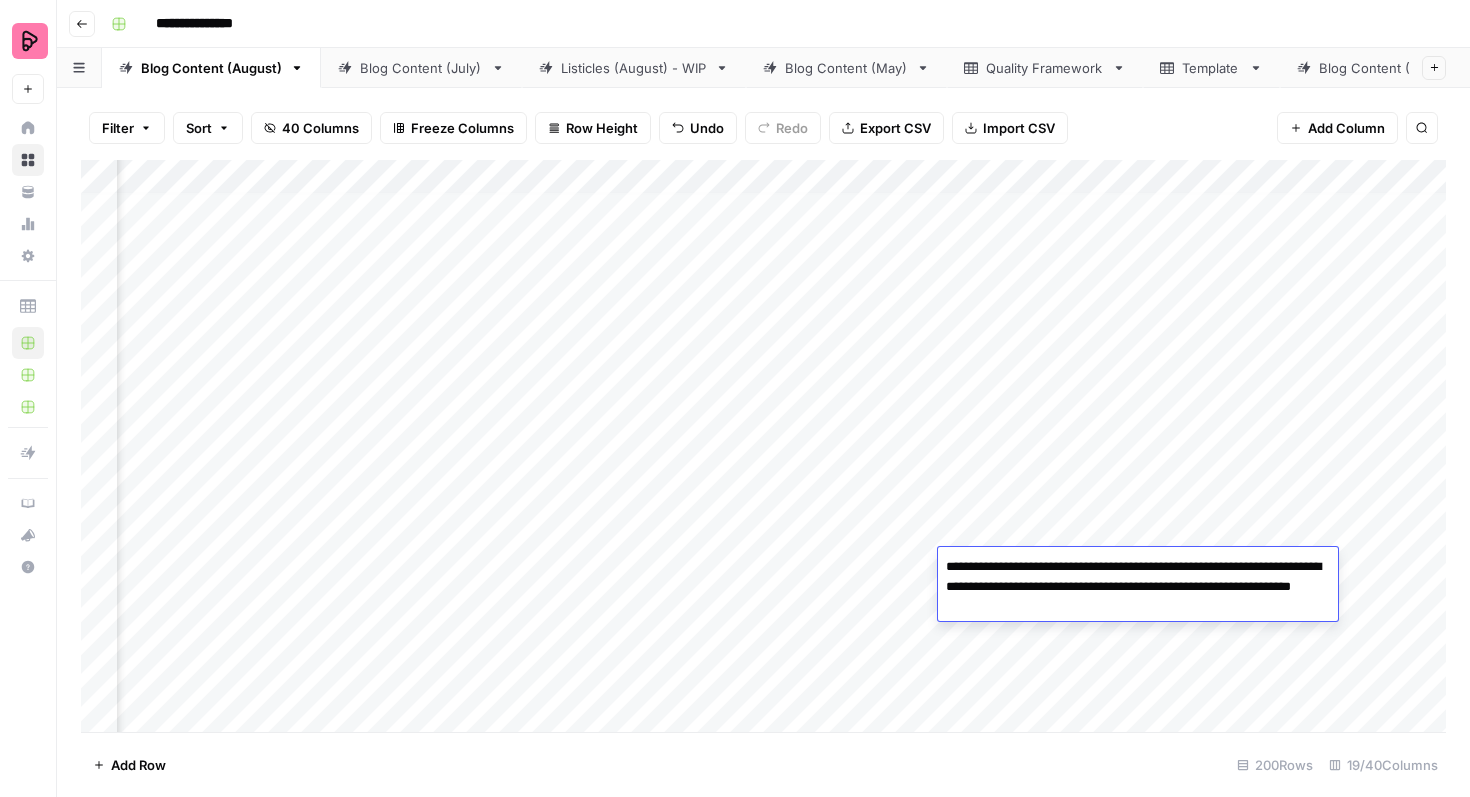 click on "Add Column" at bounding box center [763, 446] 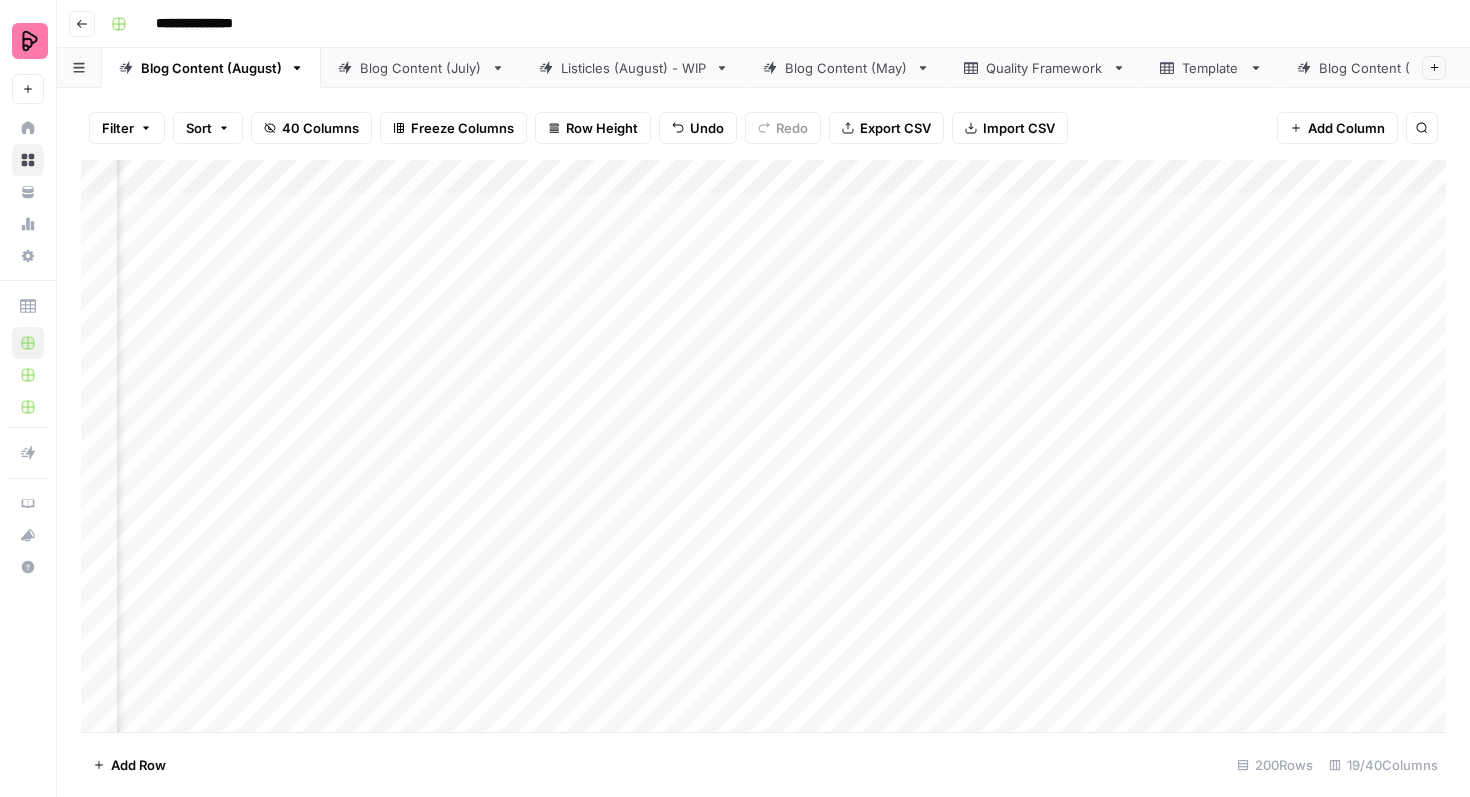 scroll, scrollTop: 8, scrollLeft: 851, axis: both 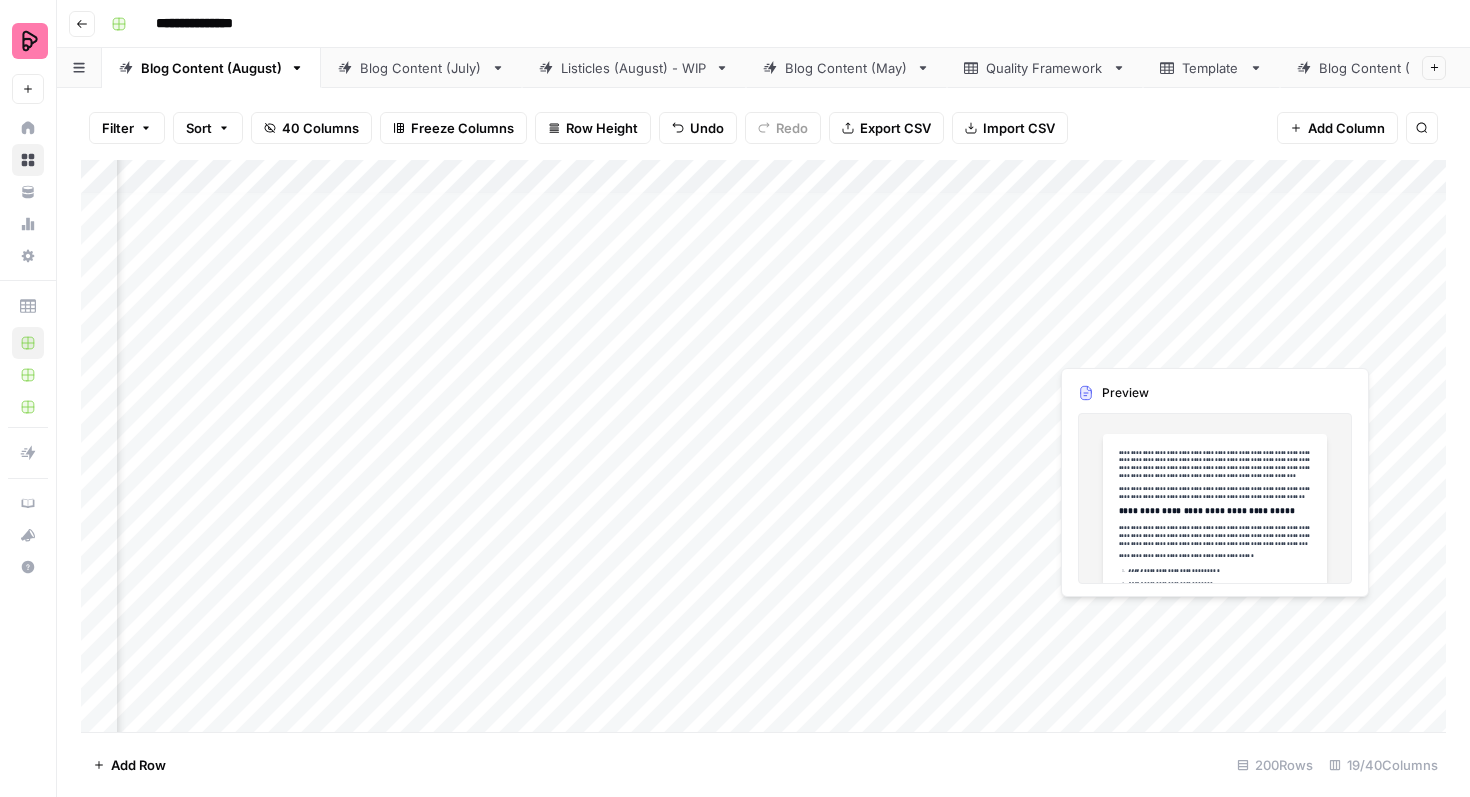 click on "Add Column" at bounding box center [763, 446] 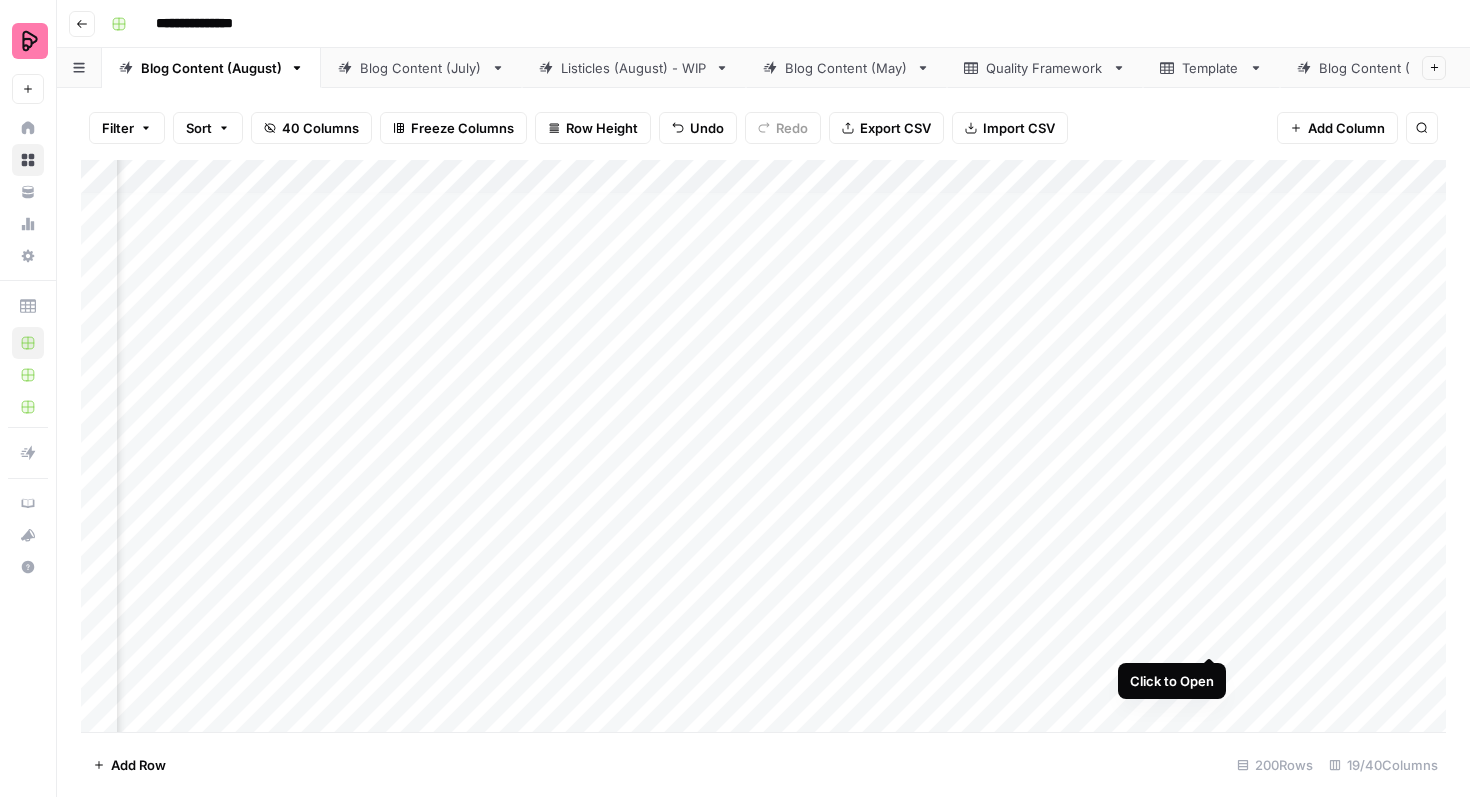 click on "Add Column" at bounding box center (763, 446) 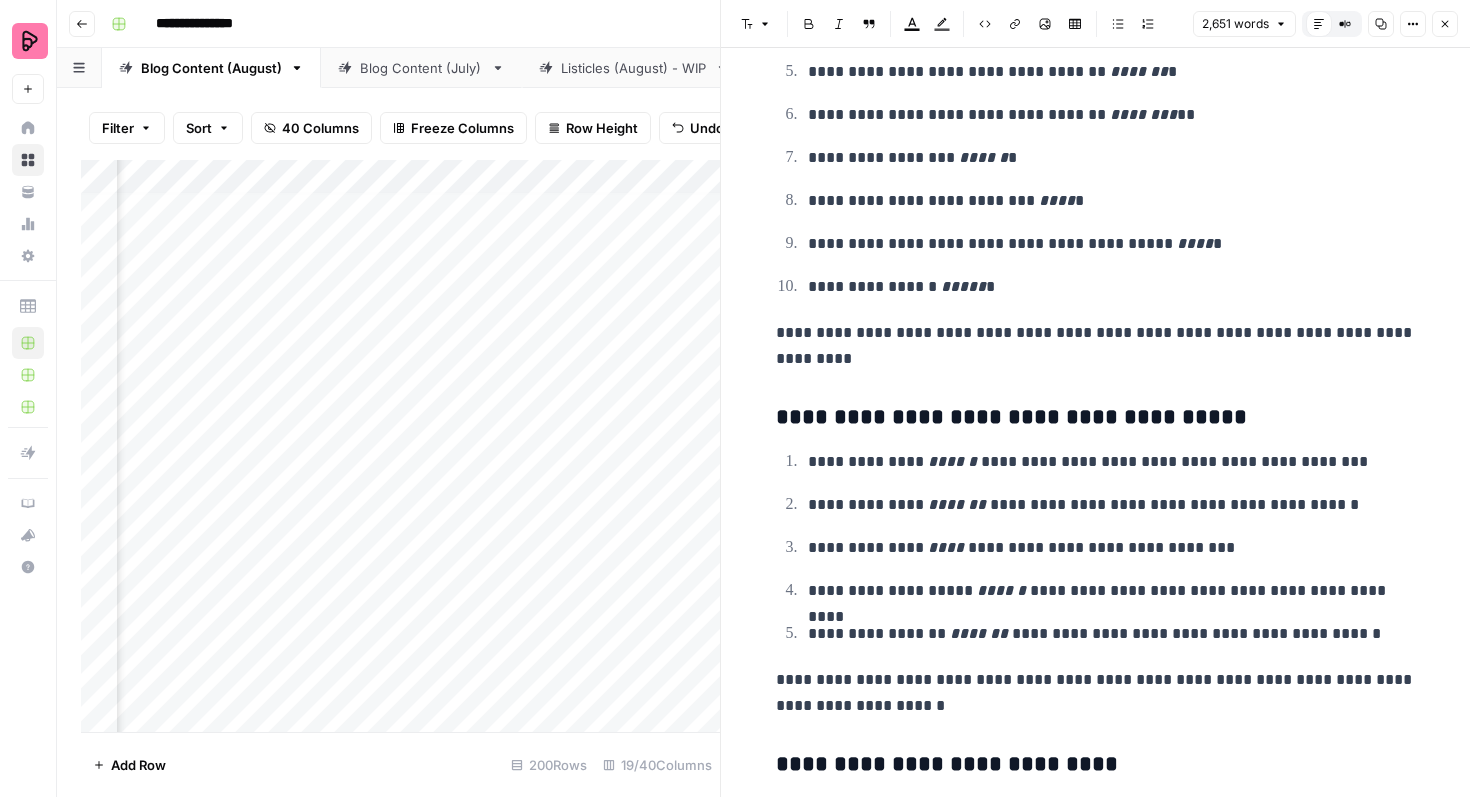 scroll, scrollTop: 9925, scrollLeft: 0, axis: vertical 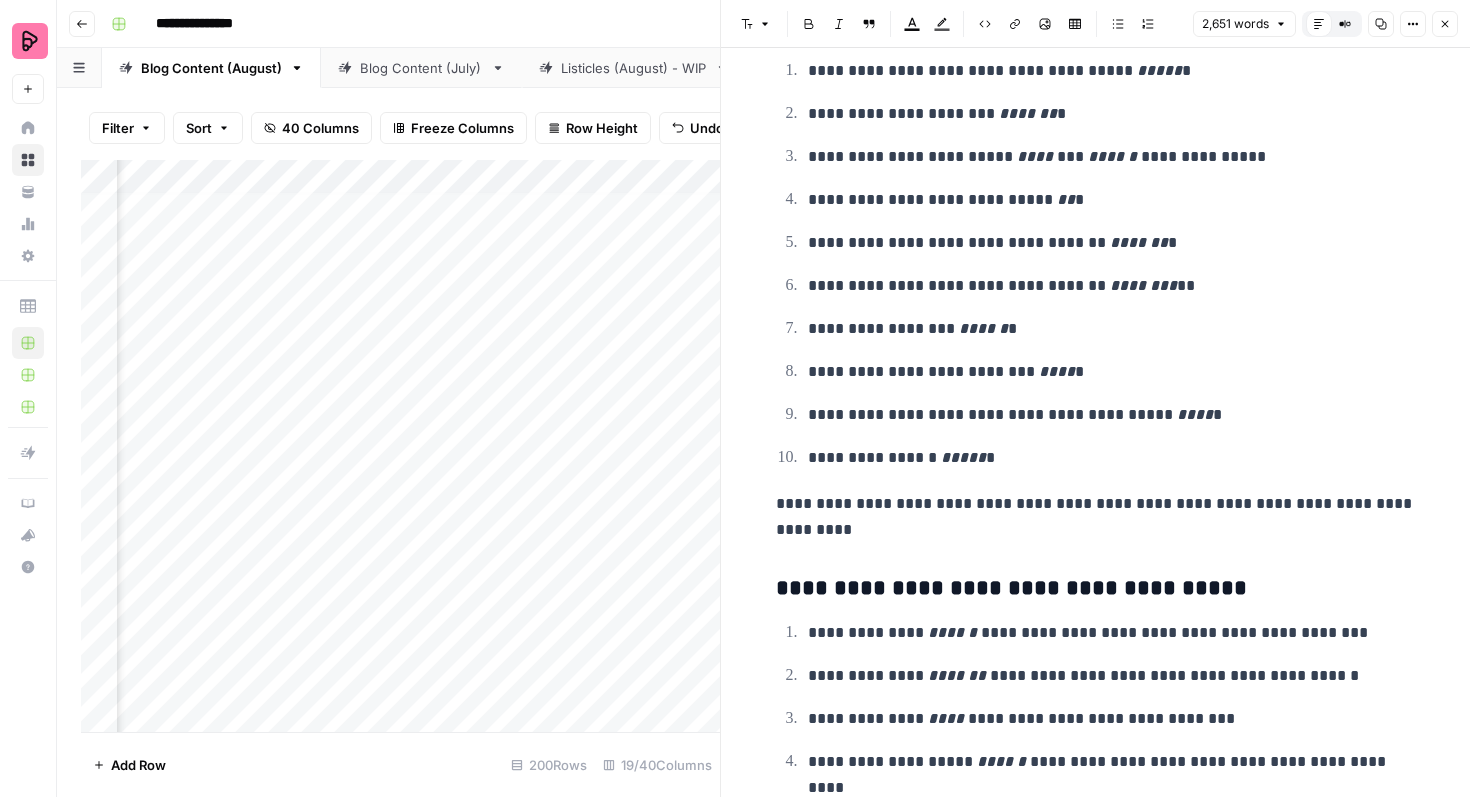 click 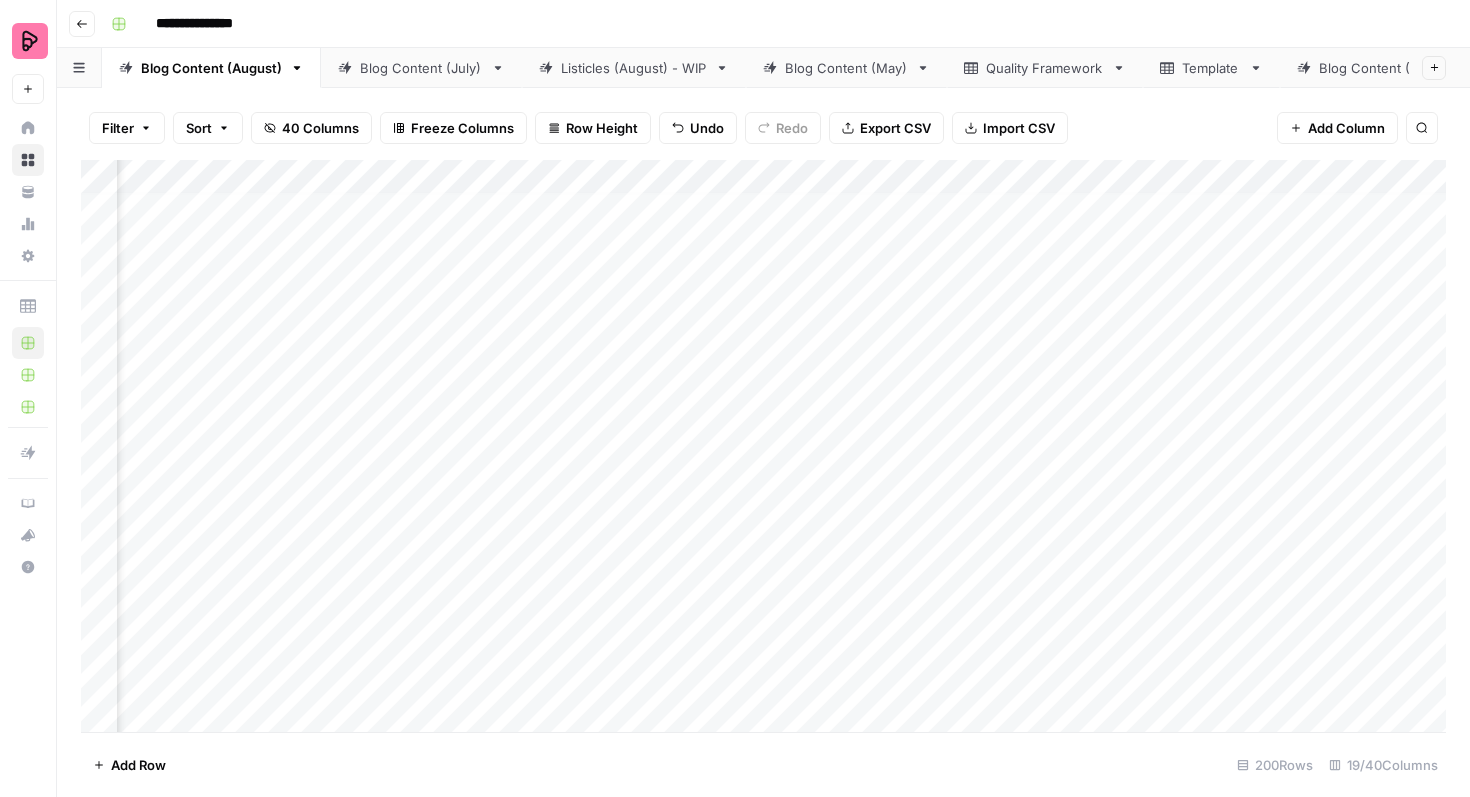 scroll, scrollTop: 7, scrollLeft: 1263, axis: both 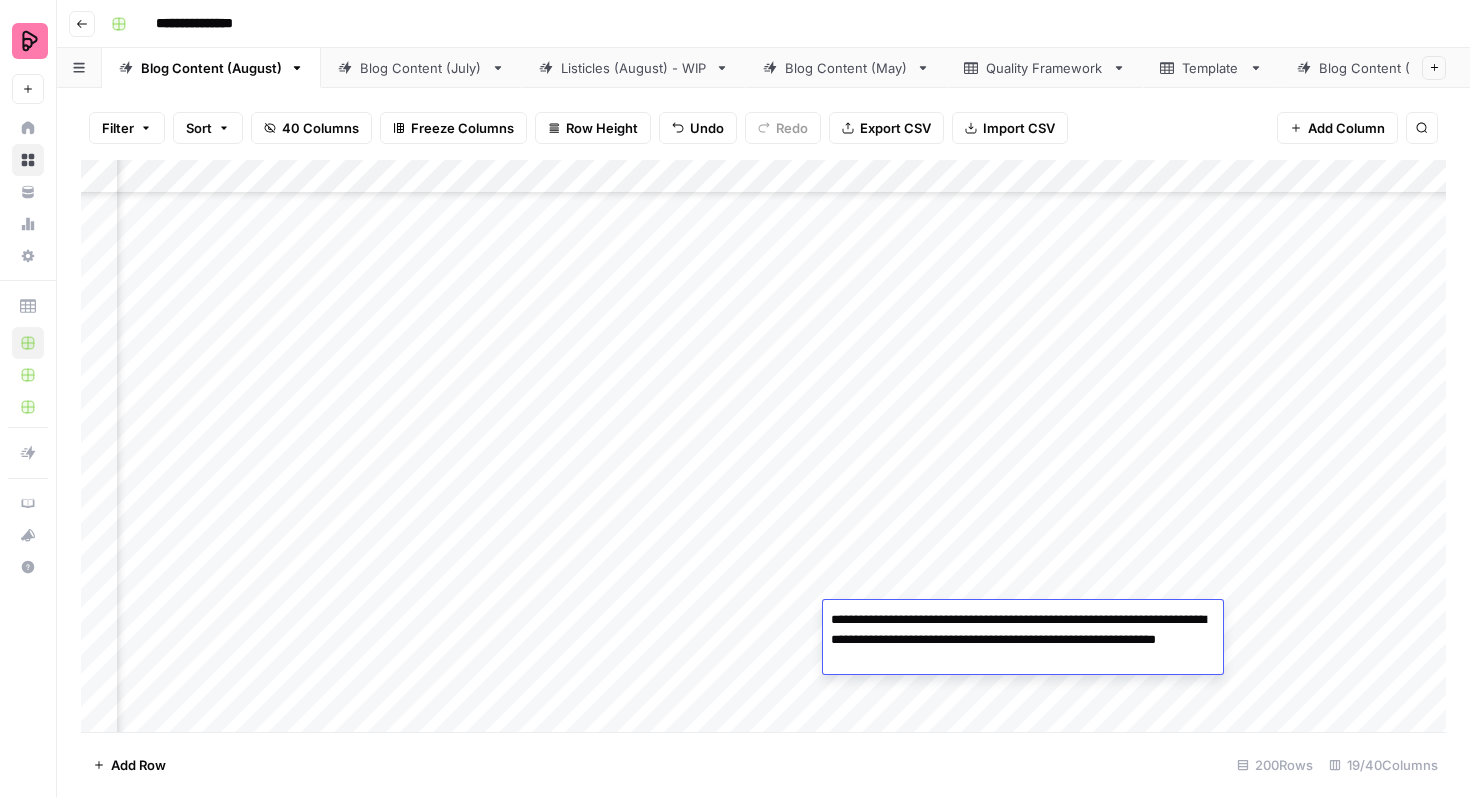 click on "Add Column" at bounding box center [763, 446] 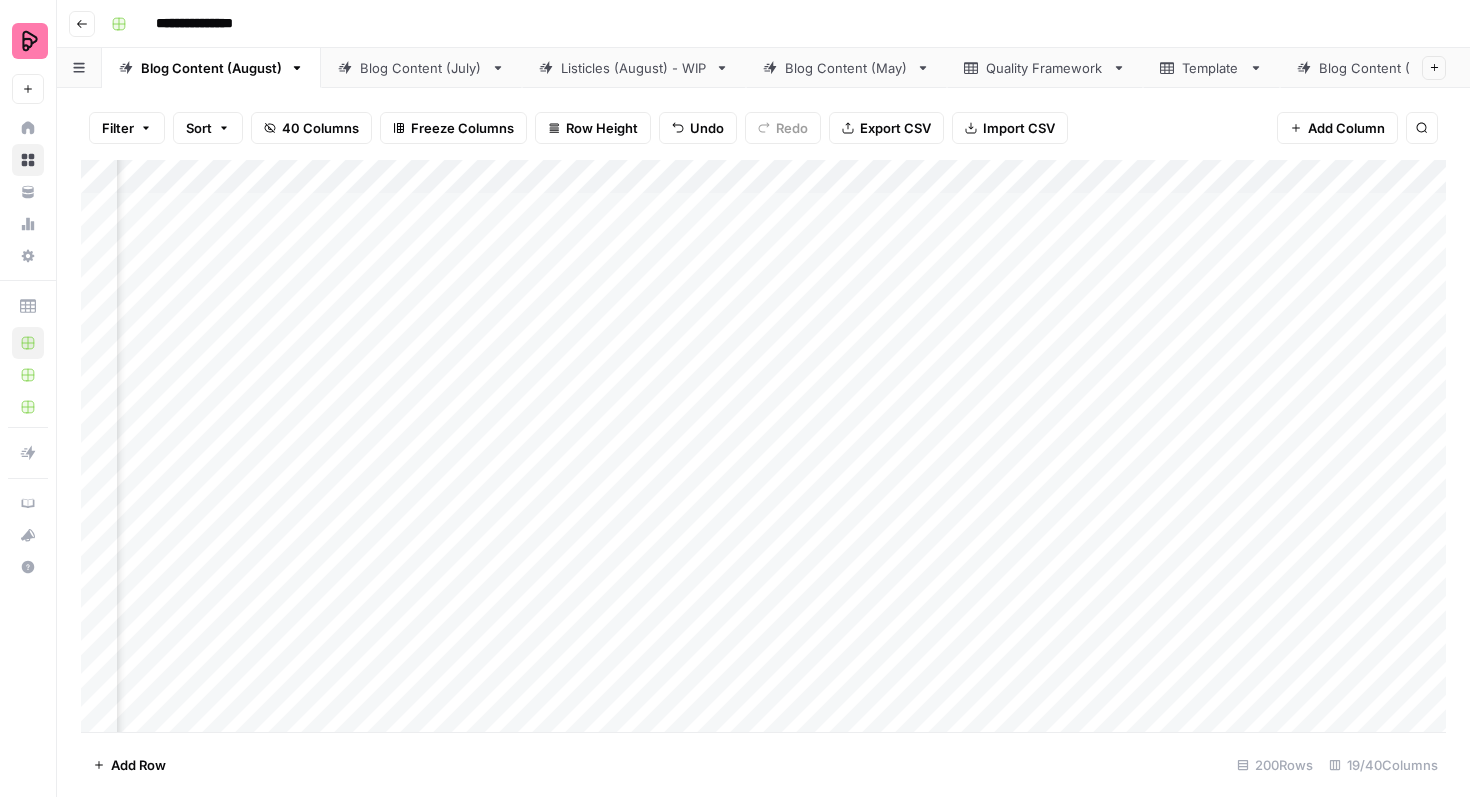 scroll, scrollTop: 0, scrollLeft: 1263, axis: horizontal 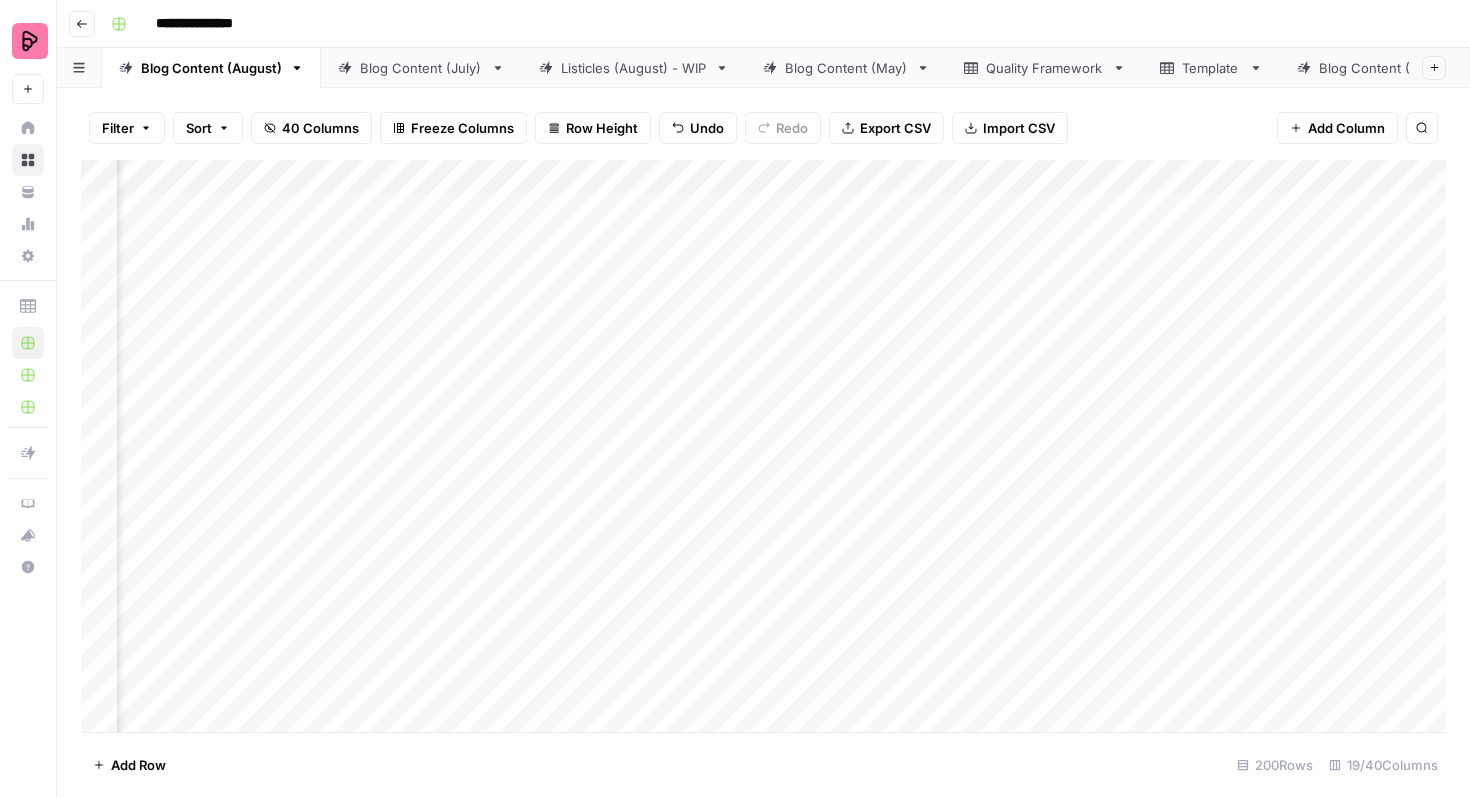 click on "Add Column" at bounding box center [763, 446] 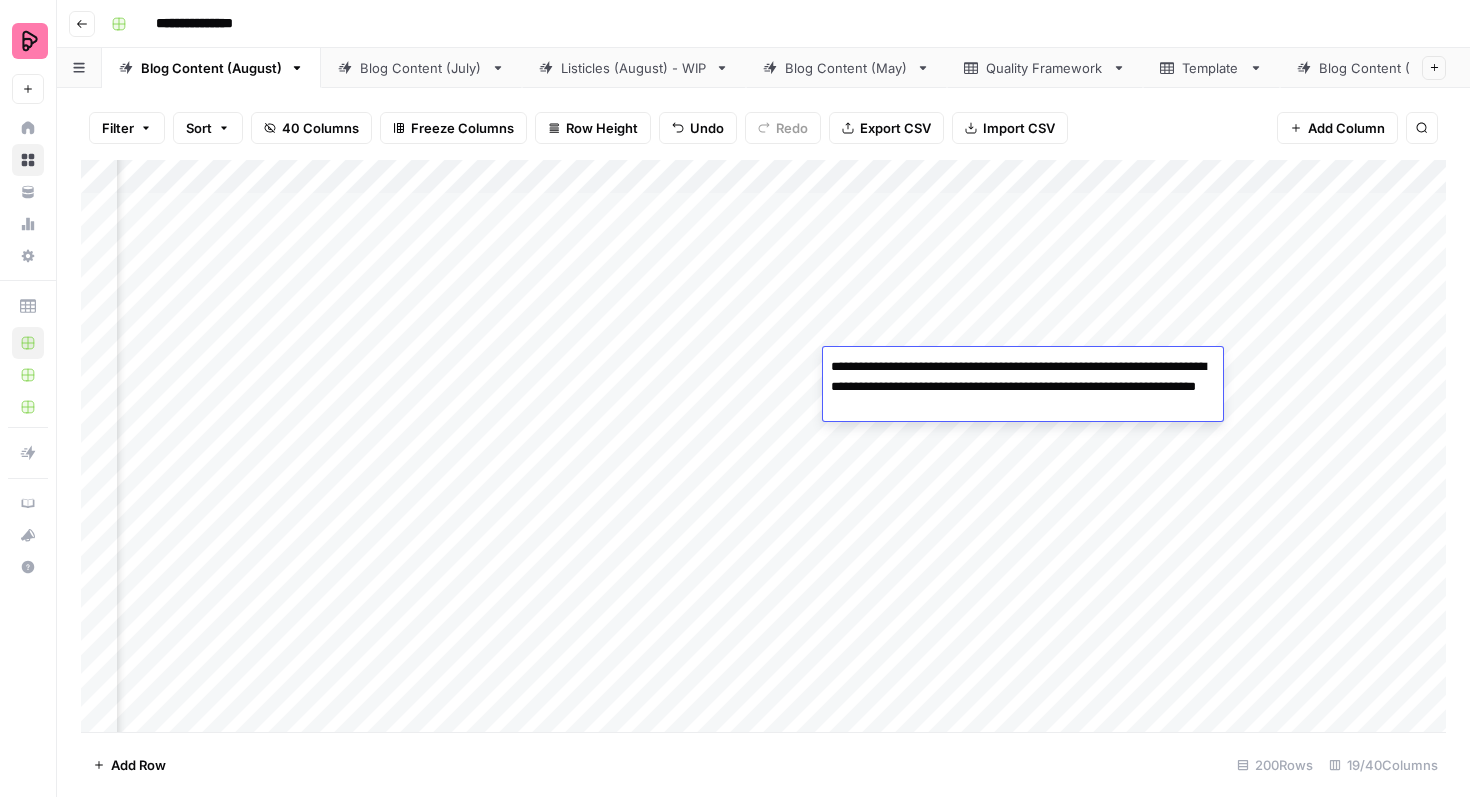 drag, startPoint x: 1022, startPoint y: 367, endPoint x: 1208, endPoint y: 367, distance: 186 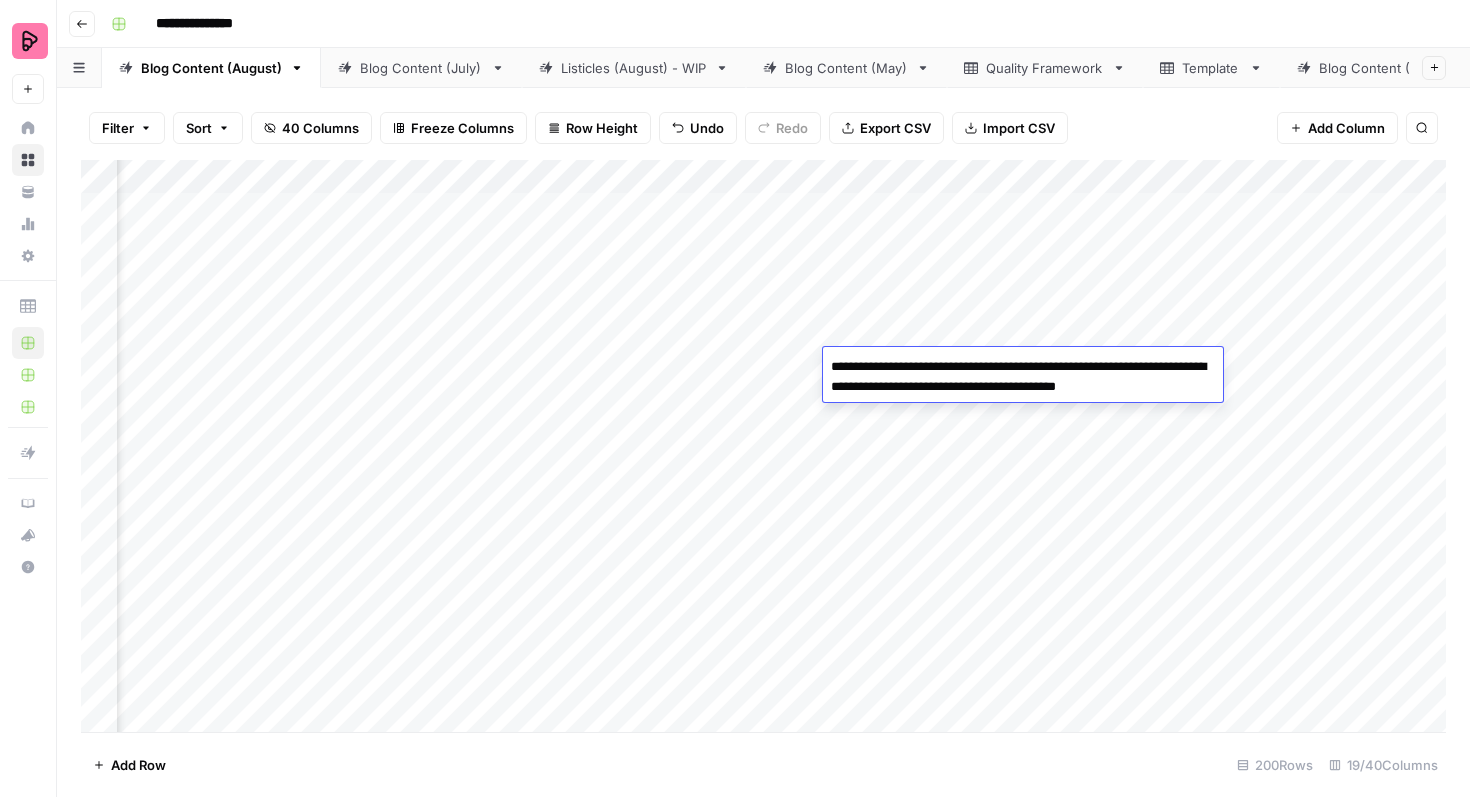 drag, startPoint x: 1039, startPoint y: 371, endPoint x: 1020, endPoint y: 369, distance: 19.104973 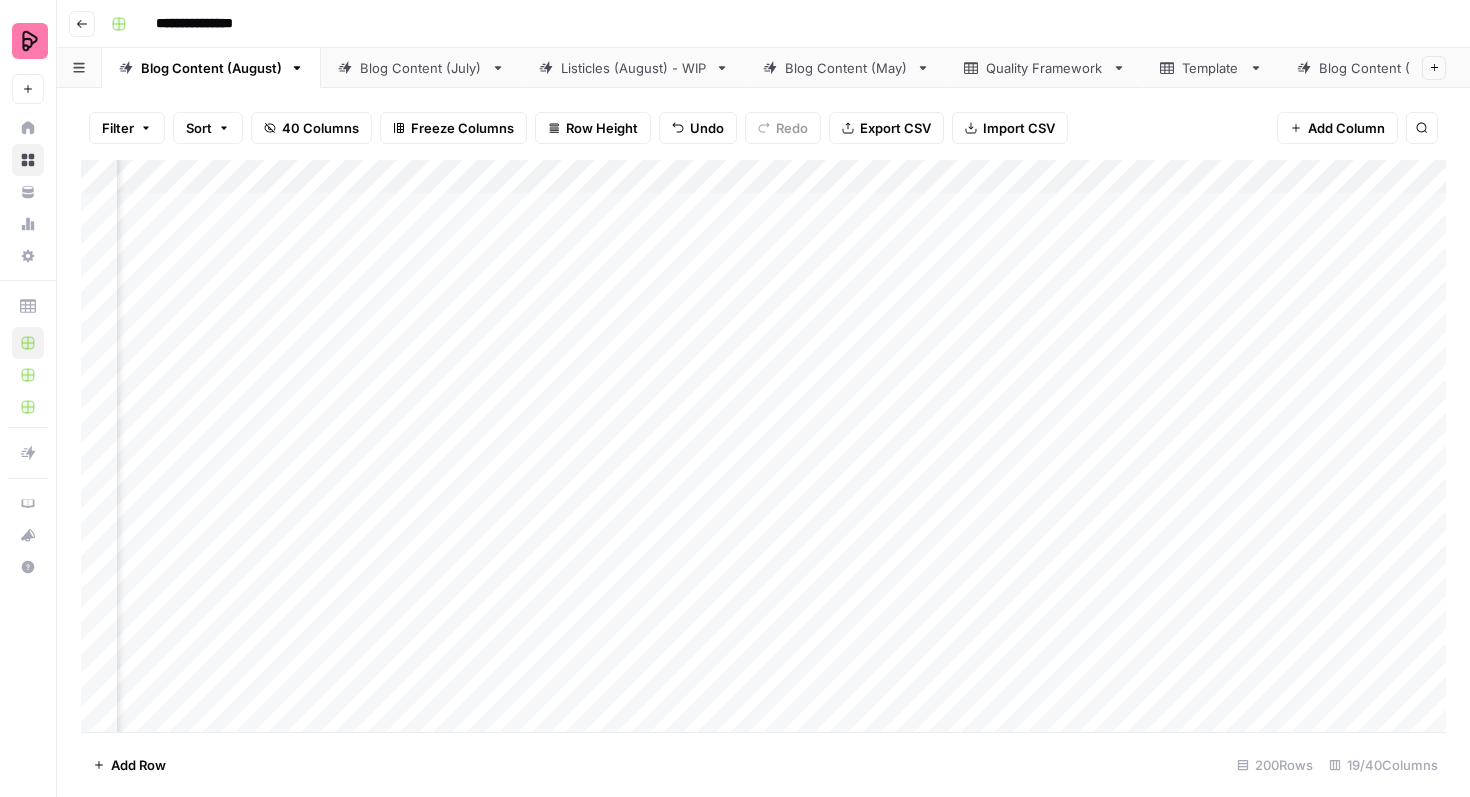 click on "Add Column" at bounding box center [763, 446] 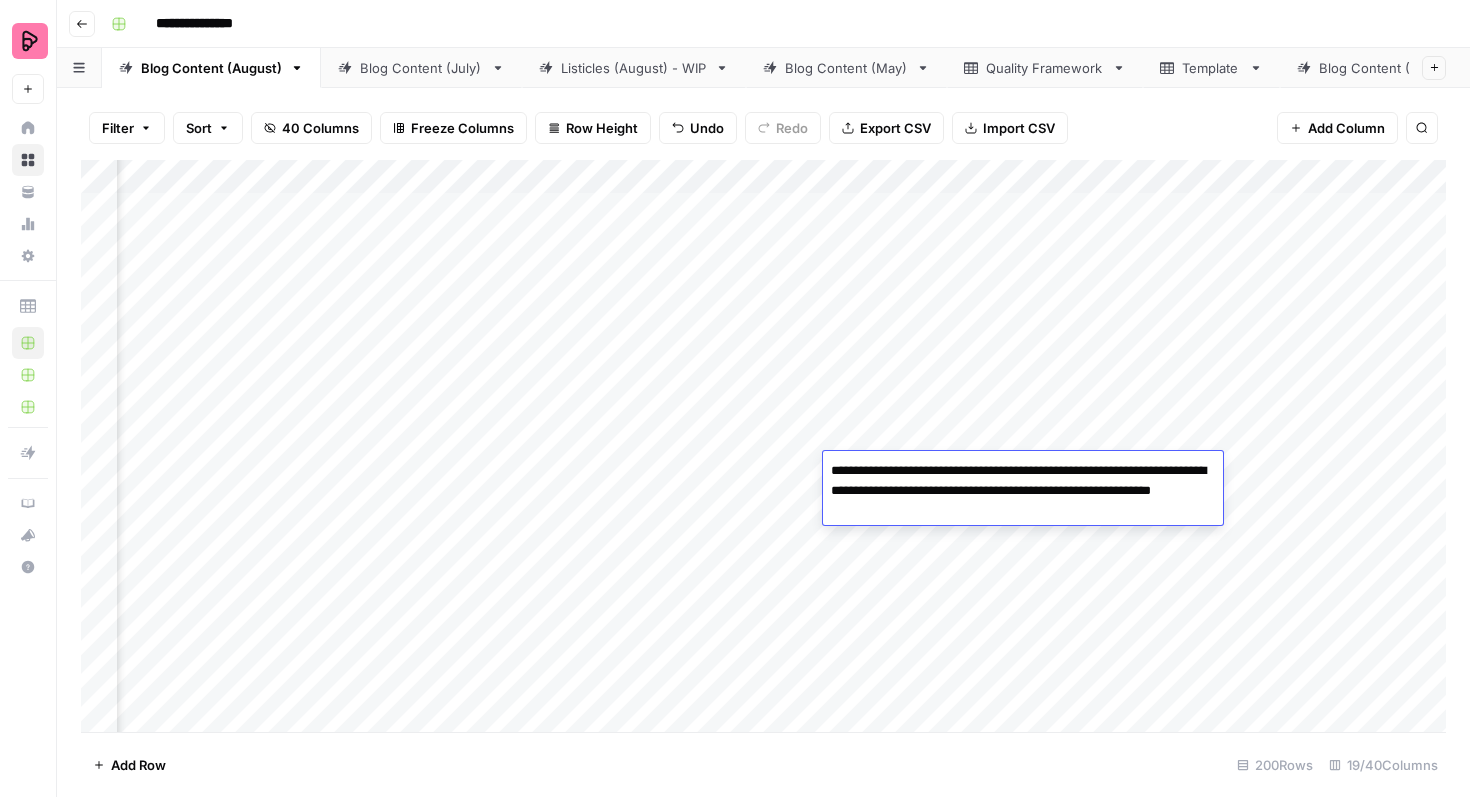 click on "Add Column" at bounding box center [763, 446] 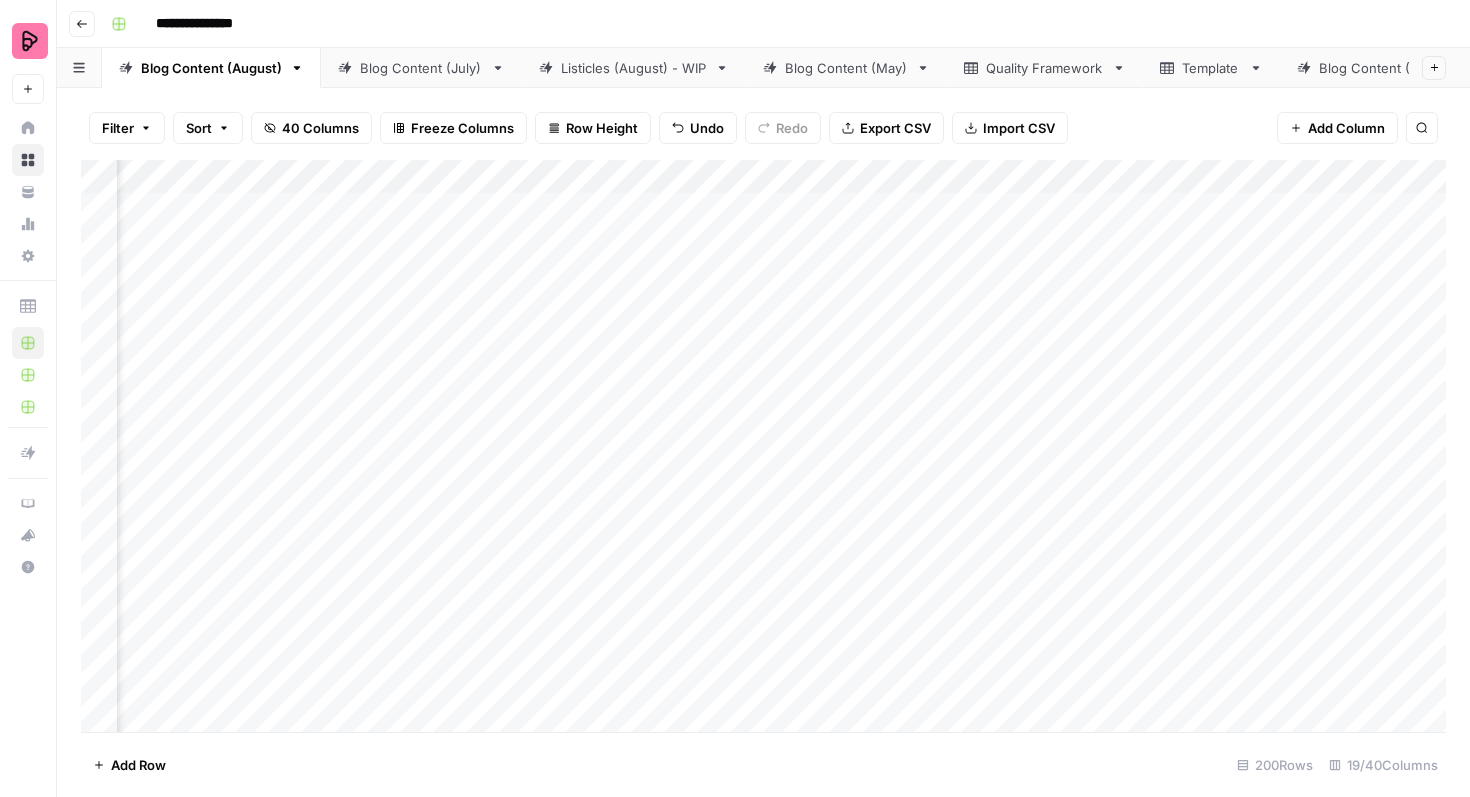 click on "Add Column" at bounding box center (763, 446) 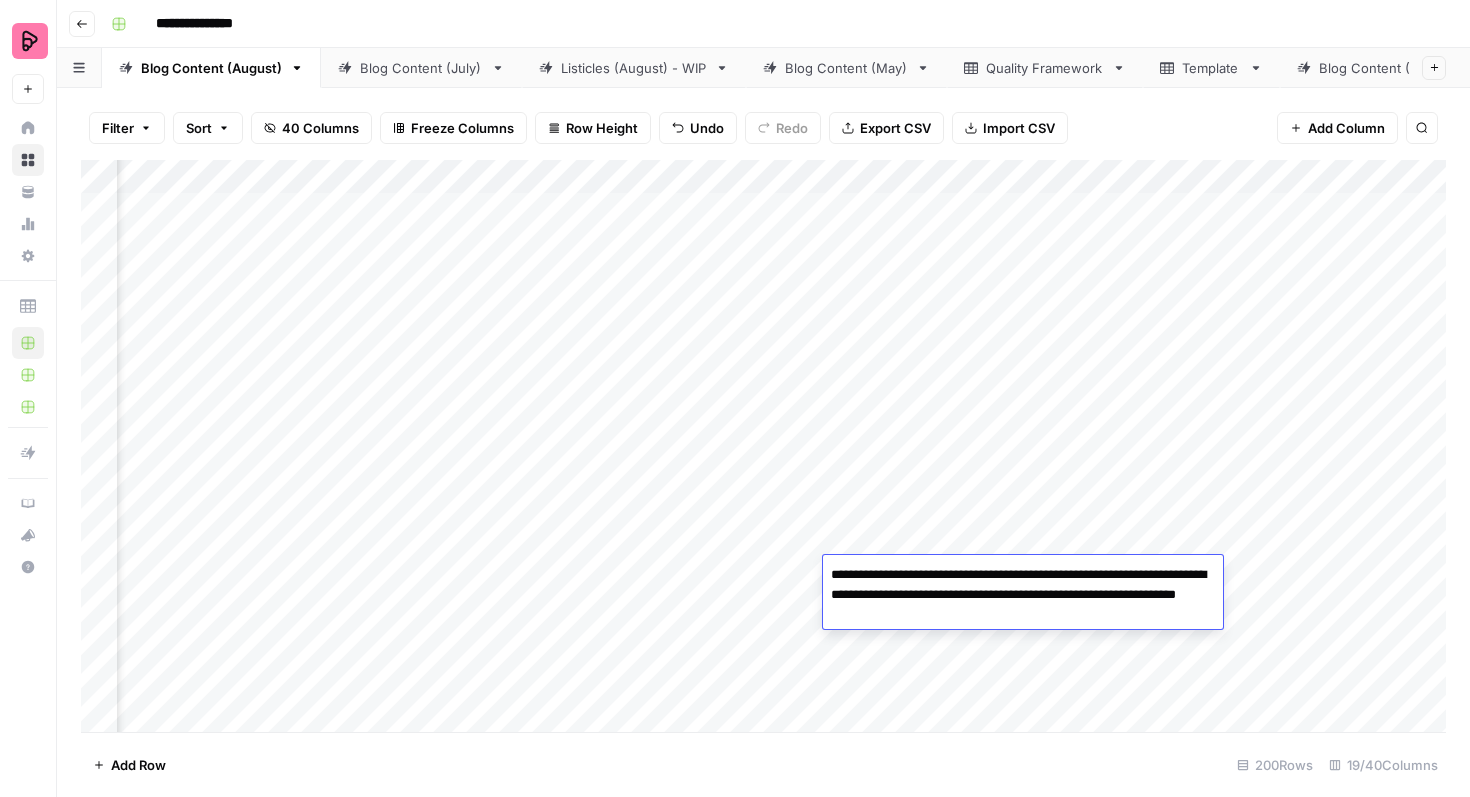 click on "Add Column" at bounding box center (763, 446) 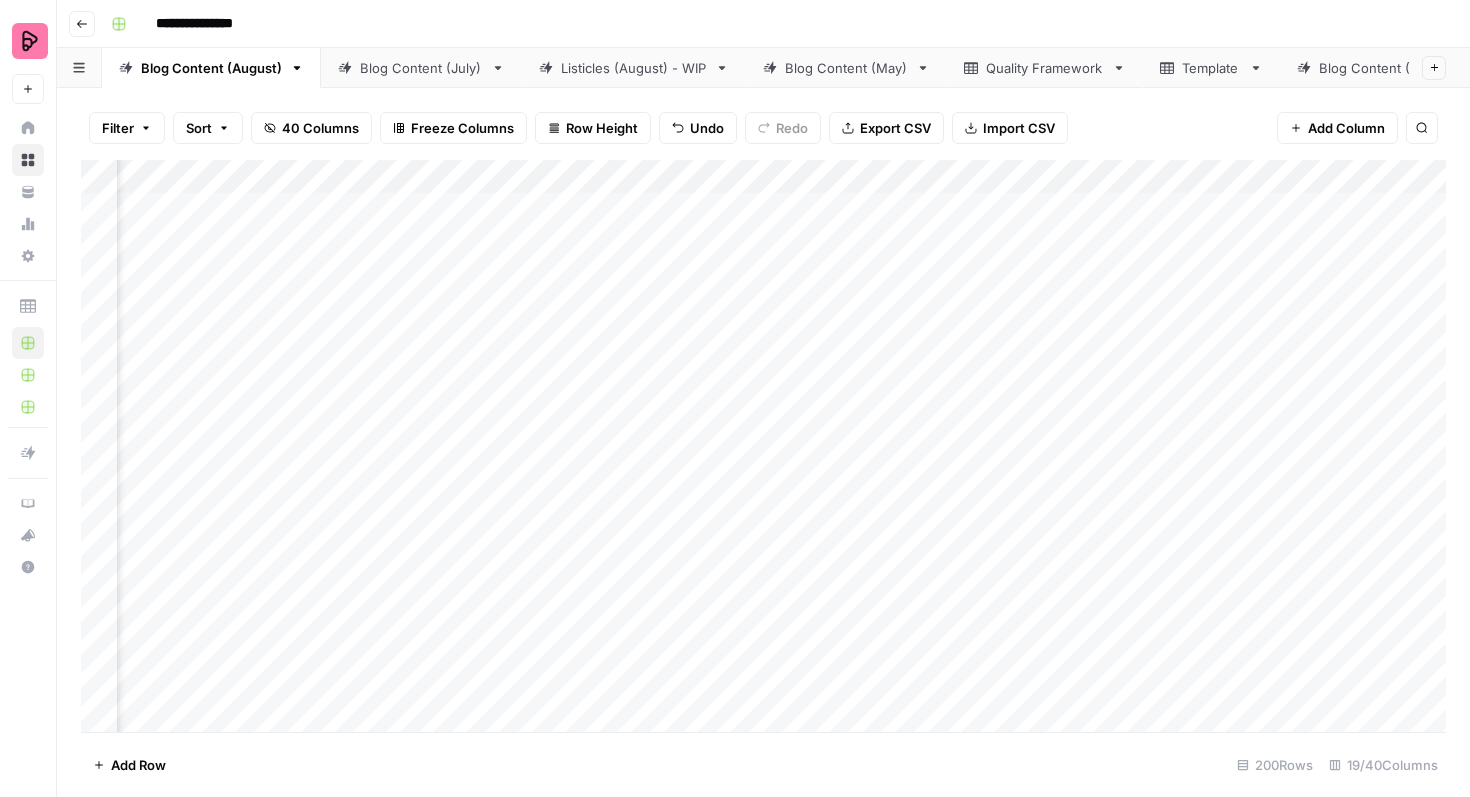 click on "Add Column" at bounding box center [763, 446] 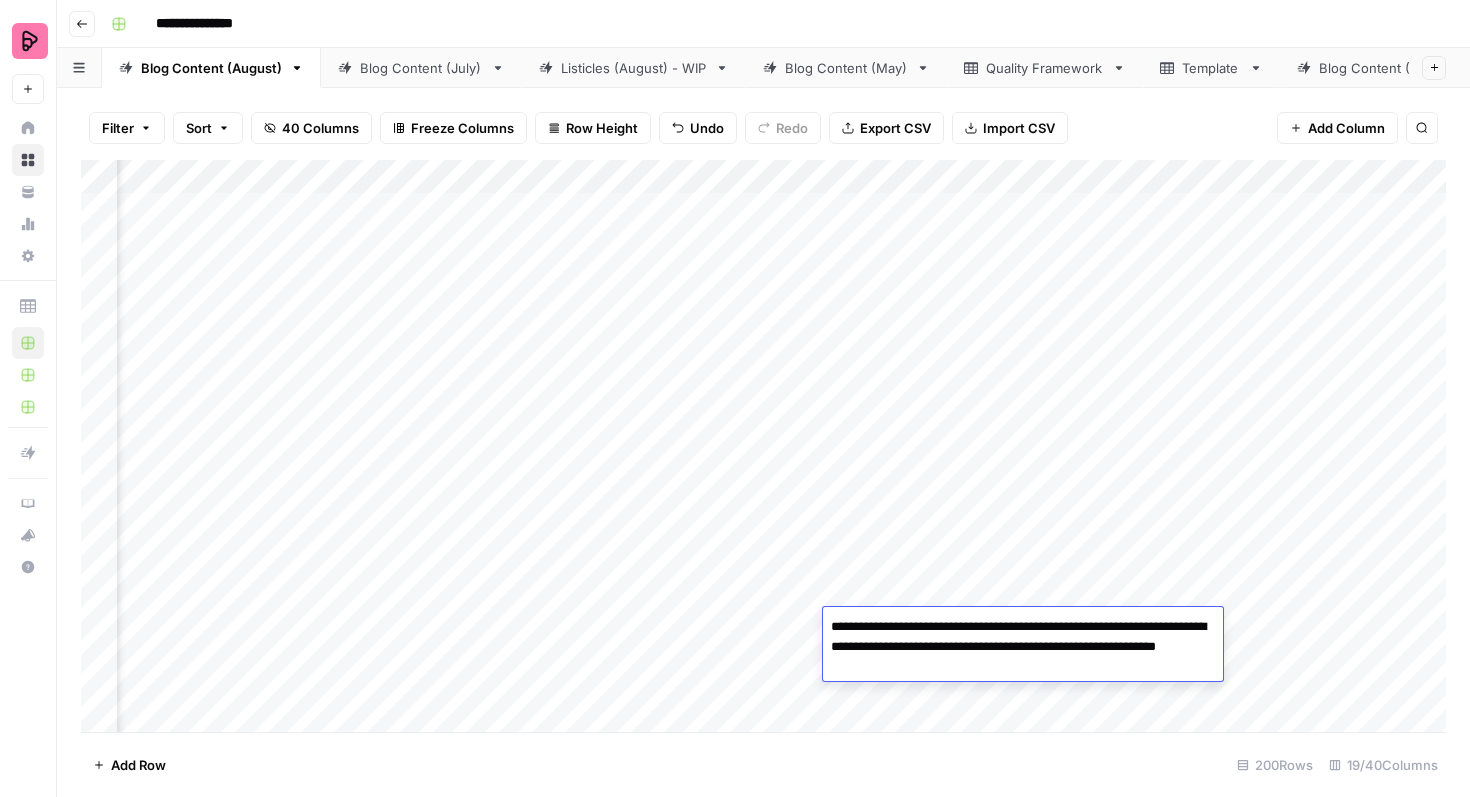 click on "Add Column" at bounding box center [763, 446] 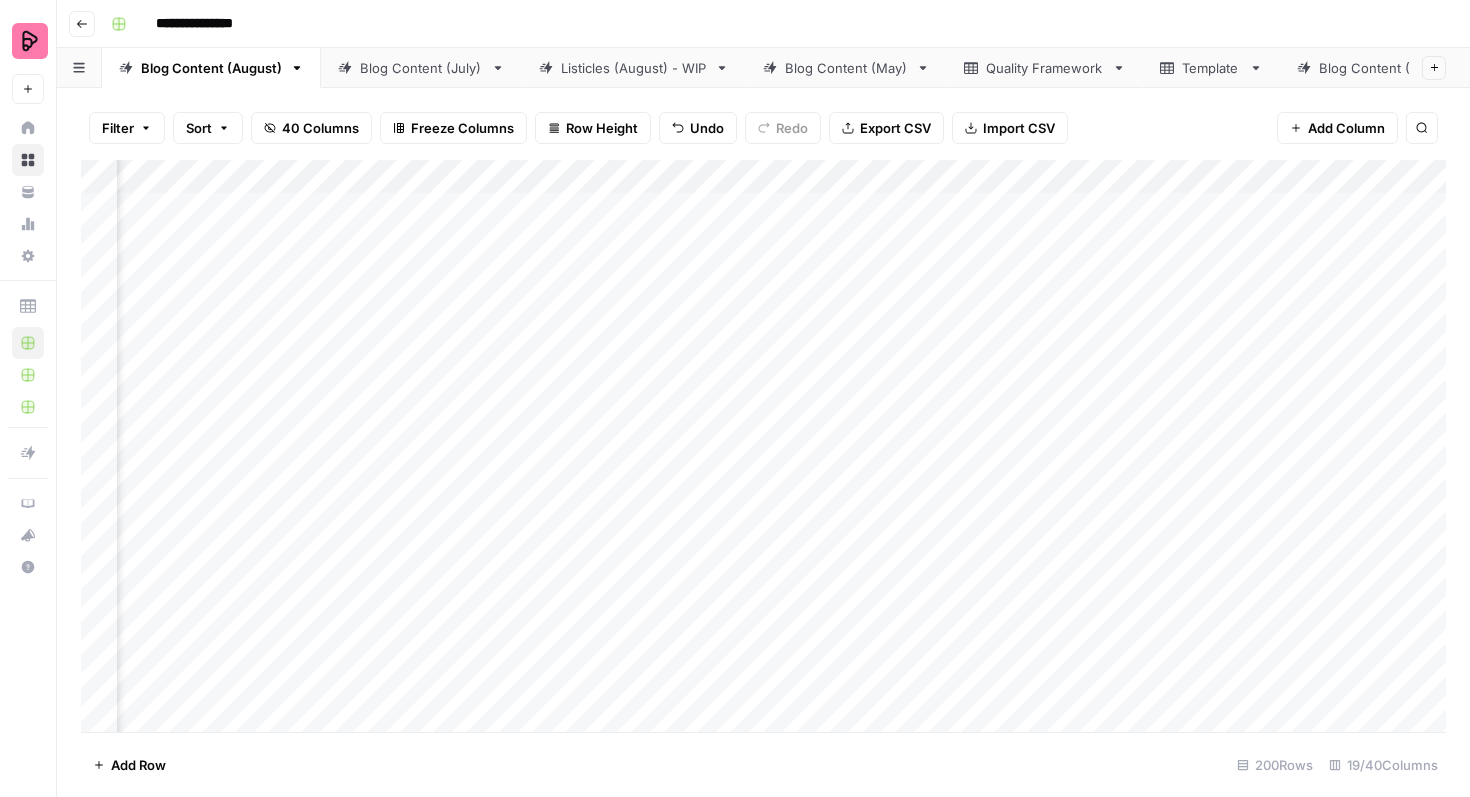 click on "Add Column" at bounding box center [763, 446] 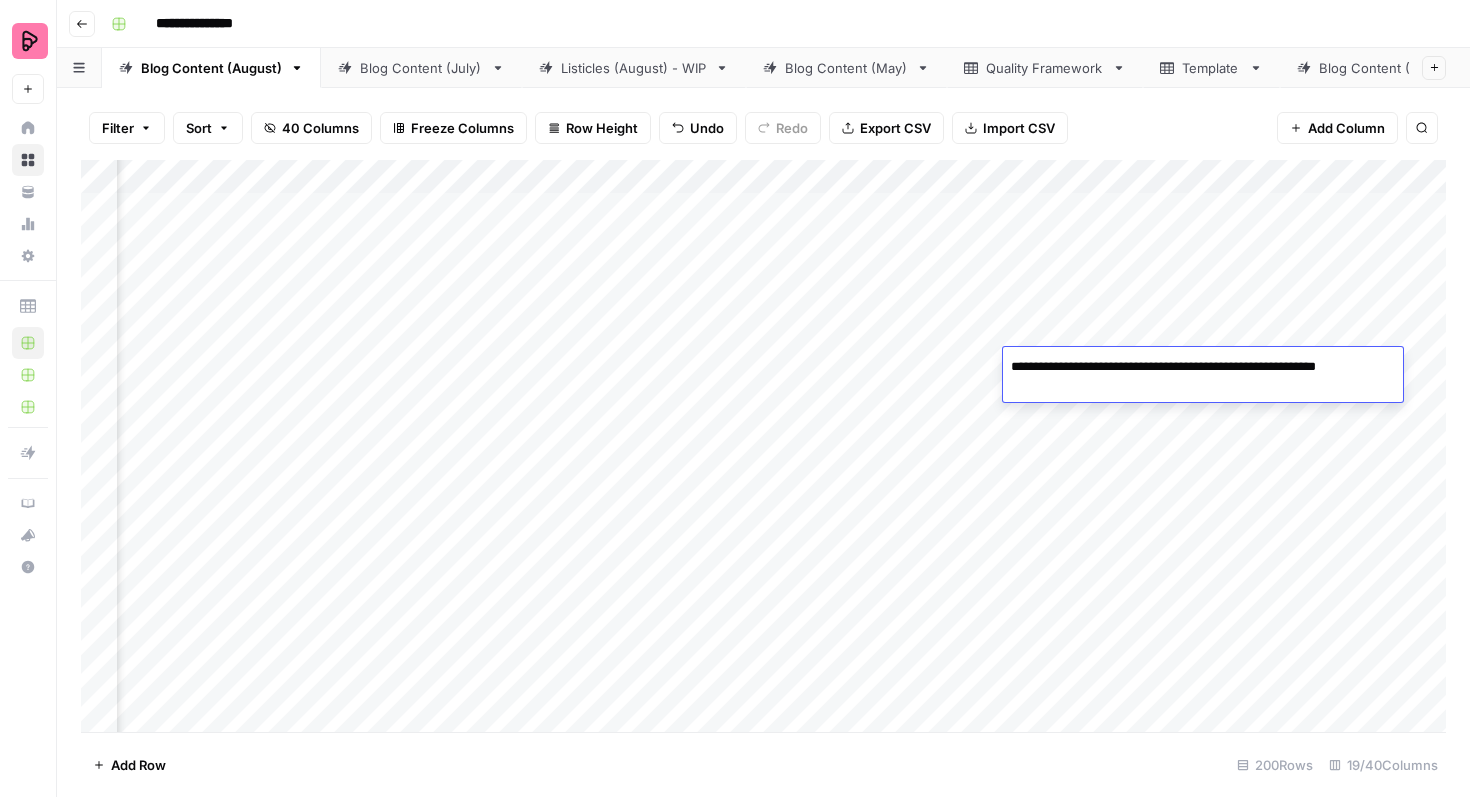 click on "Add Column" at bounding box center (763, 446) 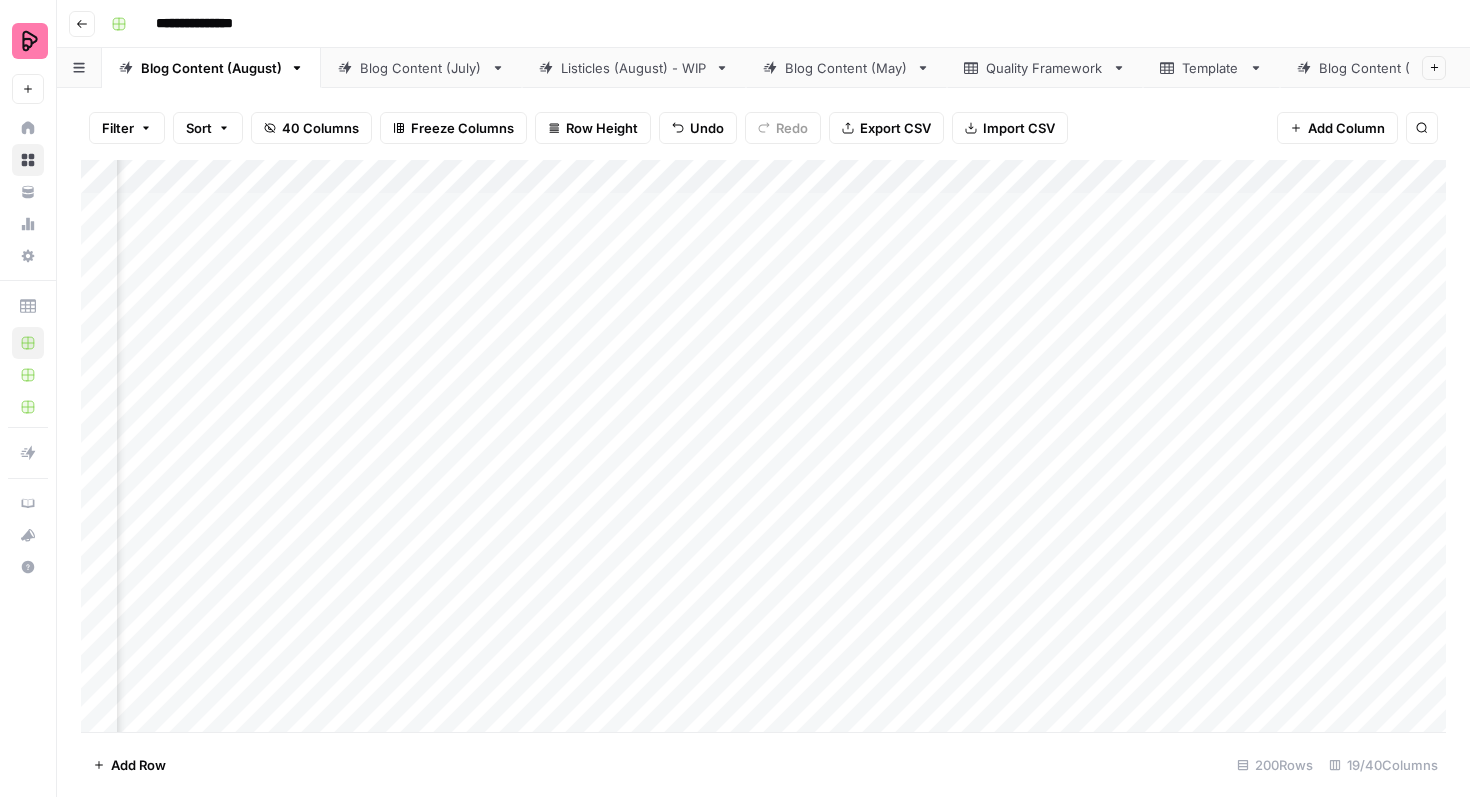 click on "Add Column" at bounding box center (763, 446) 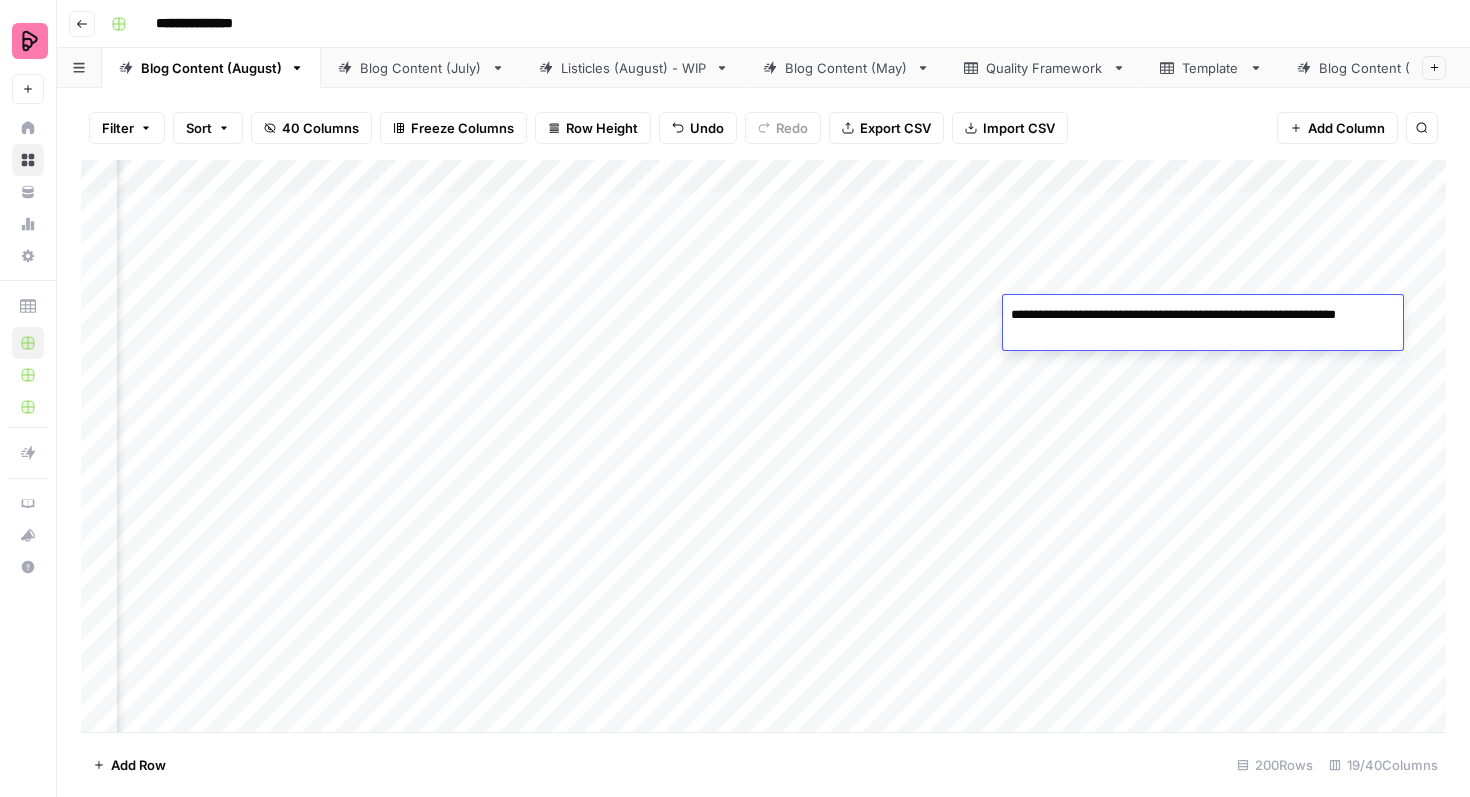 click on "Add Column" at bounding box center [763, 446] 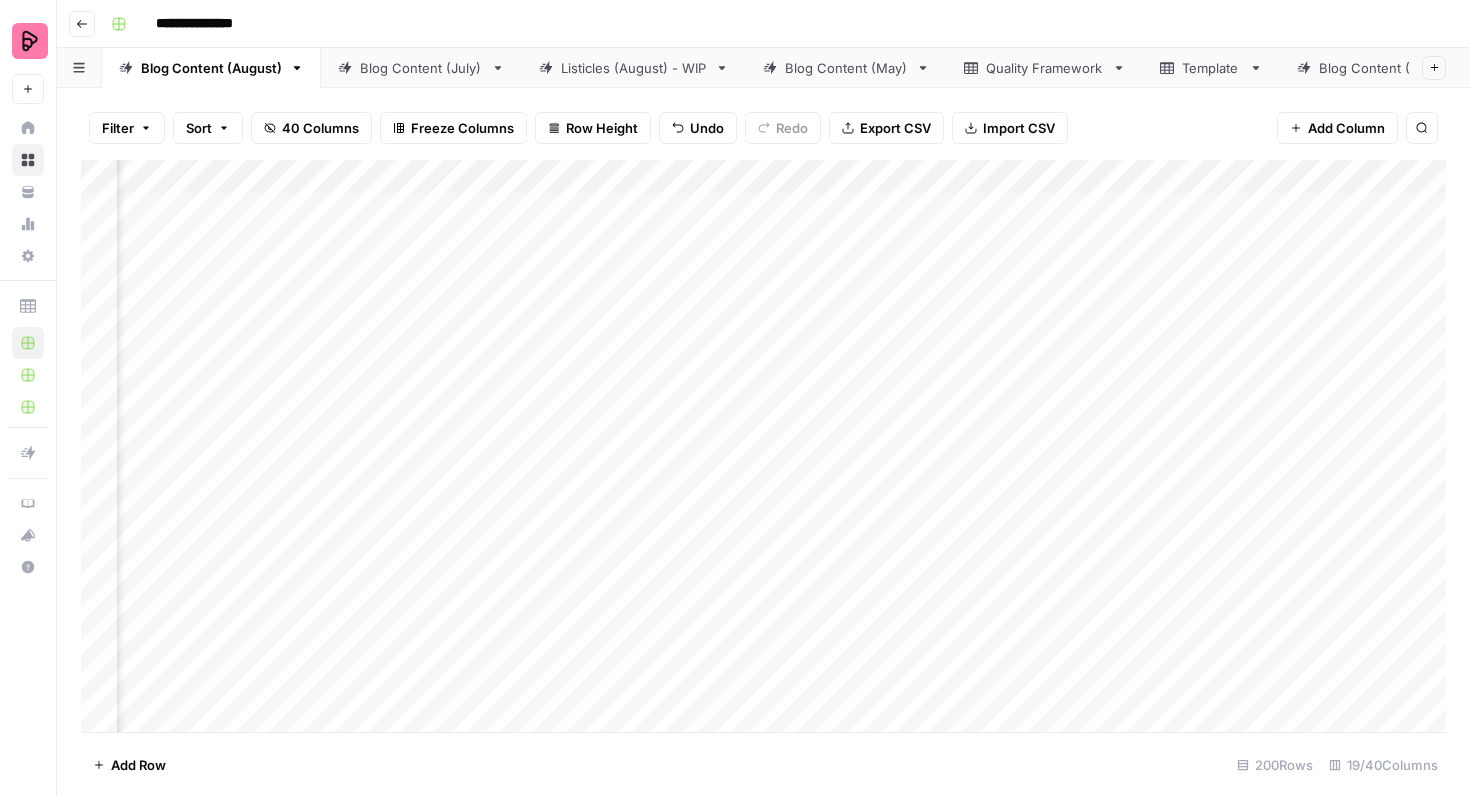 click on "Add Column" at bounding box center [763, 446] 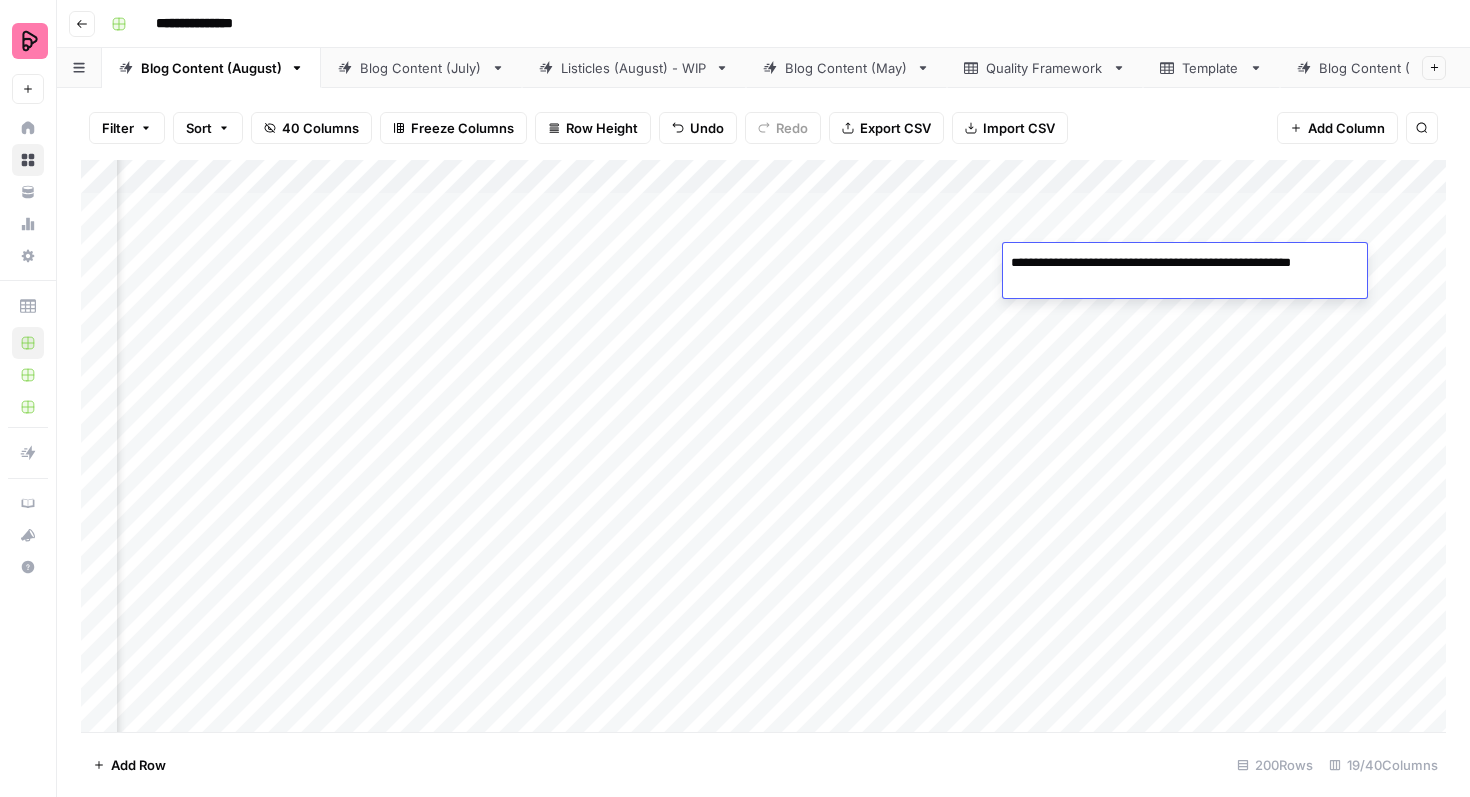 click on "Add Column" at bounding box center (763, 446) 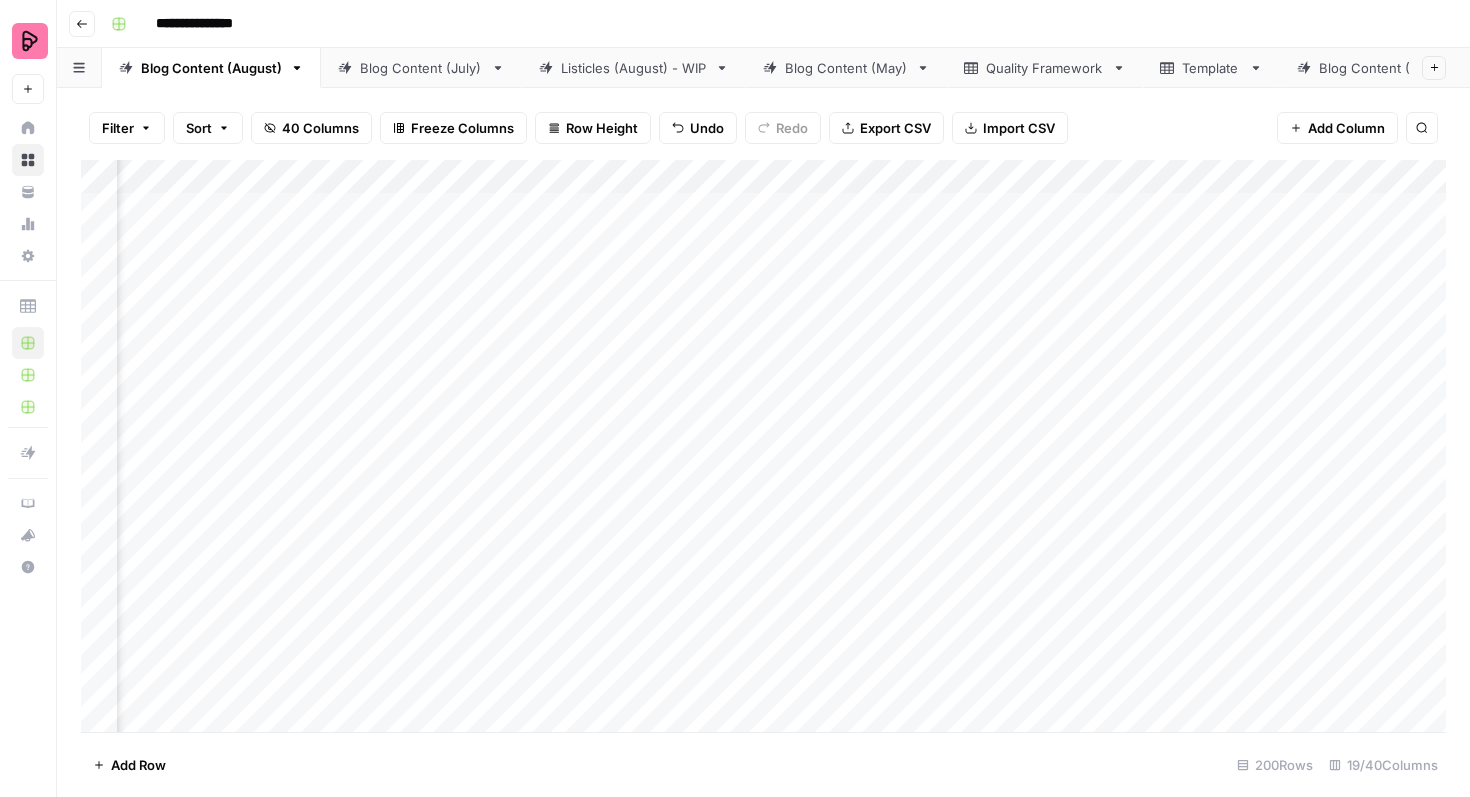 click on "Add Column" at bounding box center [763, 446] 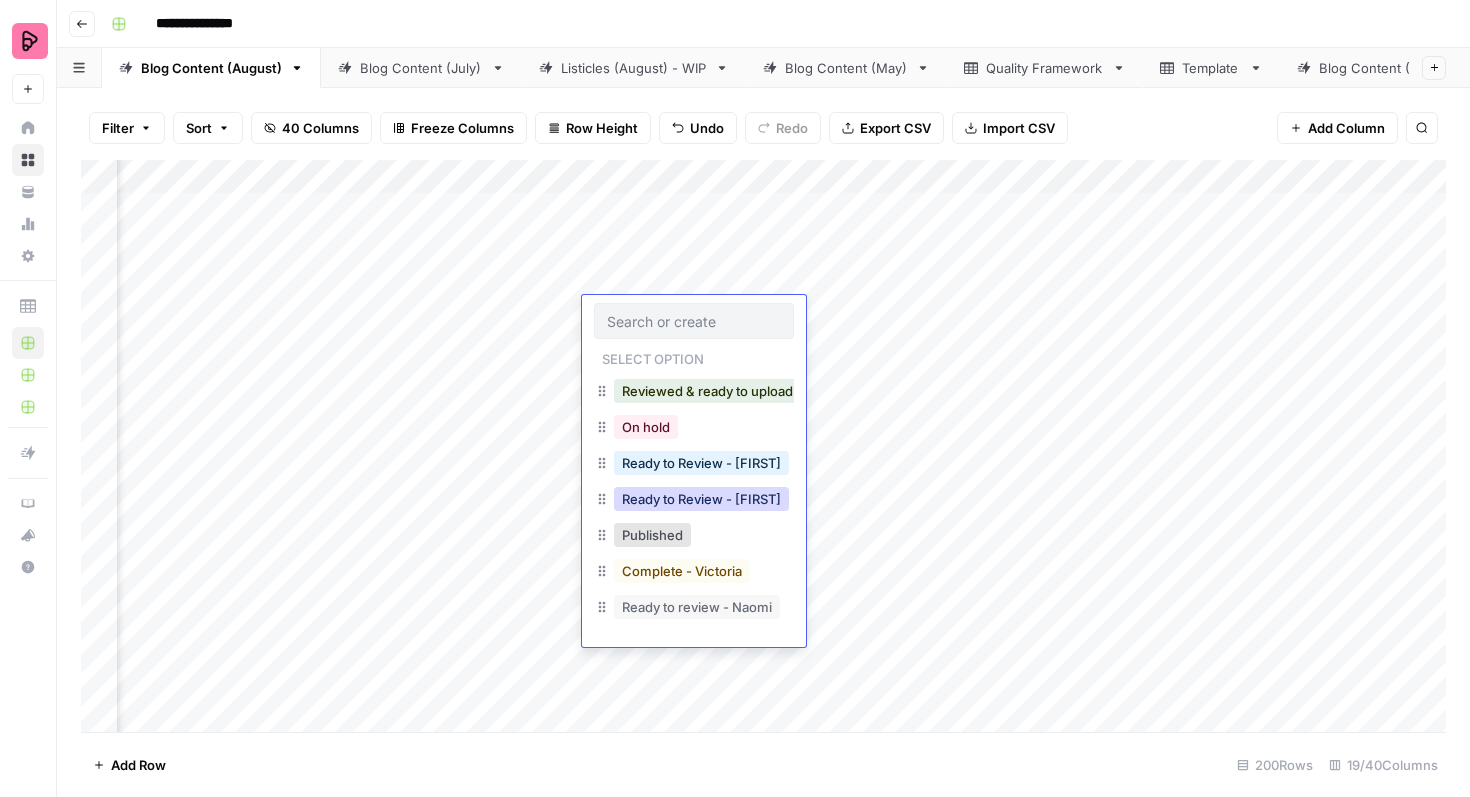 click on "Ready to Review - [FIRST]" at bounding box center [701, 499] 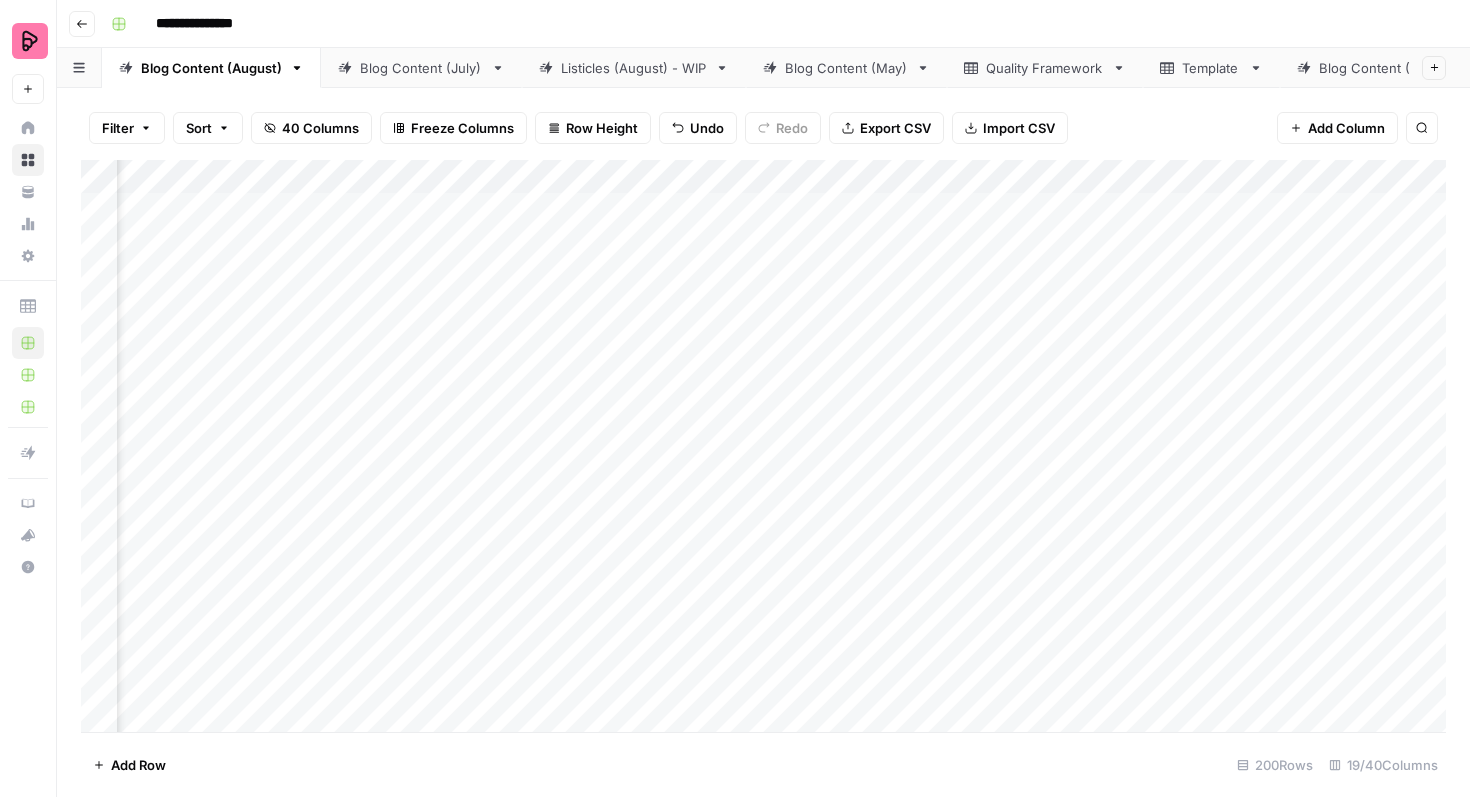 click on "Add Column" at bounding box center (763, 446) 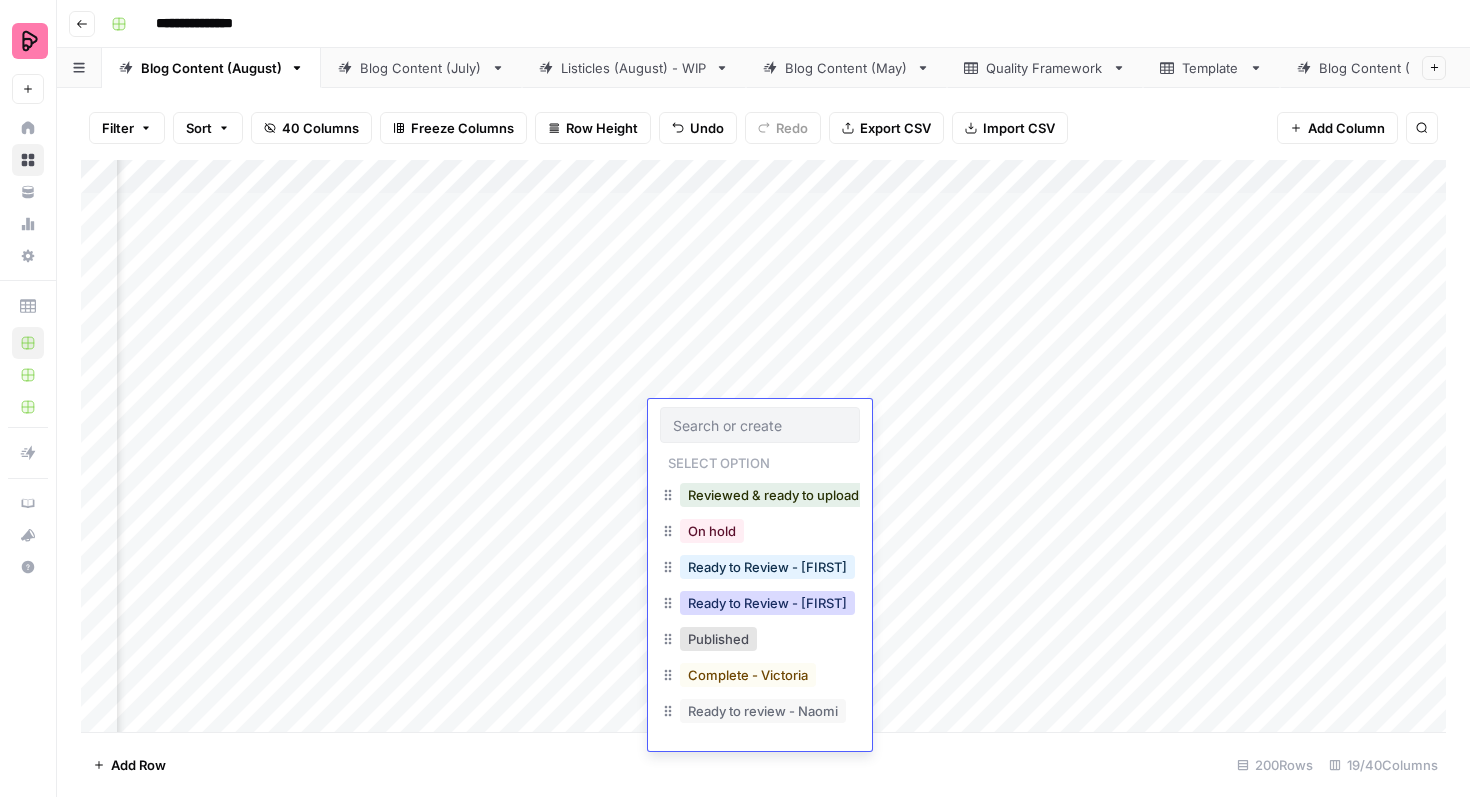 click on "Ready to Review - [FIRST]" at bounding box center (767, 603) 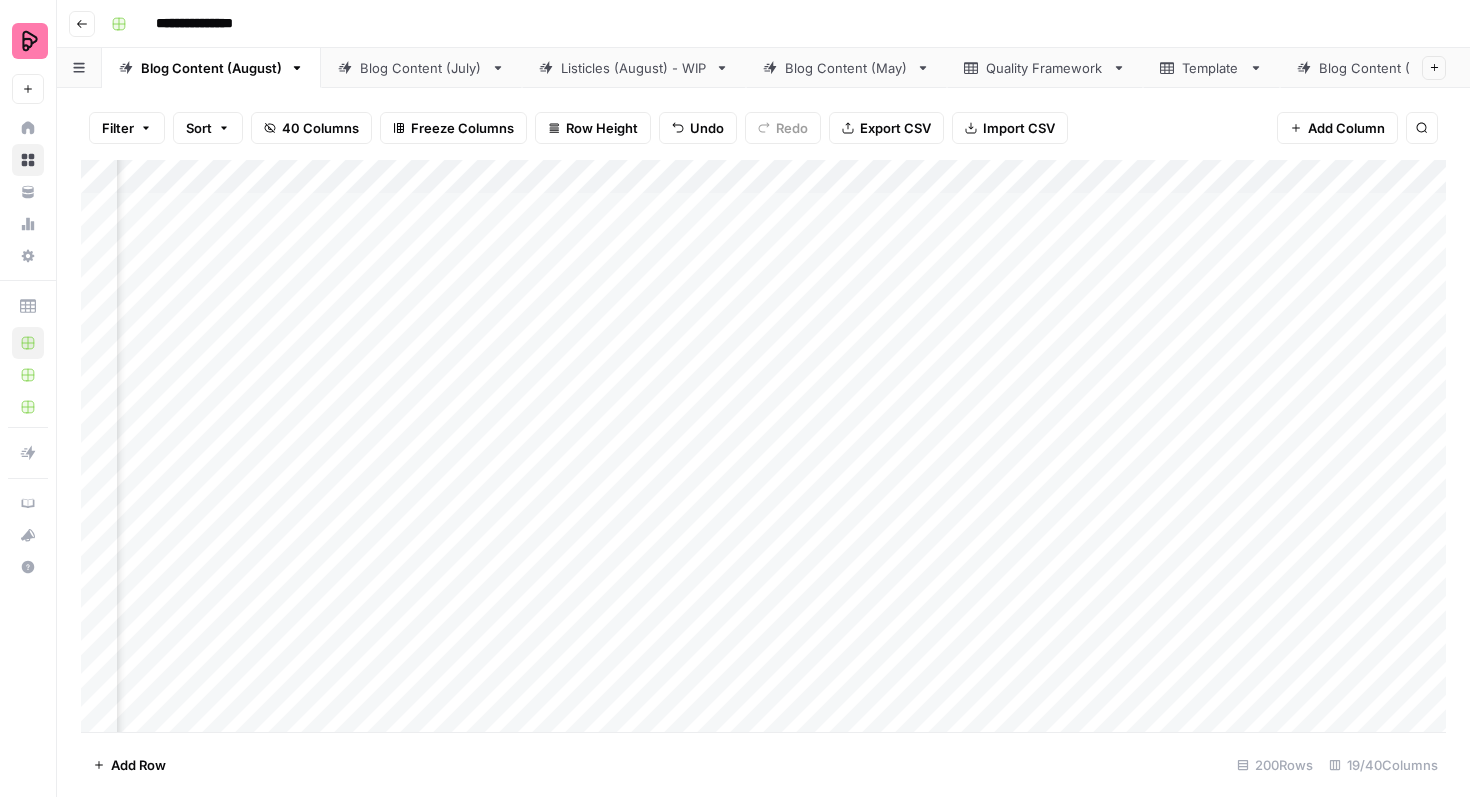 click on "Add Column" at bounding box center (763, 446) 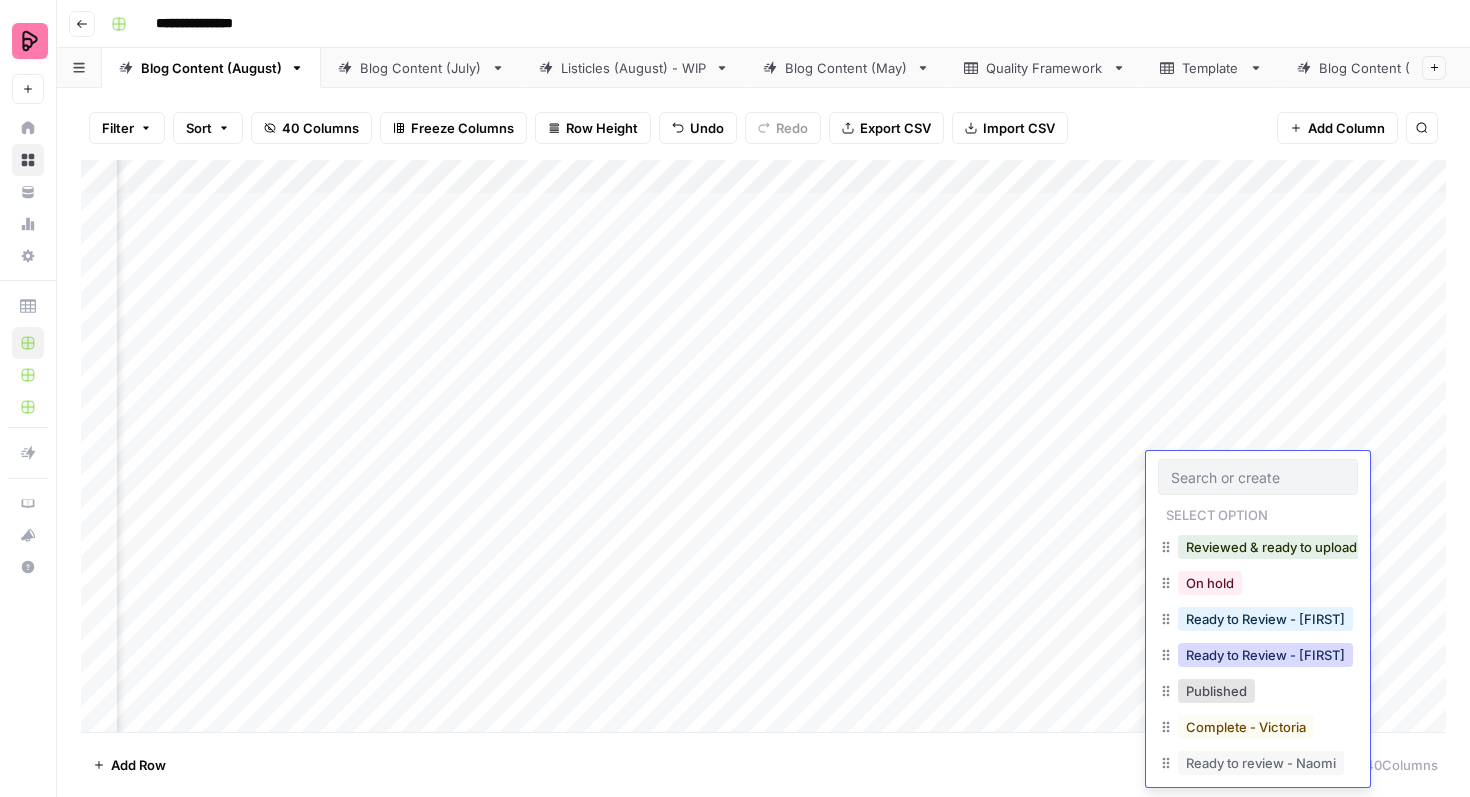 click on "Ready to Review - [FIRST]" at bounding box center [1265, 655] 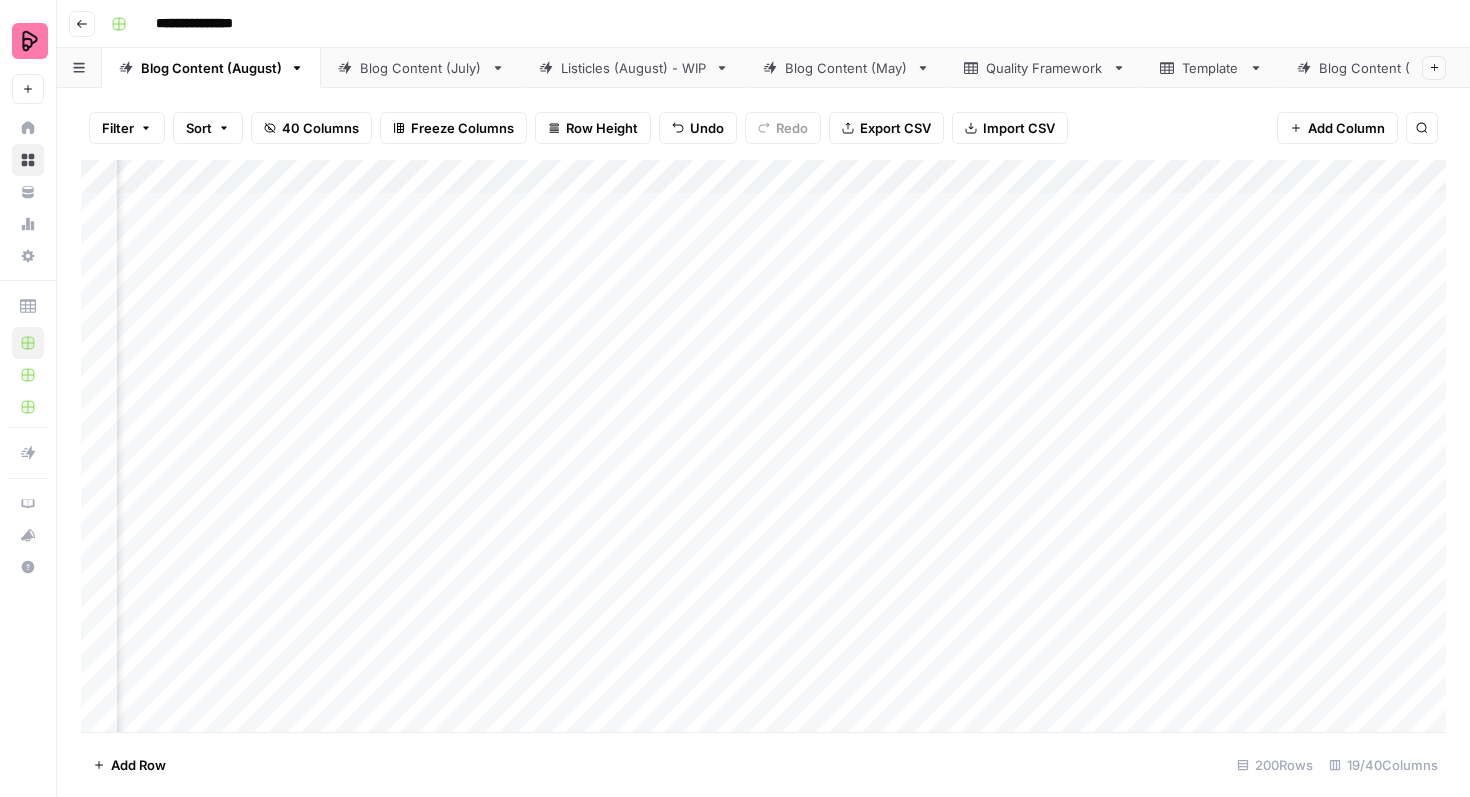 click on "Add Column" at bounding box center [763, 446] 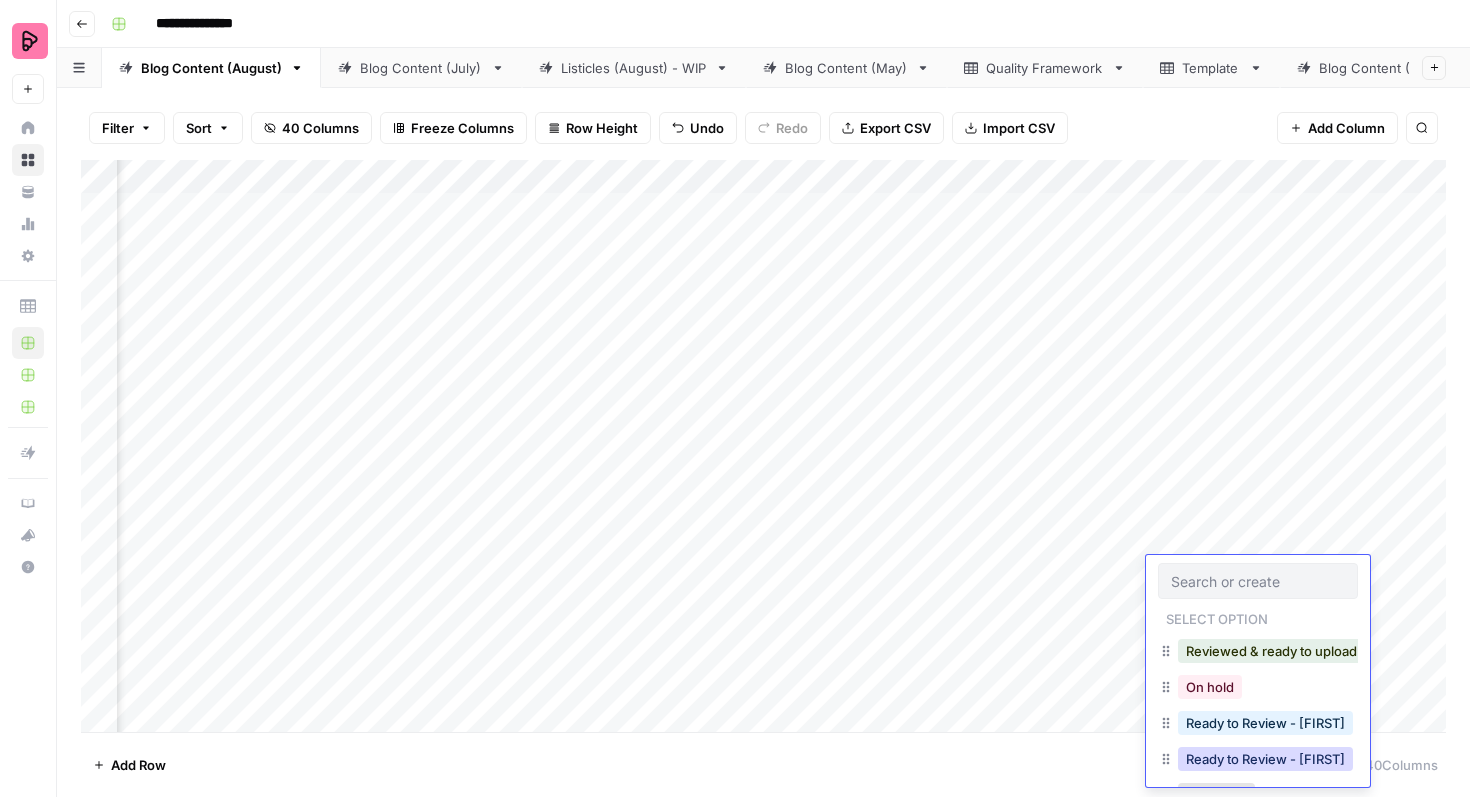 click on "Ready to Review - [FIRST]" at bounding box center [1265, 759] 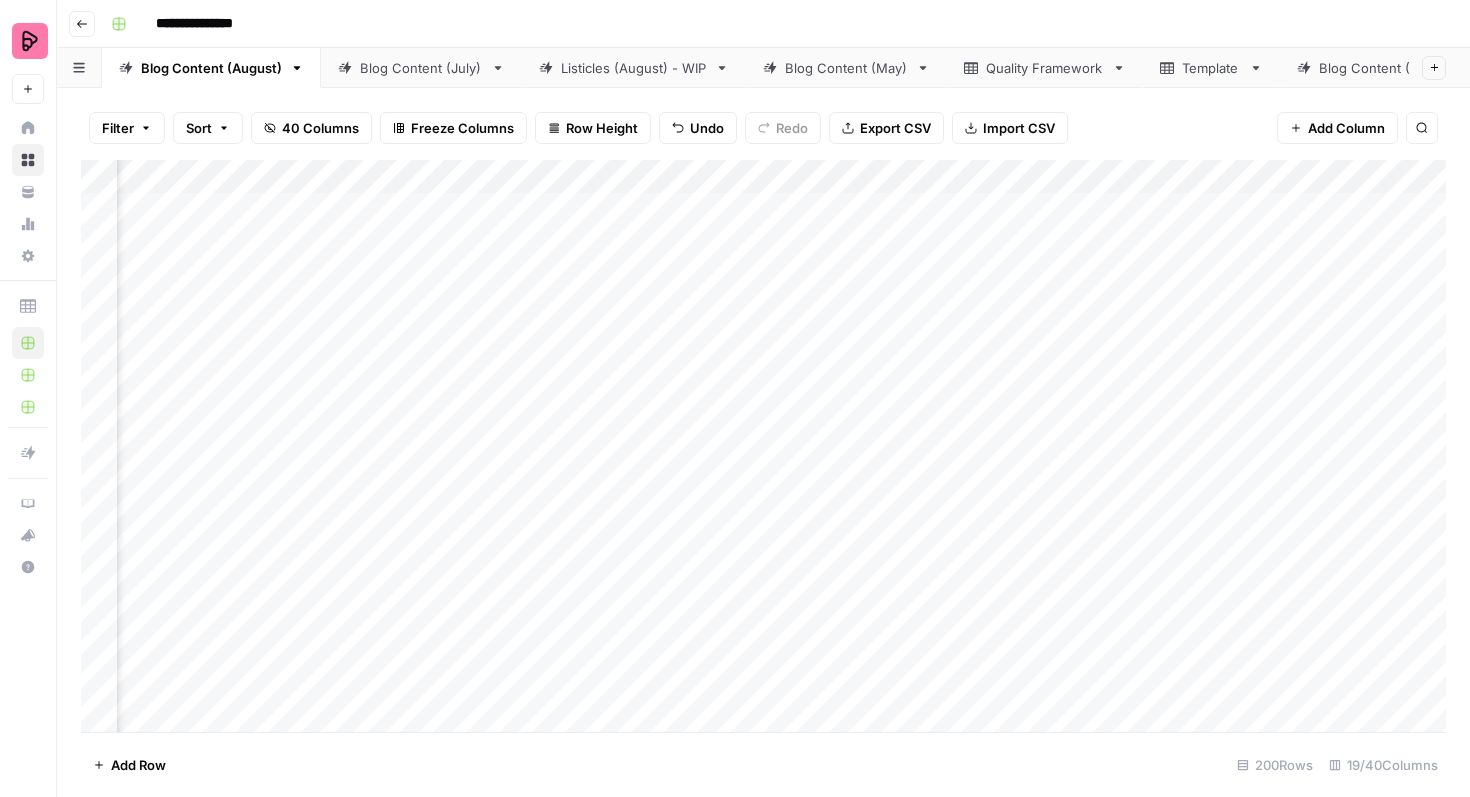 click on "Add Column" at bounding box center (763, 446) 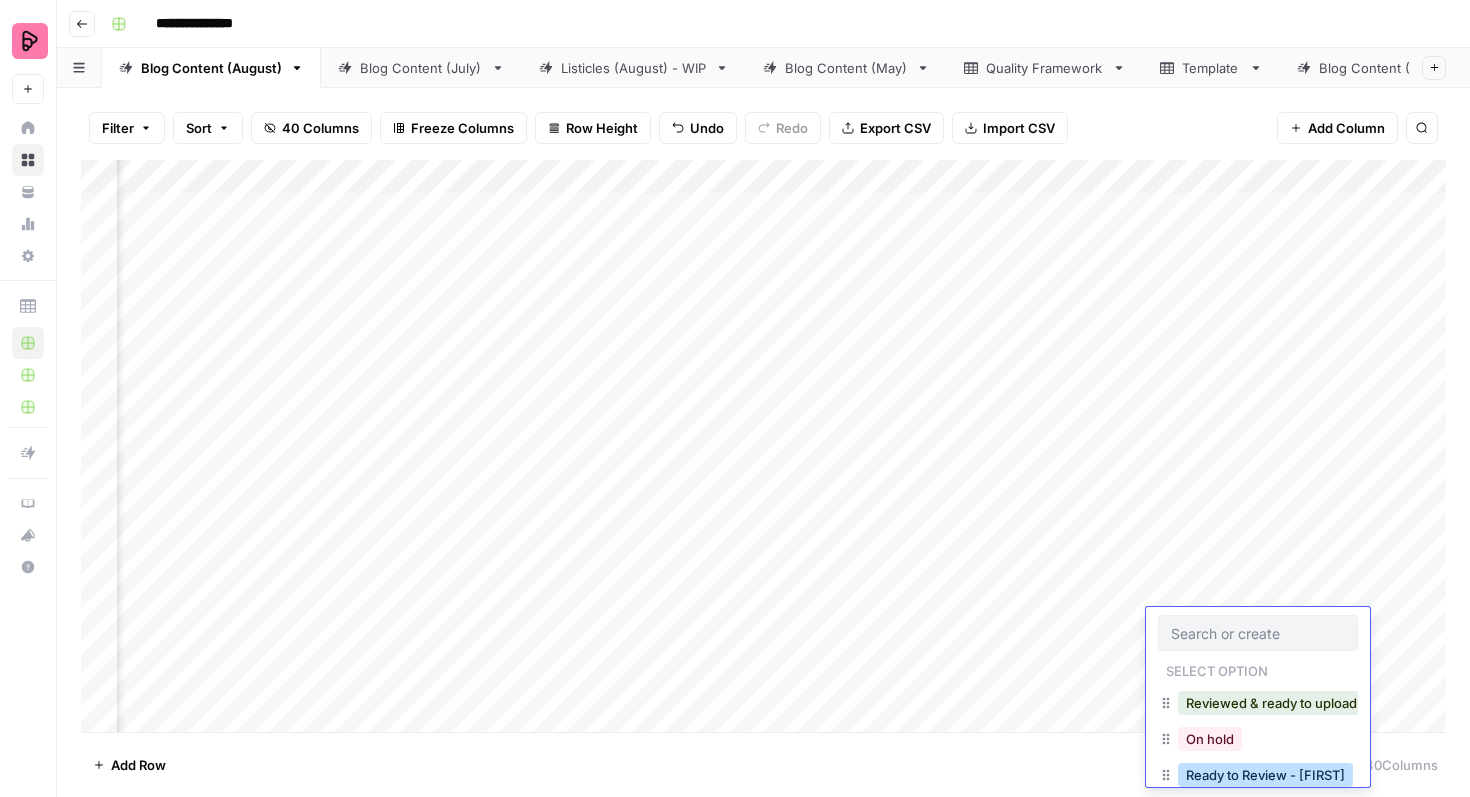 click on "Ready to Review - [FIRST]" at bounding box center [1265, 775] 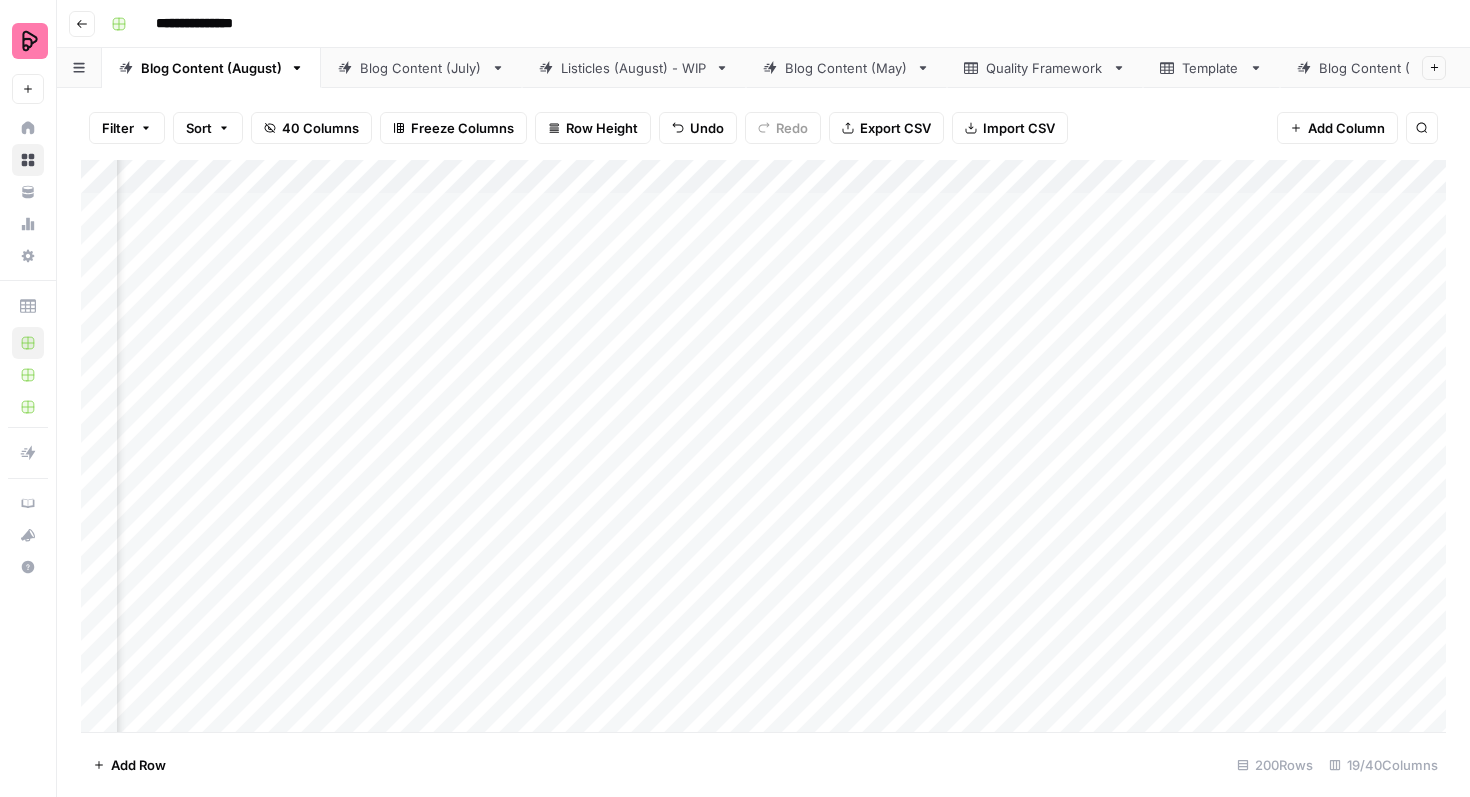 click on "Add Column" at bounding box center (763, 446) 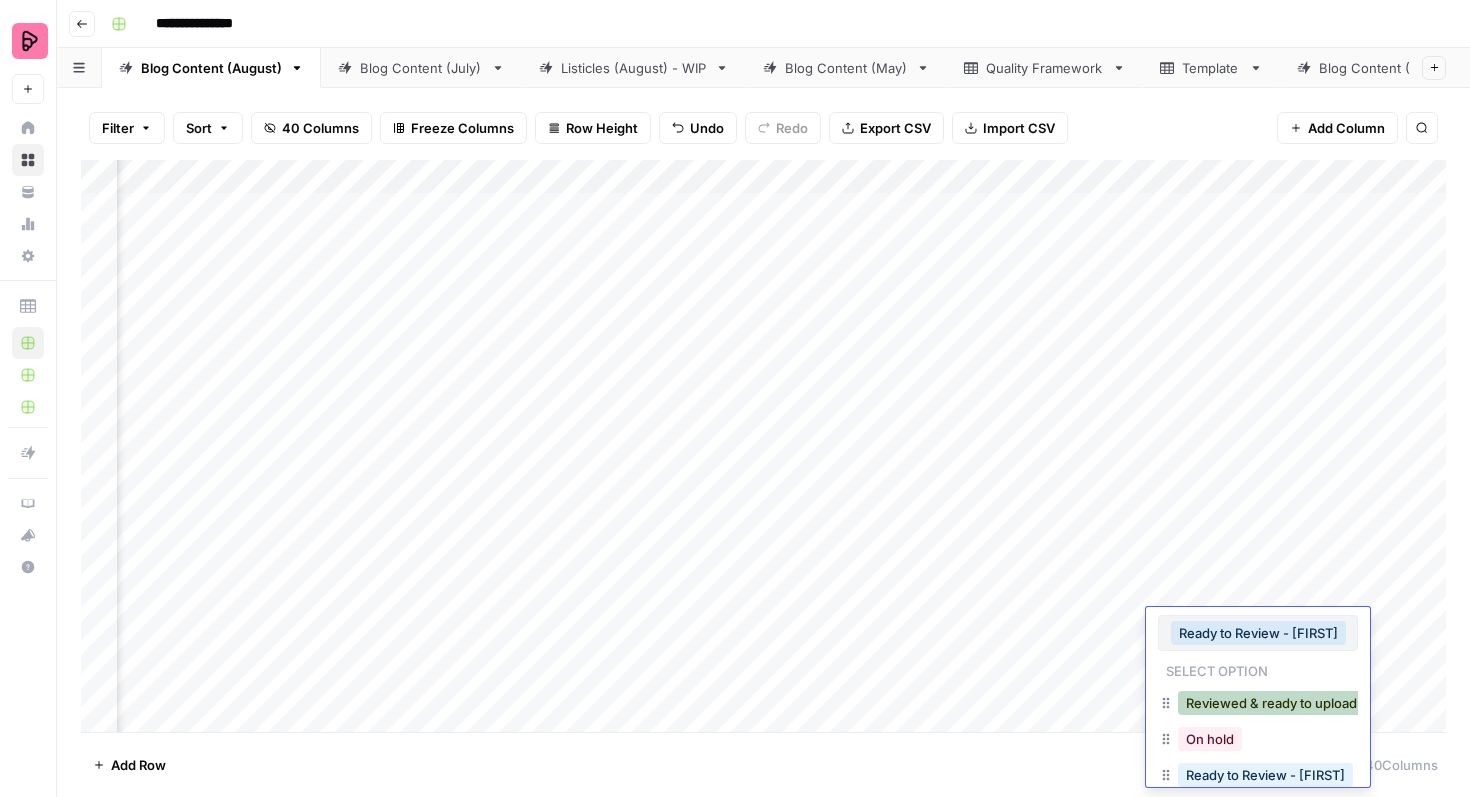 scroll, scrollTop: 32, scrollLeft: 0, axis: vertical 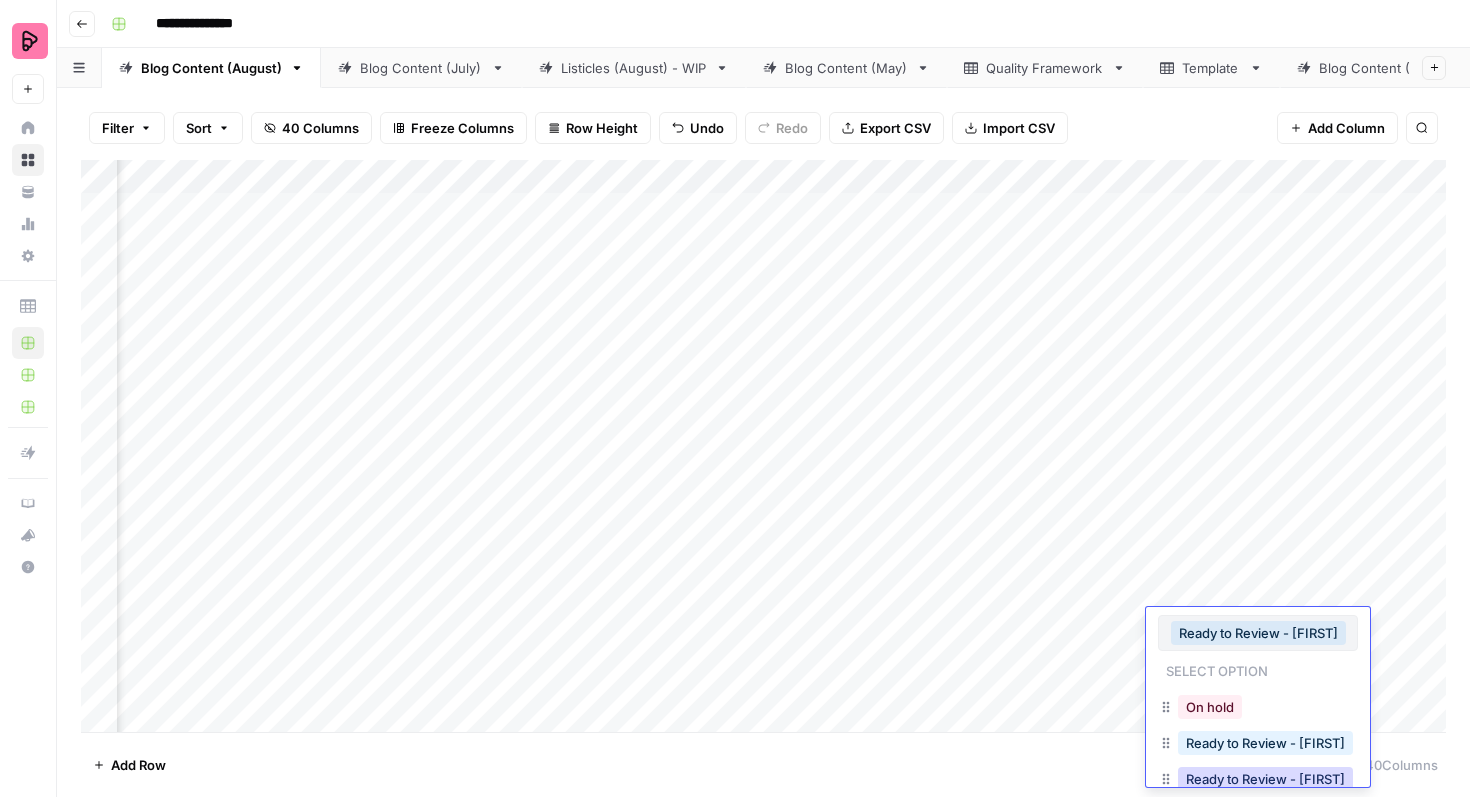 click on "Ready to Review - [FIRST]" at bounding box center [1265, 779] 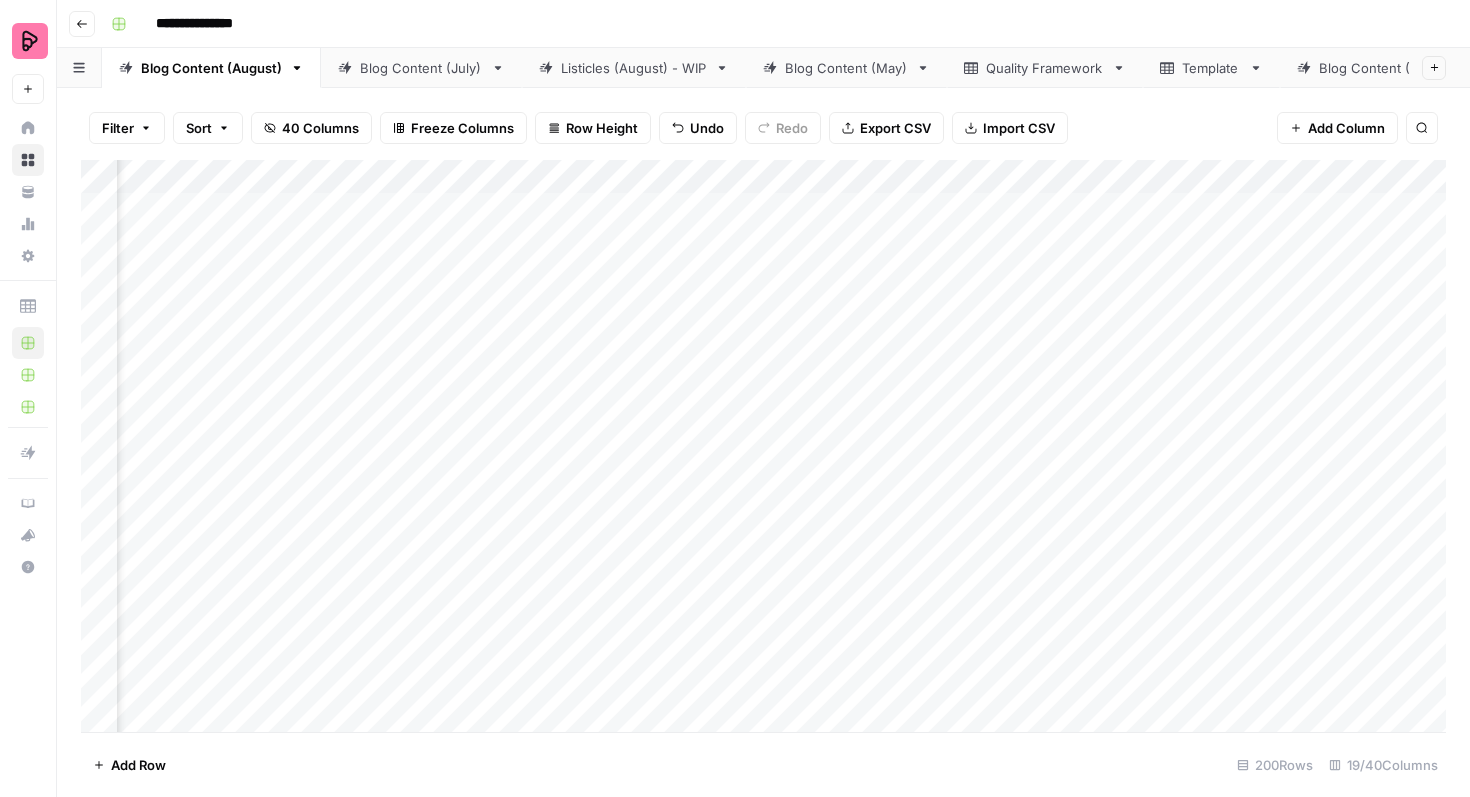 scroll, scrollTop: 0, scrollLeft: 341, axis: horizontal 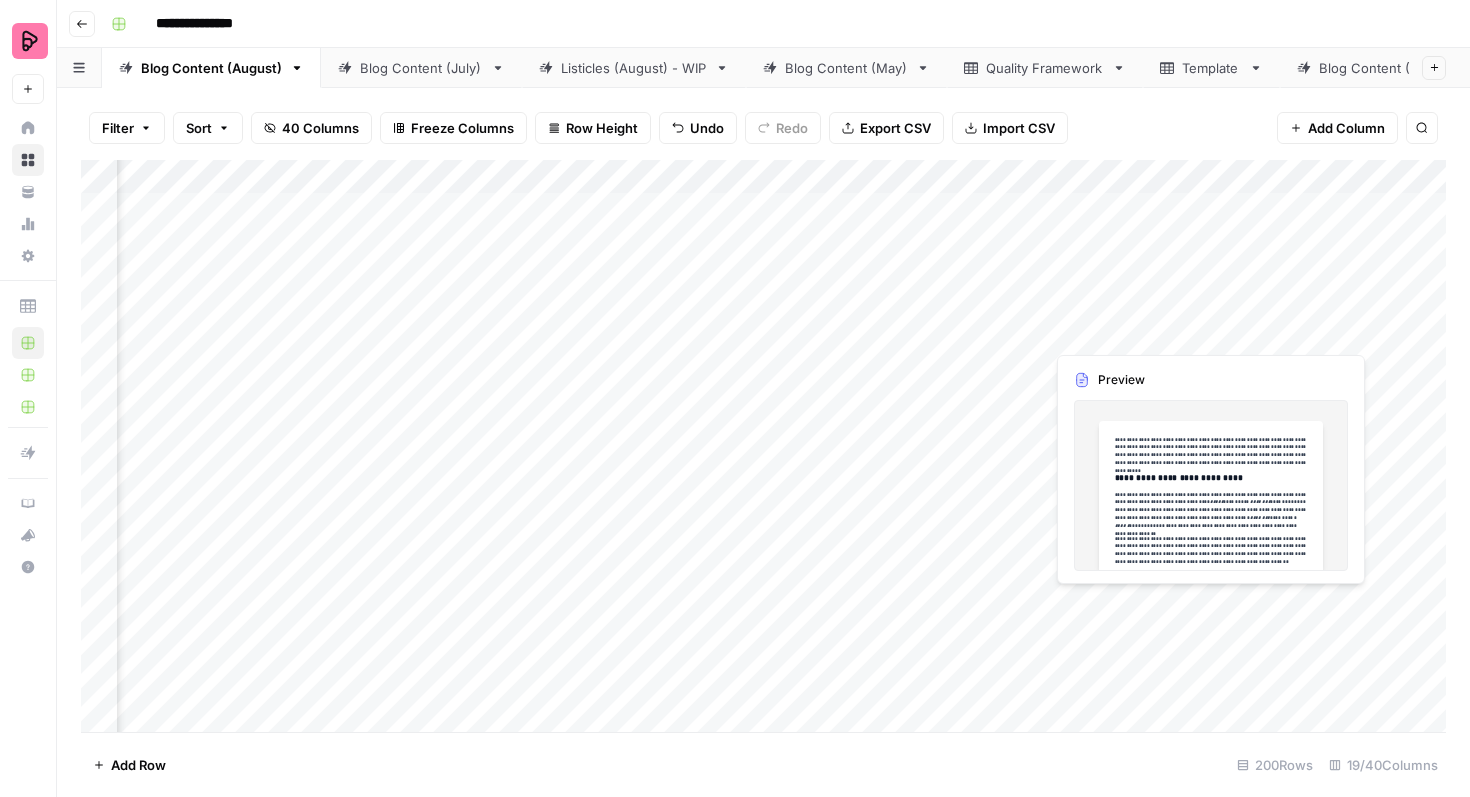 click on "Add Column" at bounding box center (763, 446) 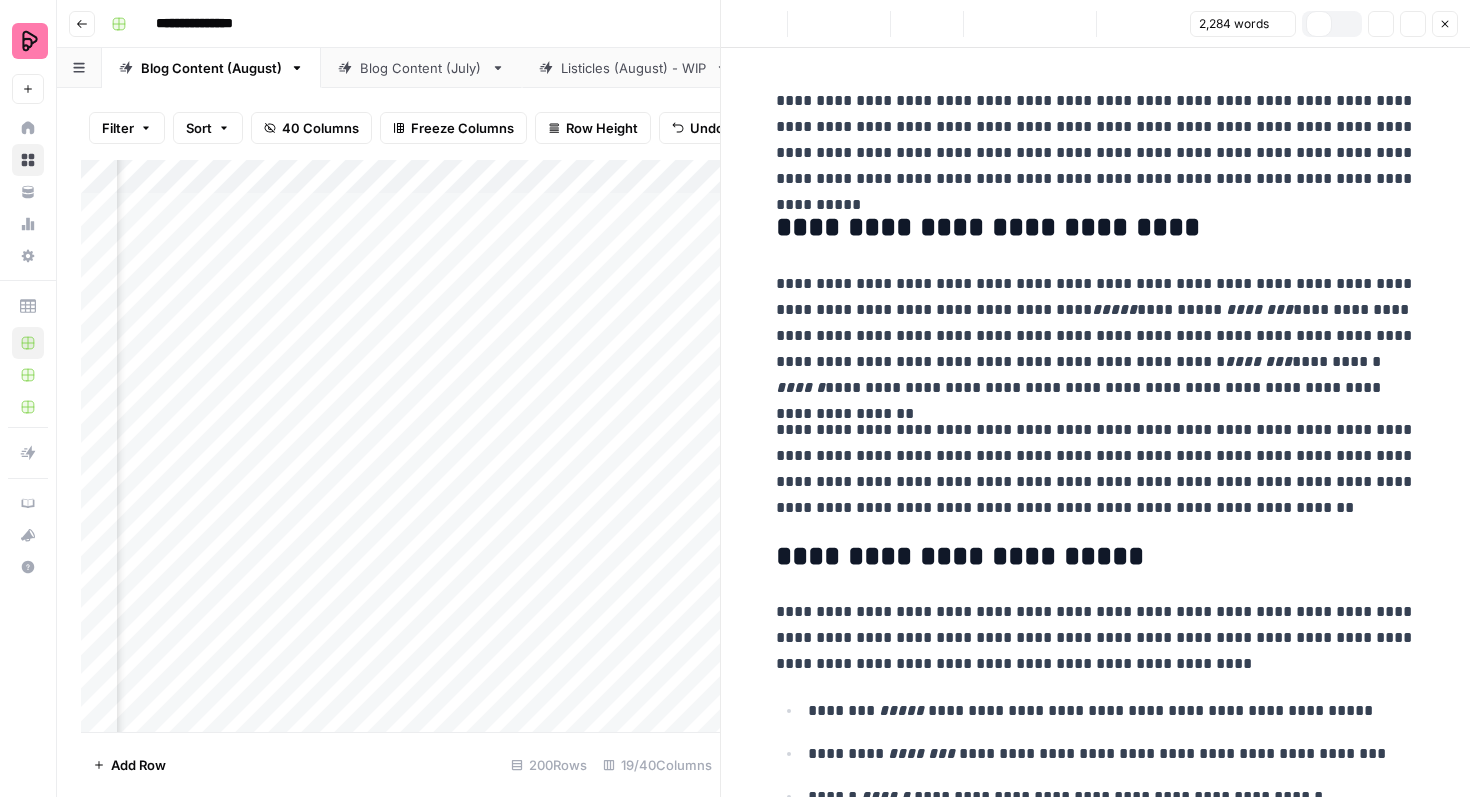 click at bounding box center [1286, 322] 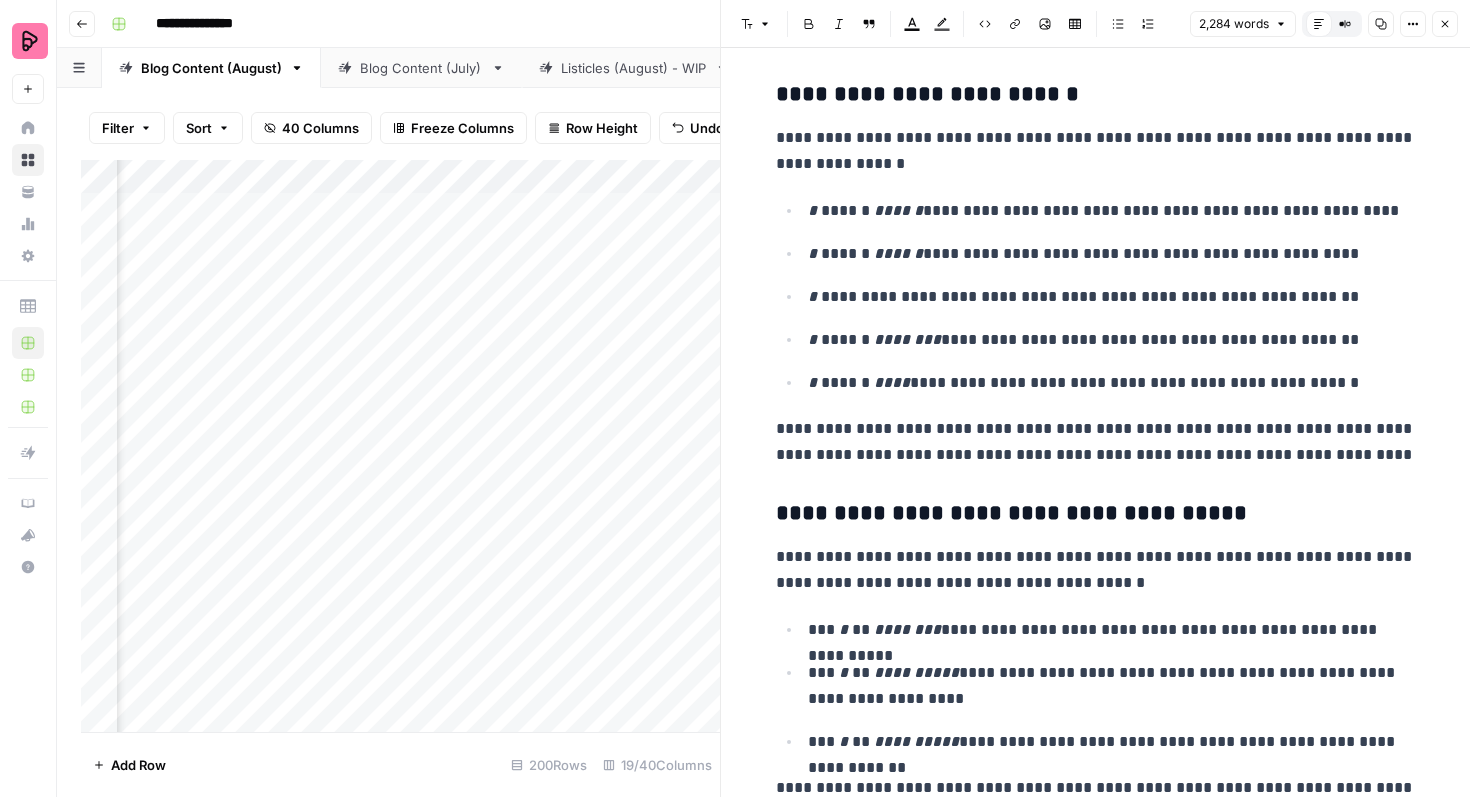scroll, scrollTop: 2230, scrollLeft: 0, axis: vertical 